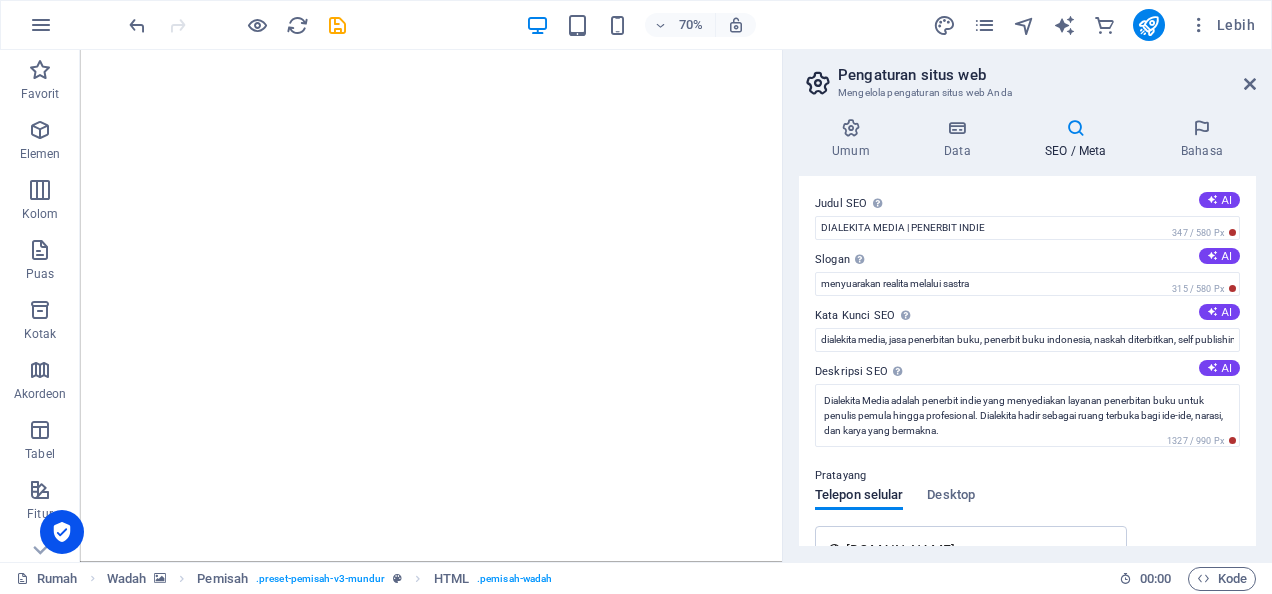 scroll, scrollTop: 0, scrollLeft: 0, axis: both 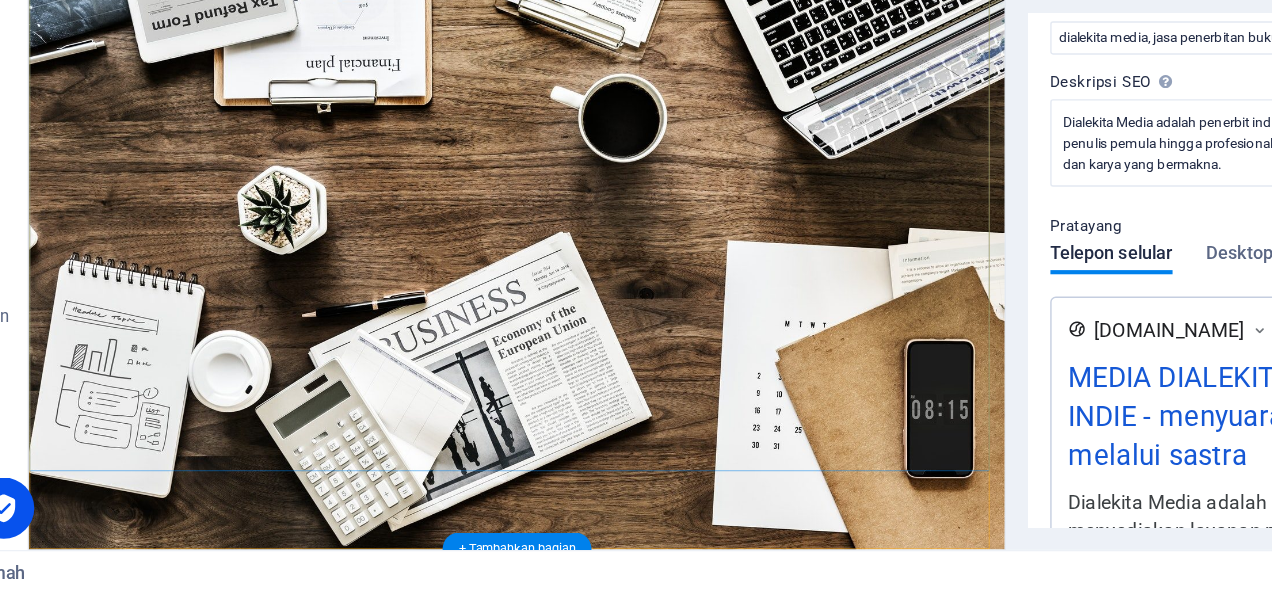 click on "DIALEKITA MEDIA | PENERBIT INDIE & GHOST WRITER Learn more" at bounding box center (529, 921) 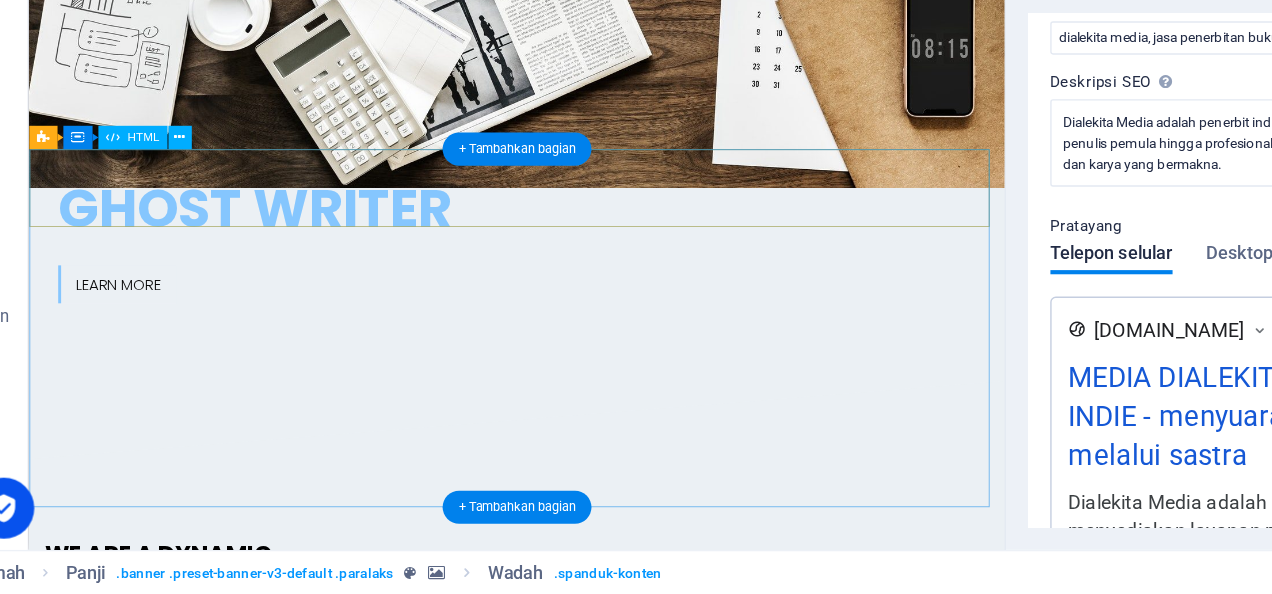 scroll, scrollTop: 743, scrollLeft: 0, axis: vertical 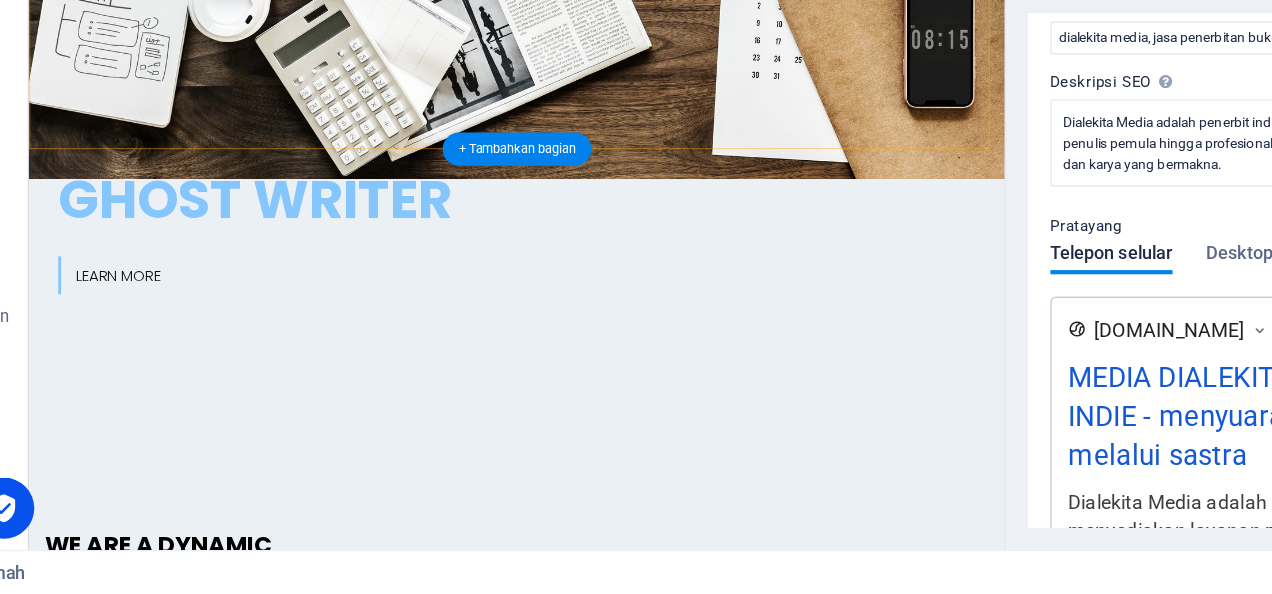 click on "We are a dynamic team of creative people and Marketing Experts. Lorem ipsum dolor sit amet, consetetur sadipscing elitr, sed diam nonumy eirmod tempor invidunt ut labore et dolore magna aliquyam erat, sed diam voluptua.  At vero eos et accusam et justo duo [PERSON_NAME]. Et otea rebum stet clita kasd gubergren, no sea takimata sanctus est Lorem ipsum dolor sit amet." at bounding box center [529, 696] 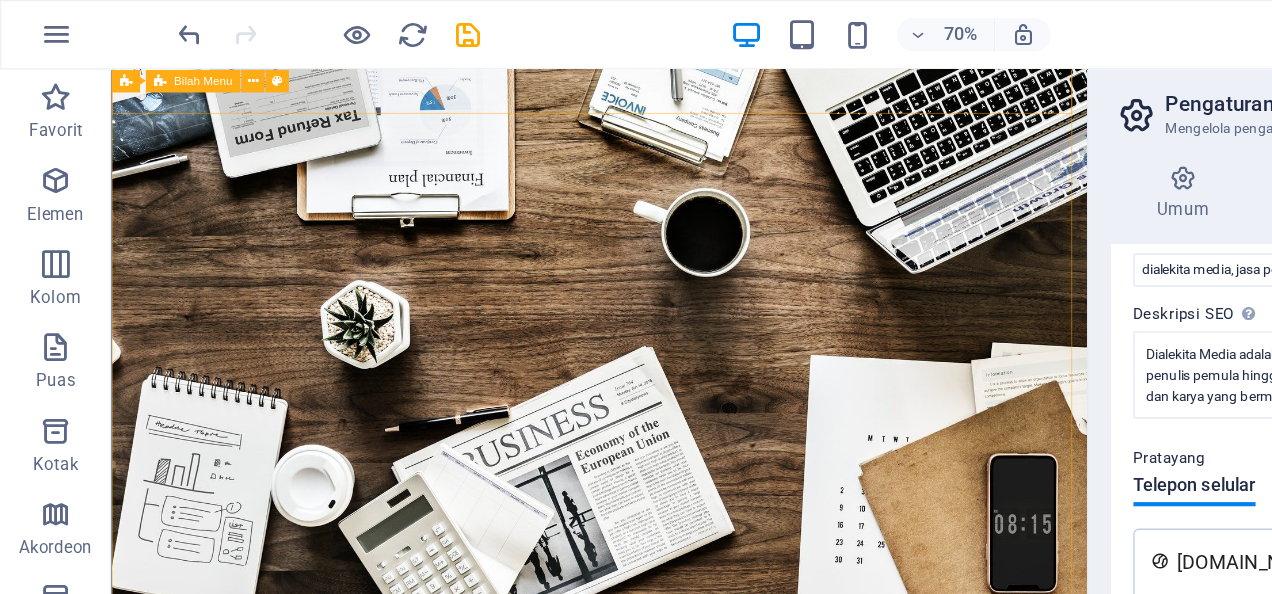 scroll, scrollTop: 0, scrollLeft: 0, axis: both 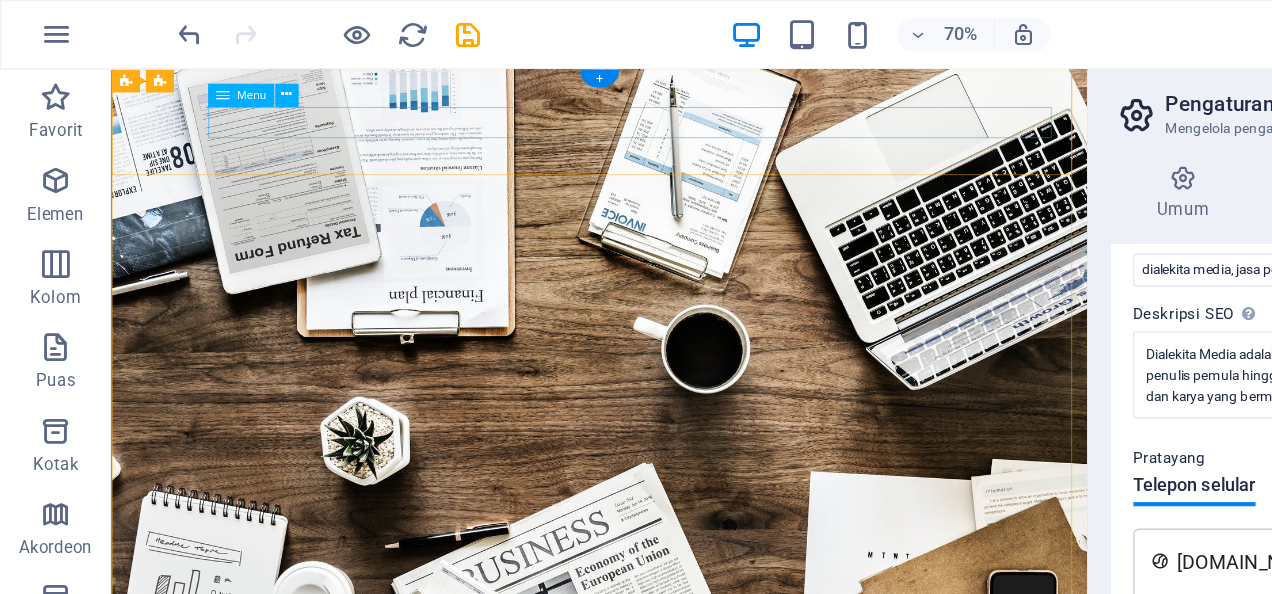 click on "Home About us Services Projects Team Contact" at bounding box center [613, 909] 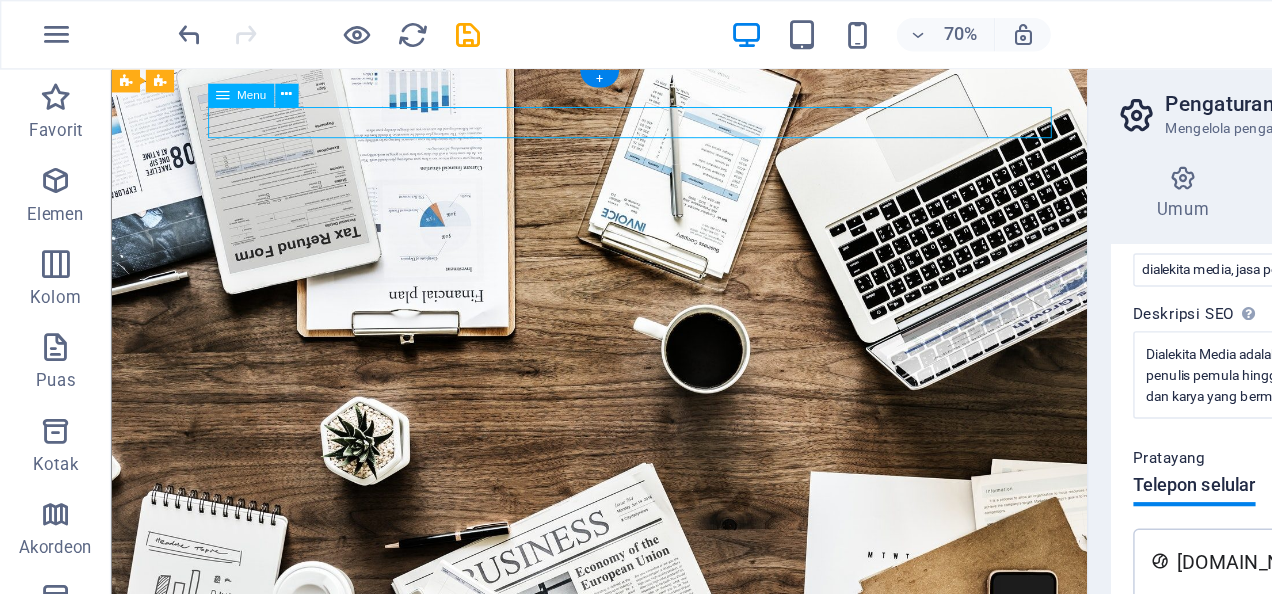 click on "Home About us Services Projects Team Contact" at bounding box center (613, 909) 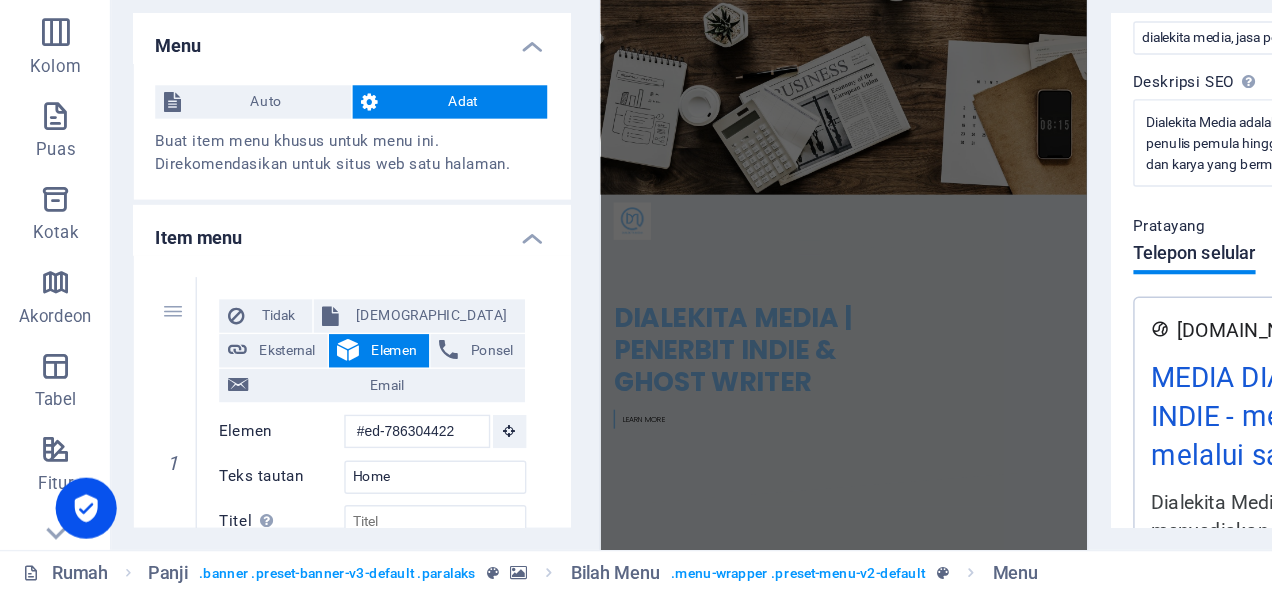 scroll, scrollTop: 0, scrollLeft: 0, axis: both 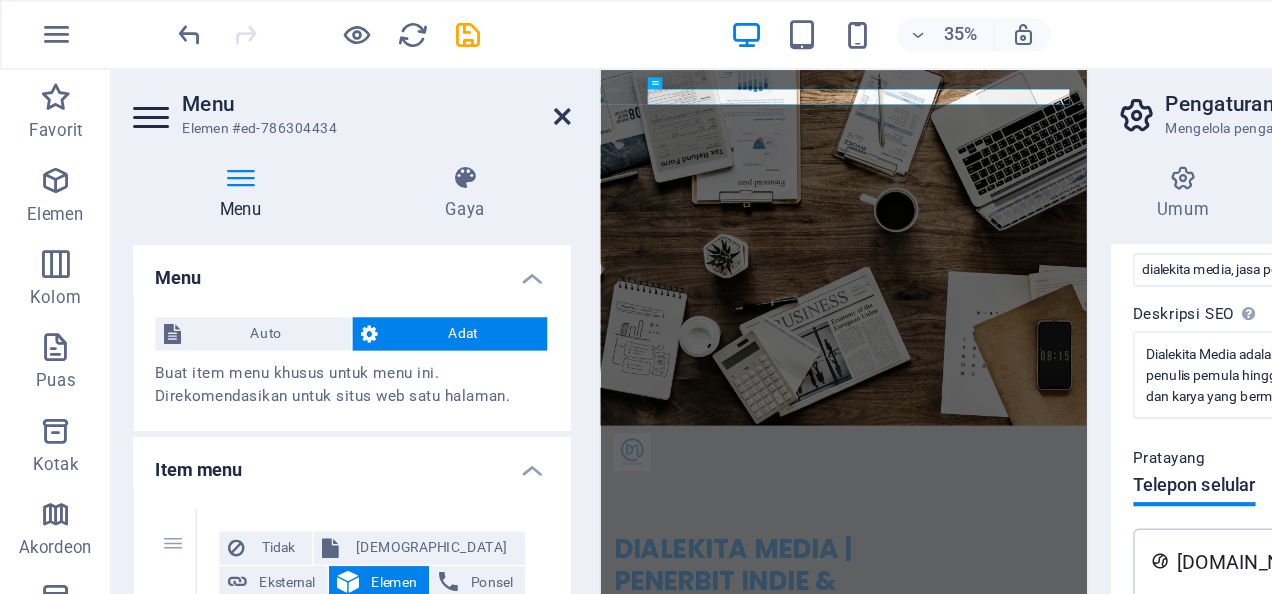 click at bounding box center [405, 84] 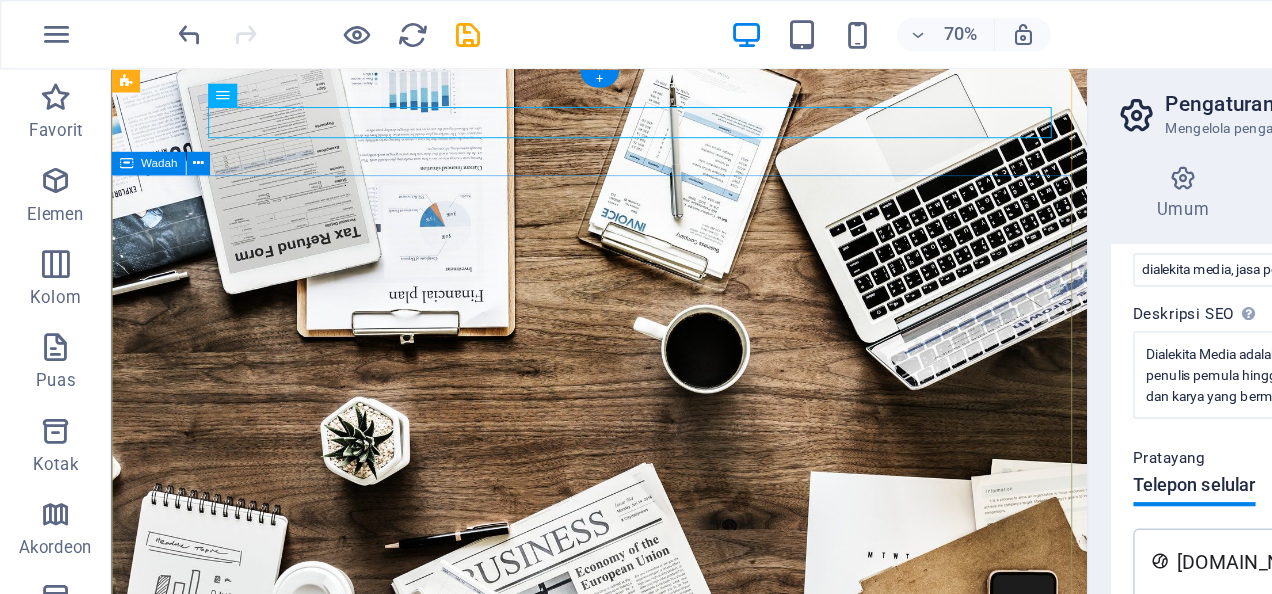 click on "DIALEKITA MEDIA | PENERBIT INDIE & GHOST WRITER Learn more" at bounding box center (612, 1151) 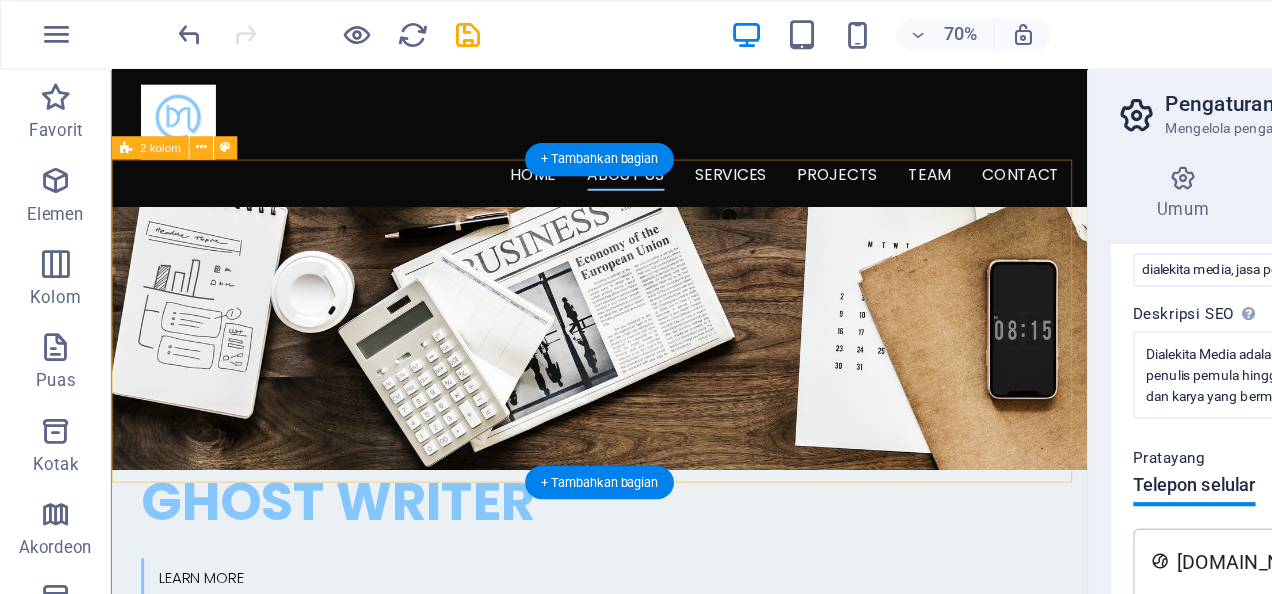 scroll, scrollTop: 649, scrollLeft: 0, axis: vertical 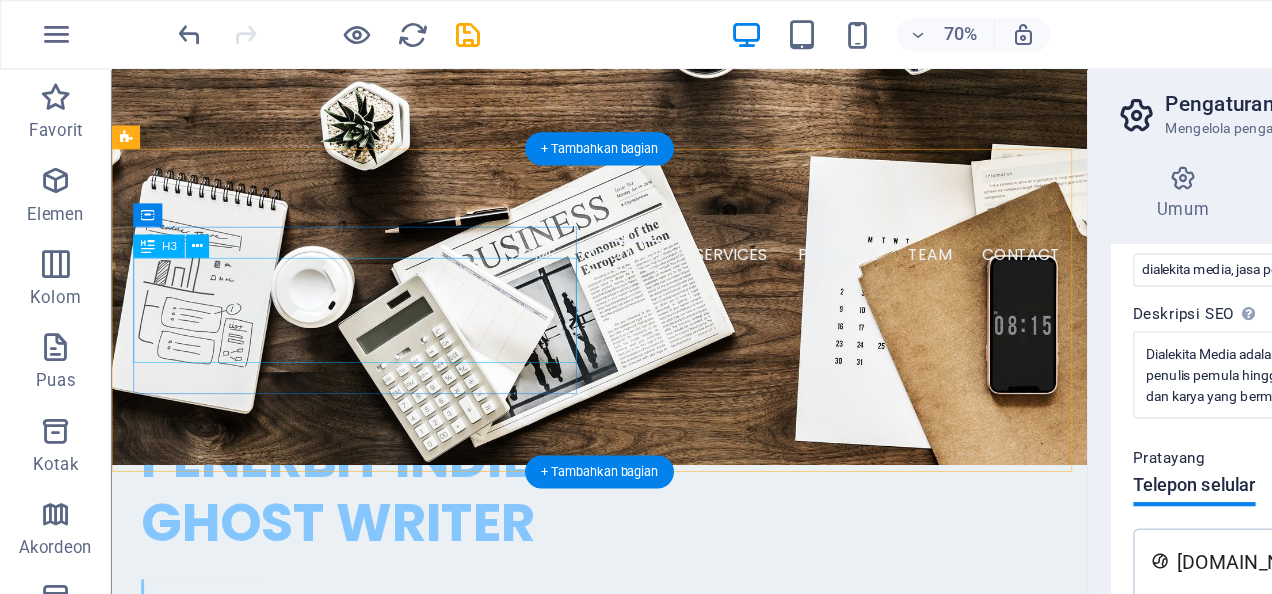 click on "We are a dynamic team of creative people and Marketing Experts." at bounding box center (355, 926) 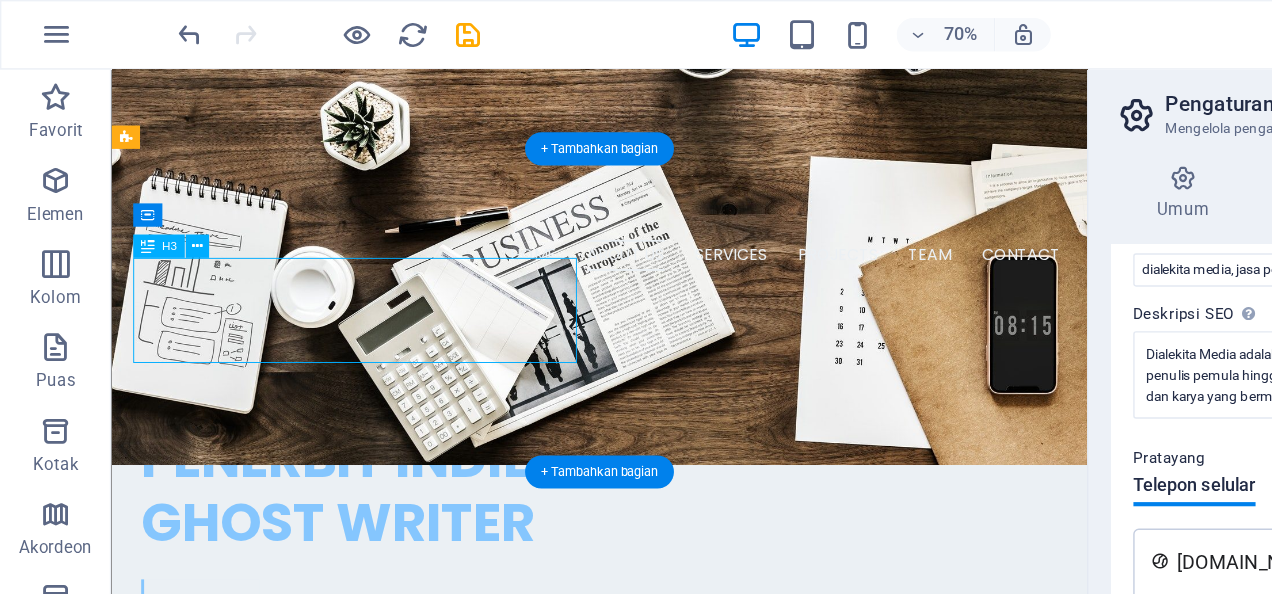 click on "We are a dynamic team of creative people and Marketing Experts." at bounding box center [355, 926] 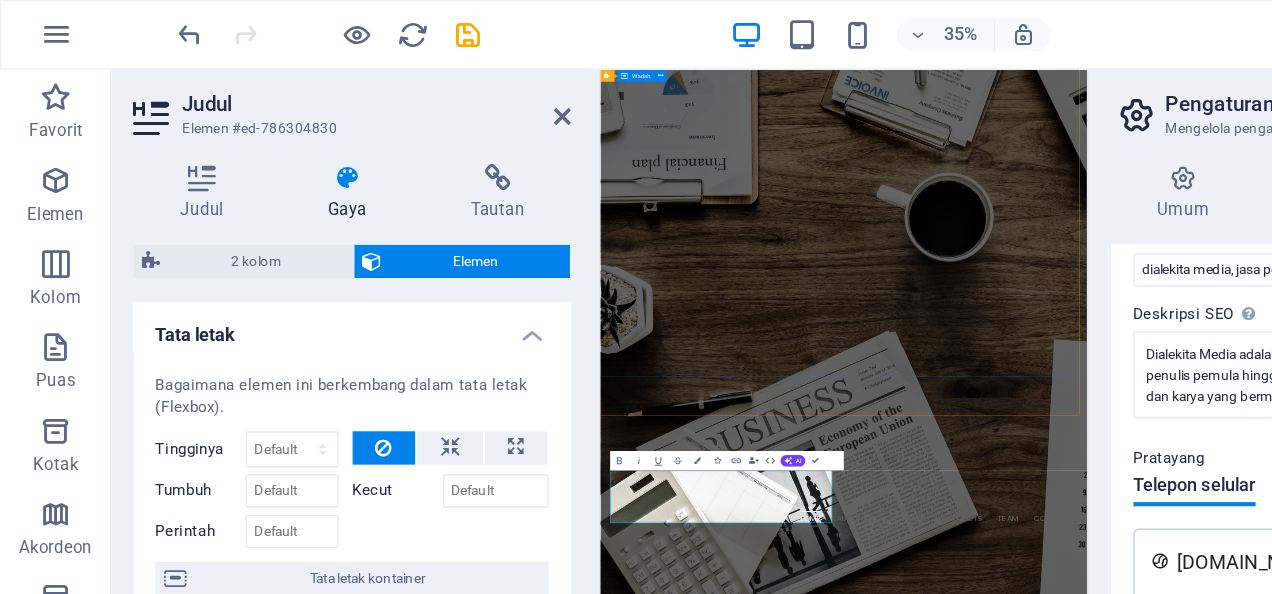 scroll, scrollTop: 756, scrollLeft: 0, axis: vertical 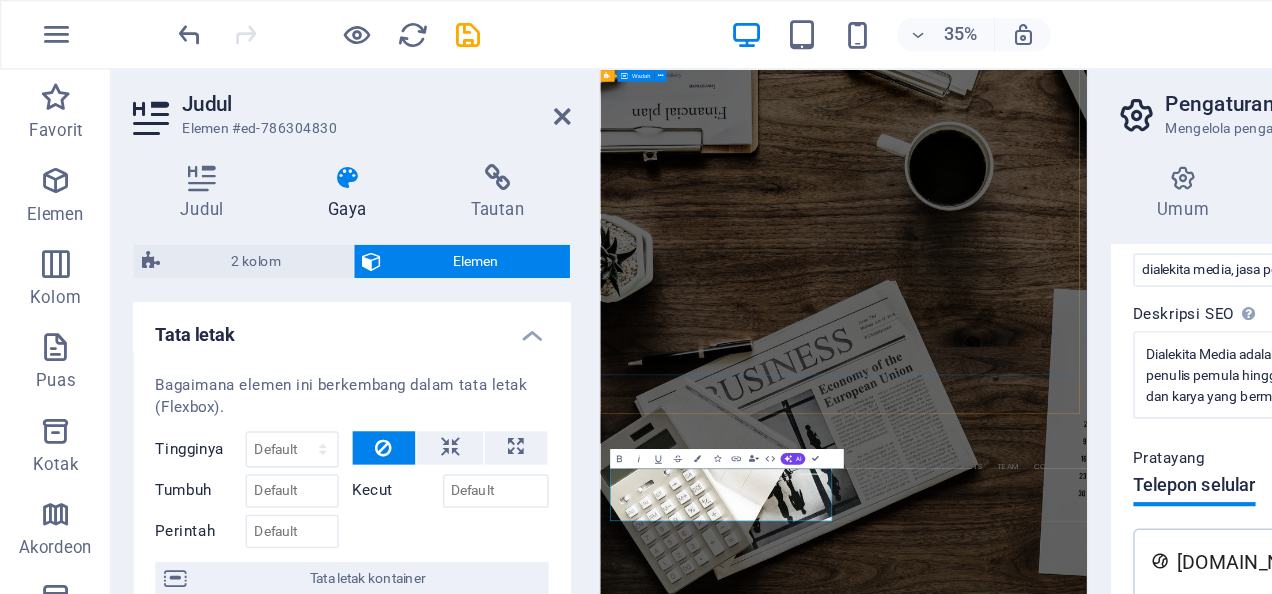 click on "DIALEKITA MEDIA | PENERBIT INDIE & GHOST WRITER Learn more" at bounding box center [1100, 1127] 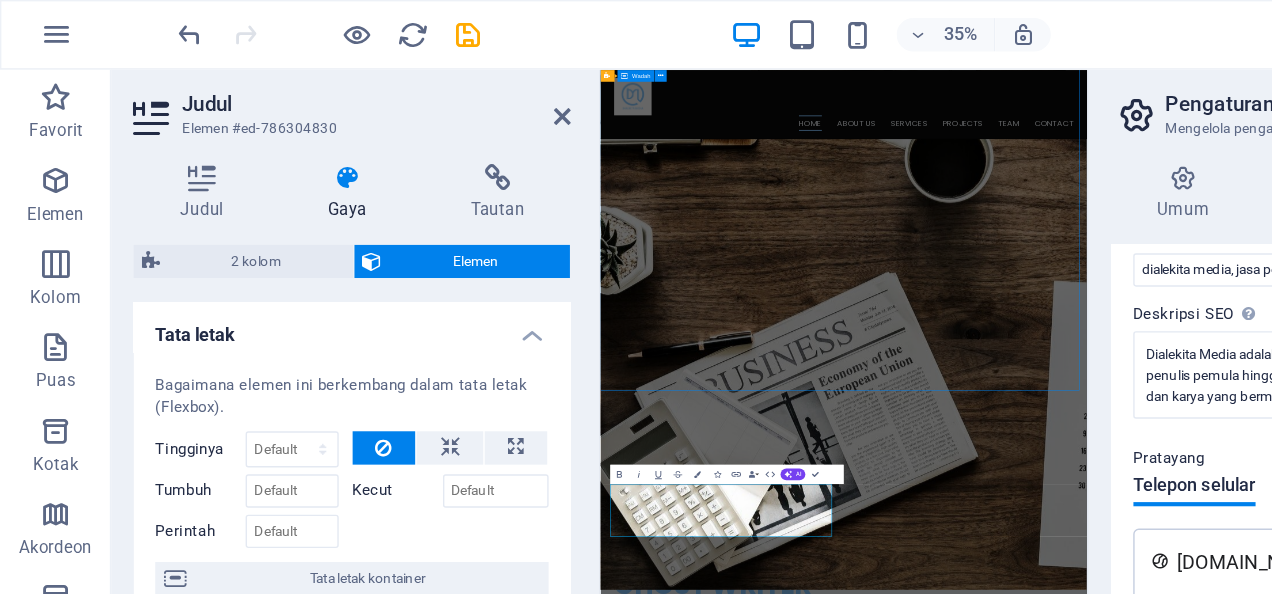 scroll, scrollTop: 724, scrollLeft: 0, axis: vertical 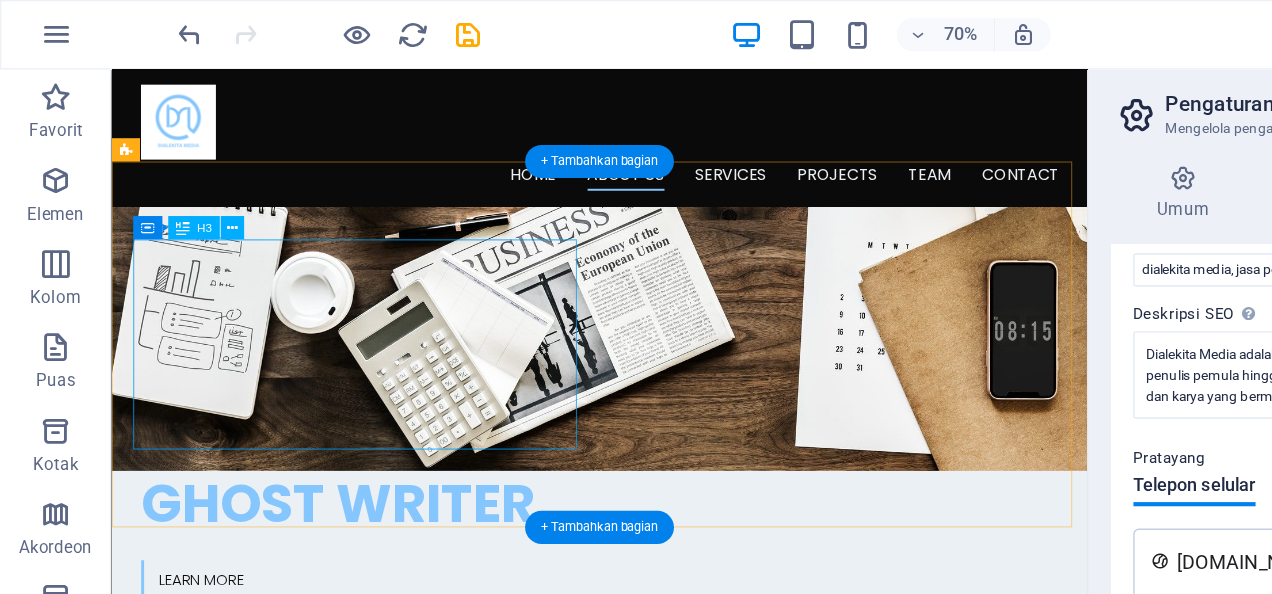 click on "Selamat datang di Dialekita Media, rumah bagi karya sastra. Dialekita membuka ruang penerbitan bagi semua yang ingin bersuara melalui tulisan." at bounding box center (355, 961) 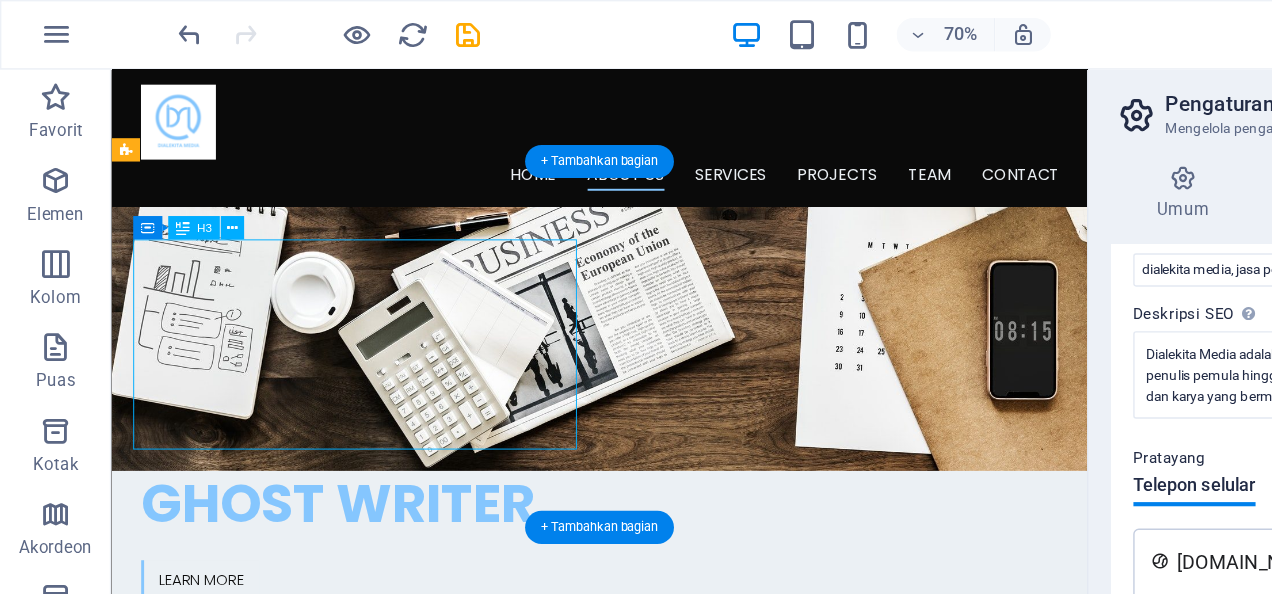 click on "Selamat datang di Dialekita Media, rumah bagi karya sastra. Dialekita membuka ruang penerbitan bagi semua yang ingin bersuara melalui tulisan." at bounding box center [355, 961] 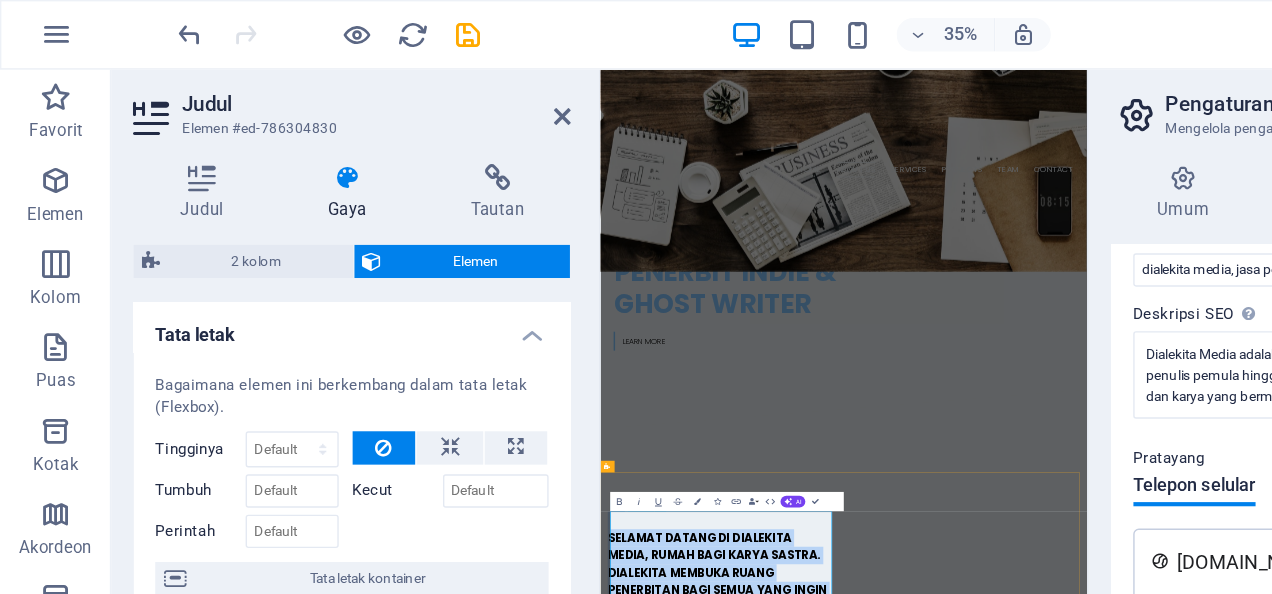click on "Selamat datang di Dialekita Media, rumah bagi karya sastra. Dialekita membuka ruang penerbitan bagi semua yang ingin bersuara melalui tulisan." at bounding box center (841, 1101) 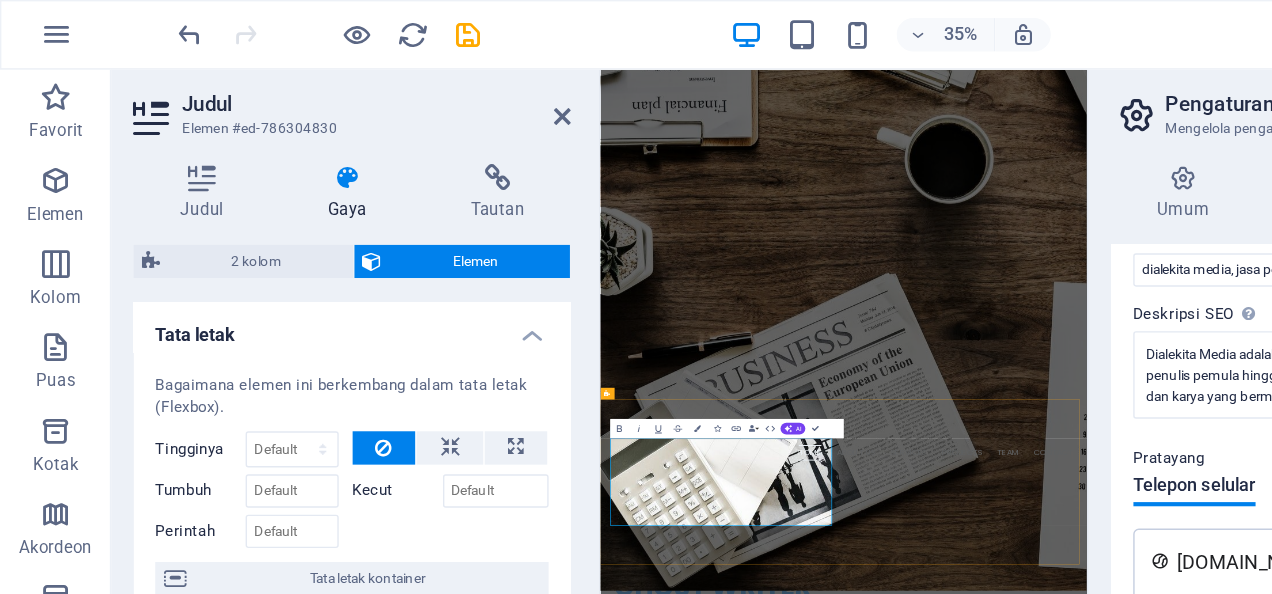 scroll, scrollTop: 871, scrollLeft: 0, axis: vertical 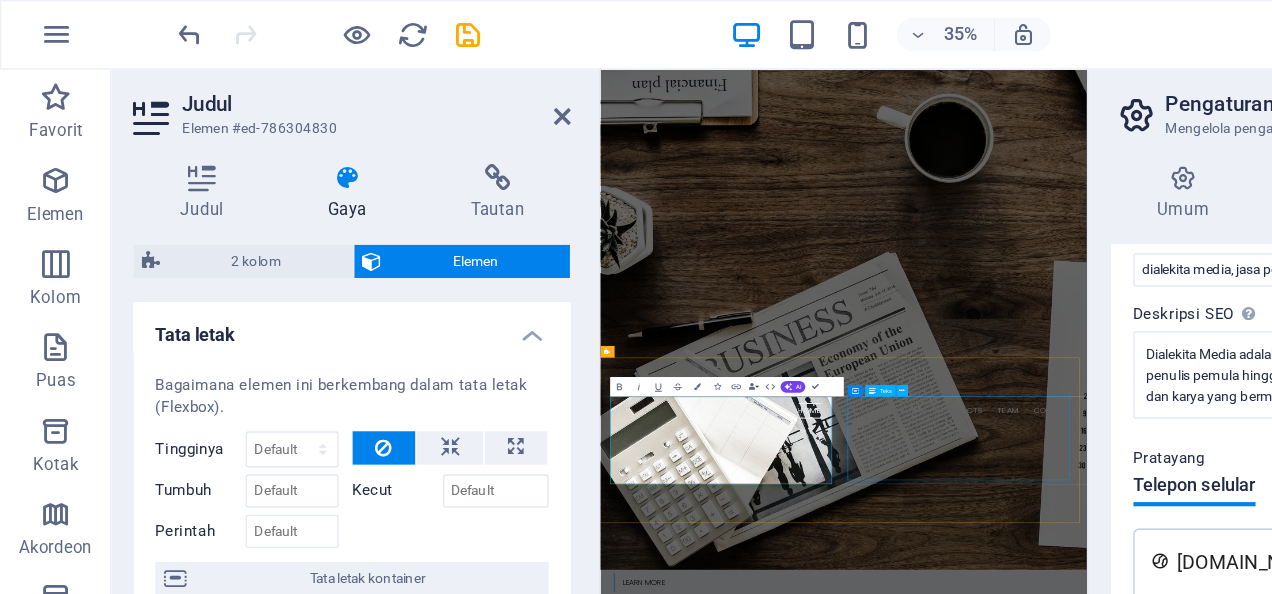 click on "Lorem ipsum dolor sit amet, consetetur sadipscing elitr, sed diam nonumy eirmod tempor invidunt ut labore et dolore magna aliquyam erat, sed diam voluptua.  At vero eos et accusam et justo duo [PERSON_NAME]. Et otea rebum stet clita kasd gubergren, no sea takimata sanctus est Lorem ipsum dolor sit amet." at bounding box center (844, 1664) 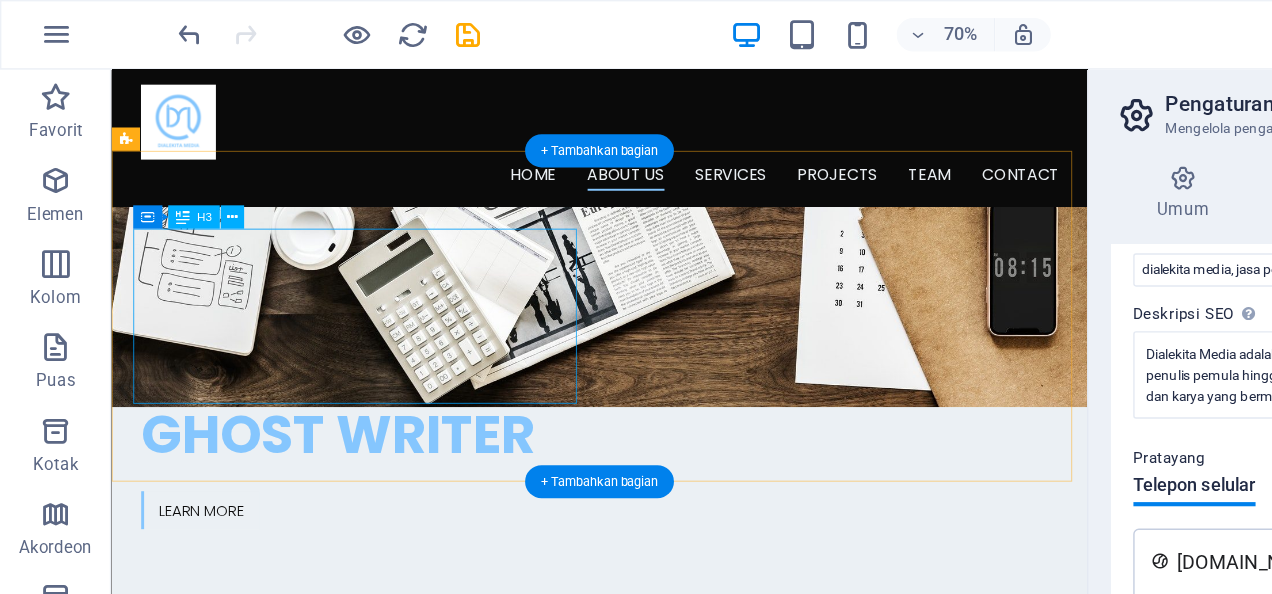 scroll, scrollTop: 646, scrollLeft: 0, axis: vertical 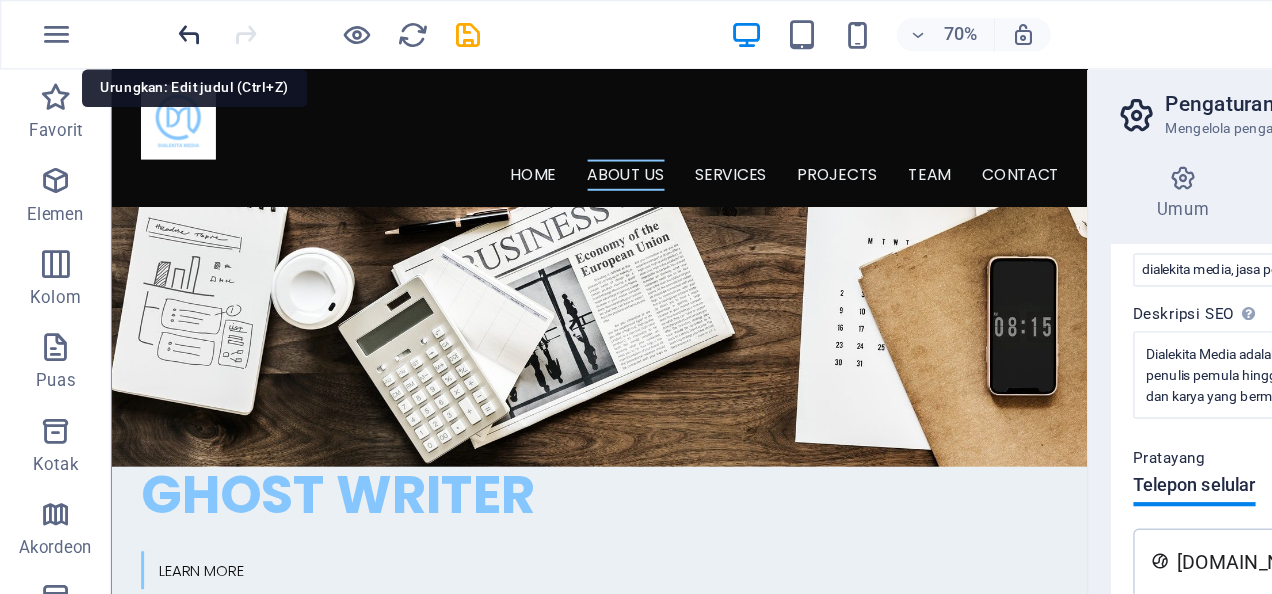 click at bounding box center [137, 25] 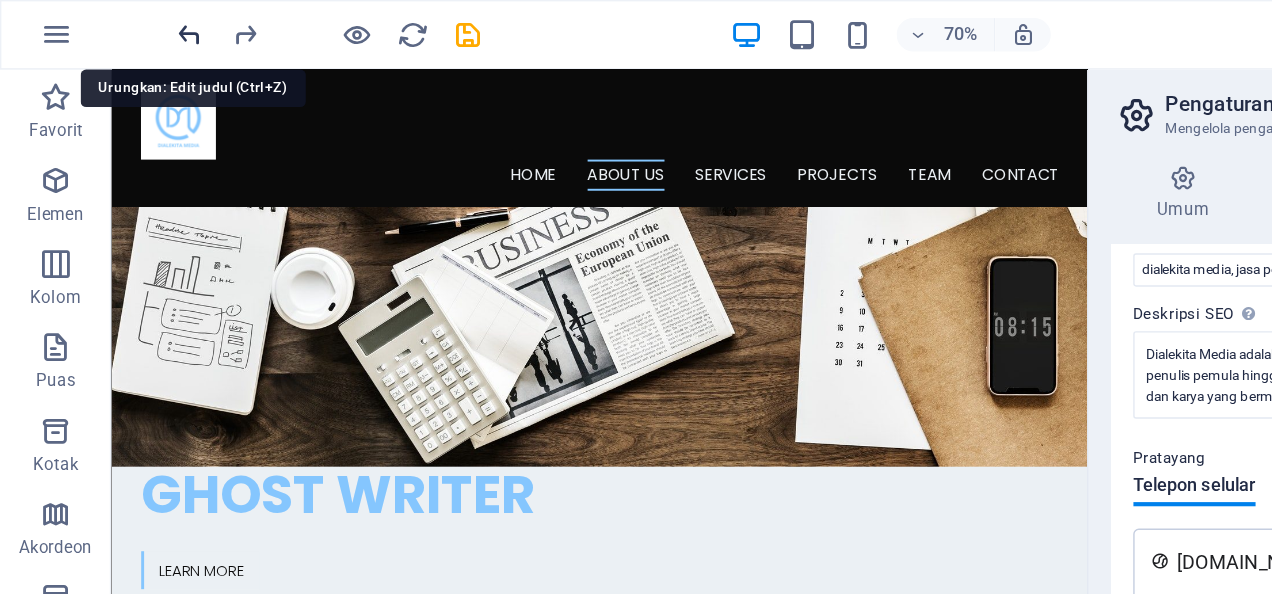 click at bounding box center (137, 25) 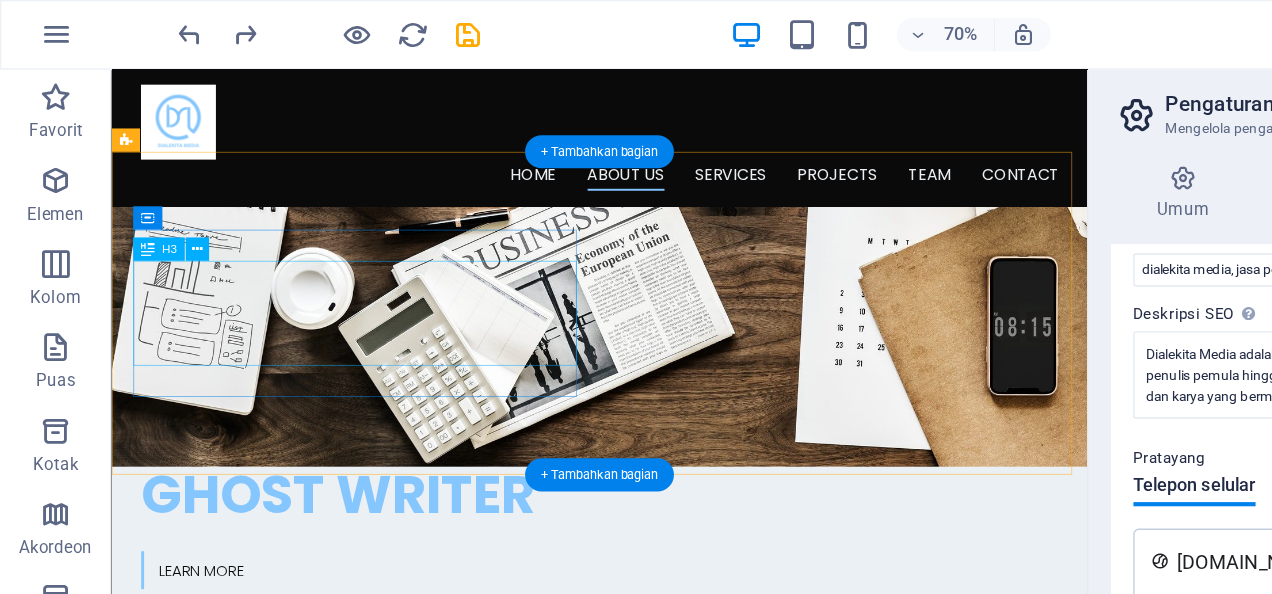 click on "We are a dynamic team of creative people and Marketing Experts." at bounding box center (355, 897) 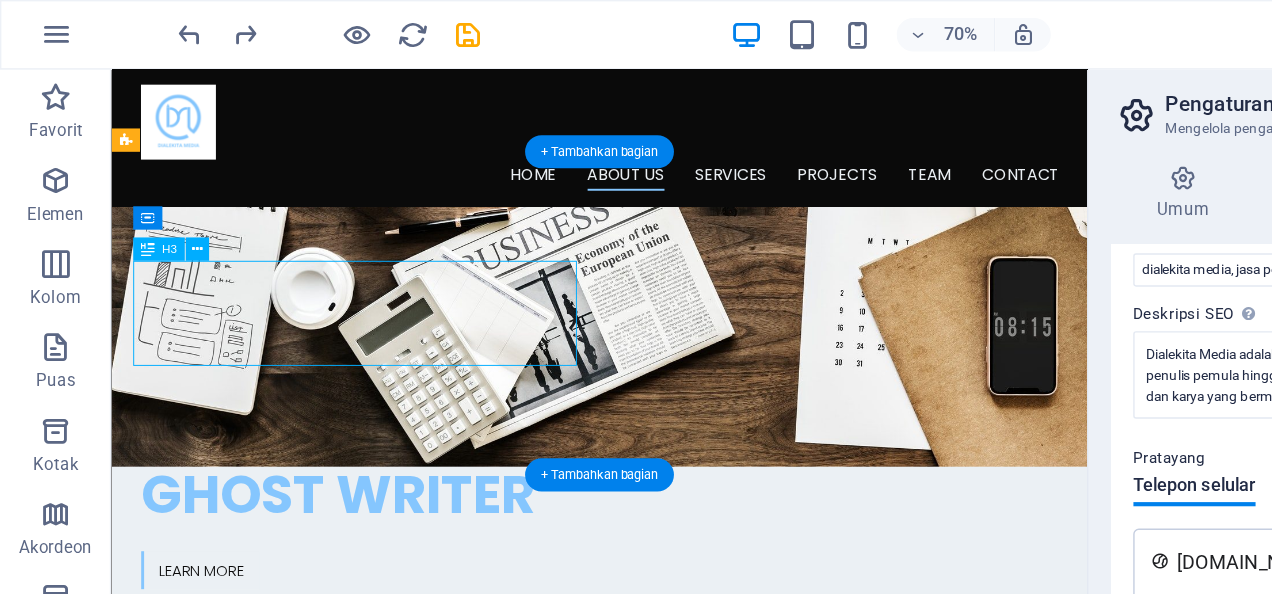 click on "We are a dynamic team of creative people and Marketing Experts." at bounding box center (355, 897) 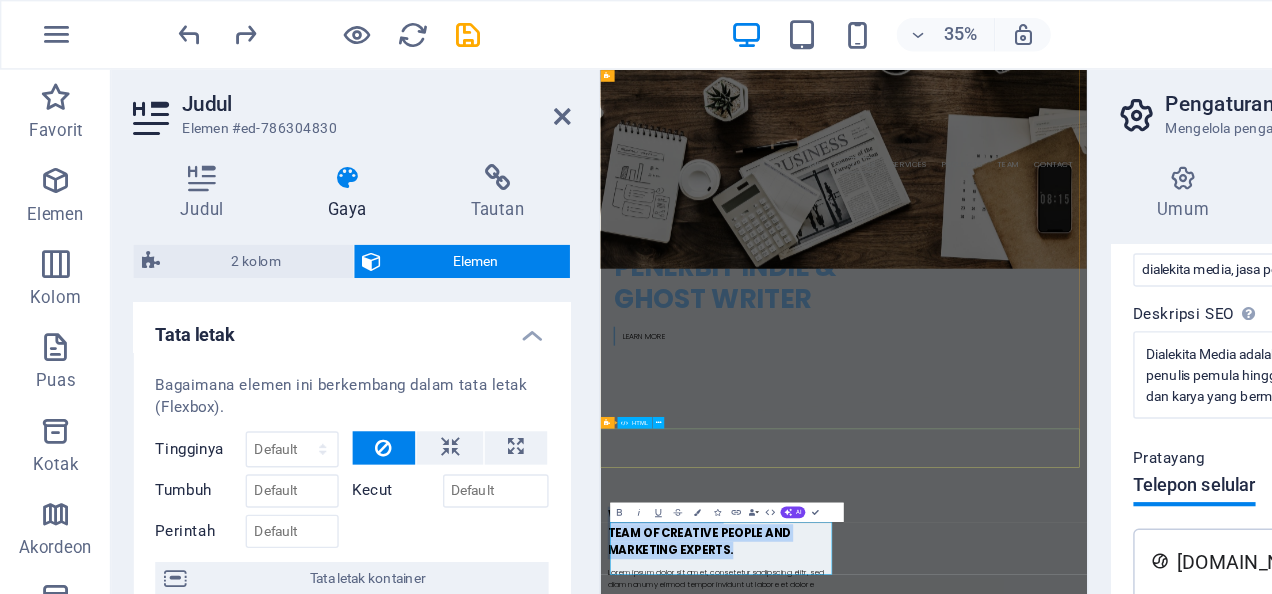 type 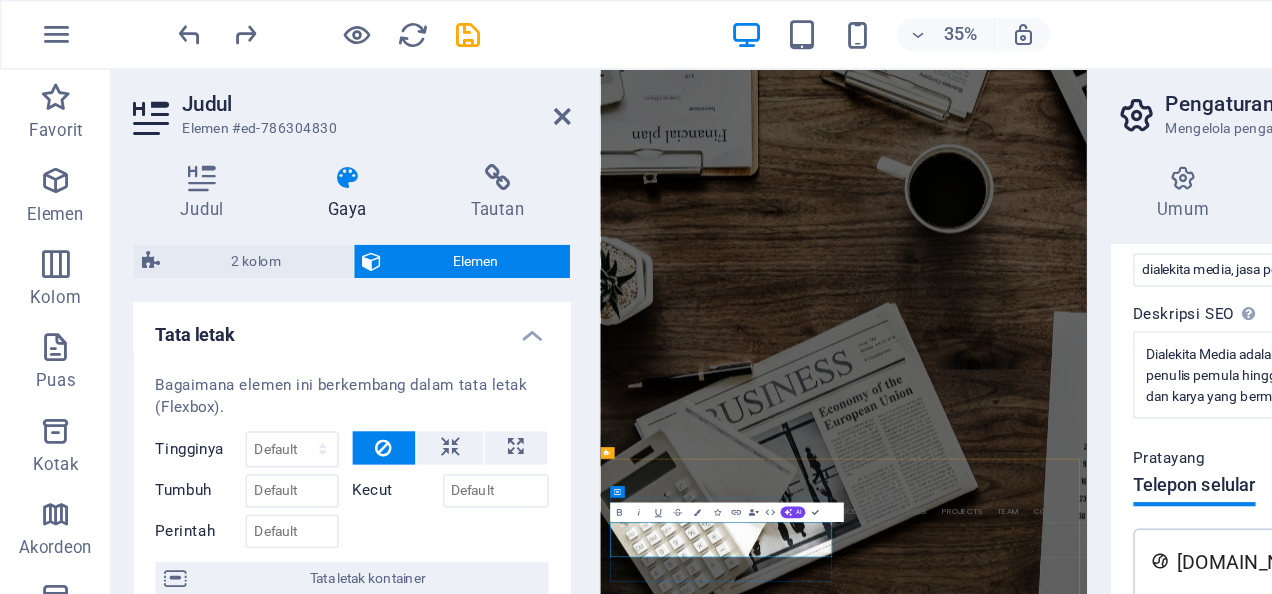 click on "Ketika cerita" at bounding box center [704, 1642] 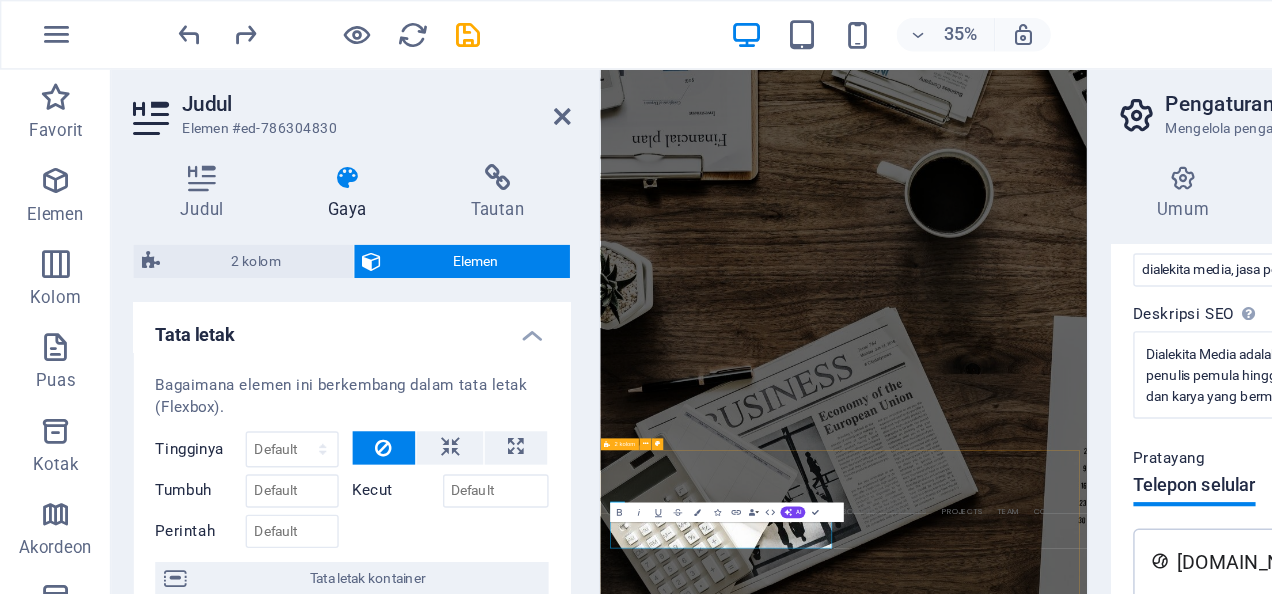 scroll, scrollTop: 682, scrollLeft: 0, axis: vertical 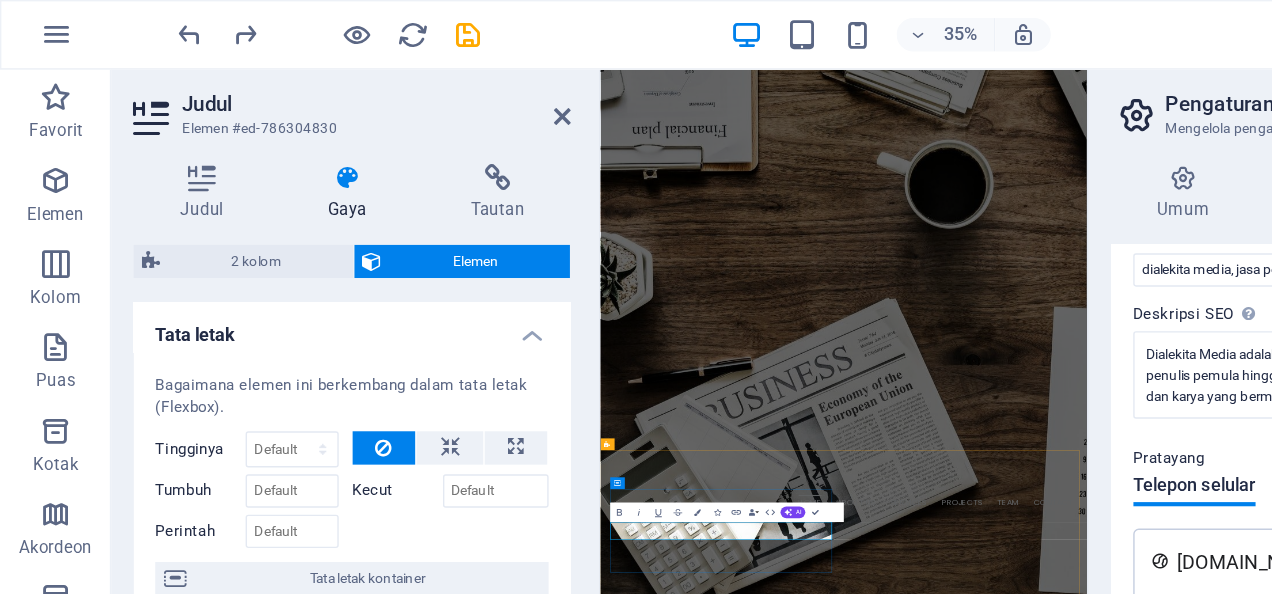 click on "Ketika cerita" at bounding box center (844, 1589) 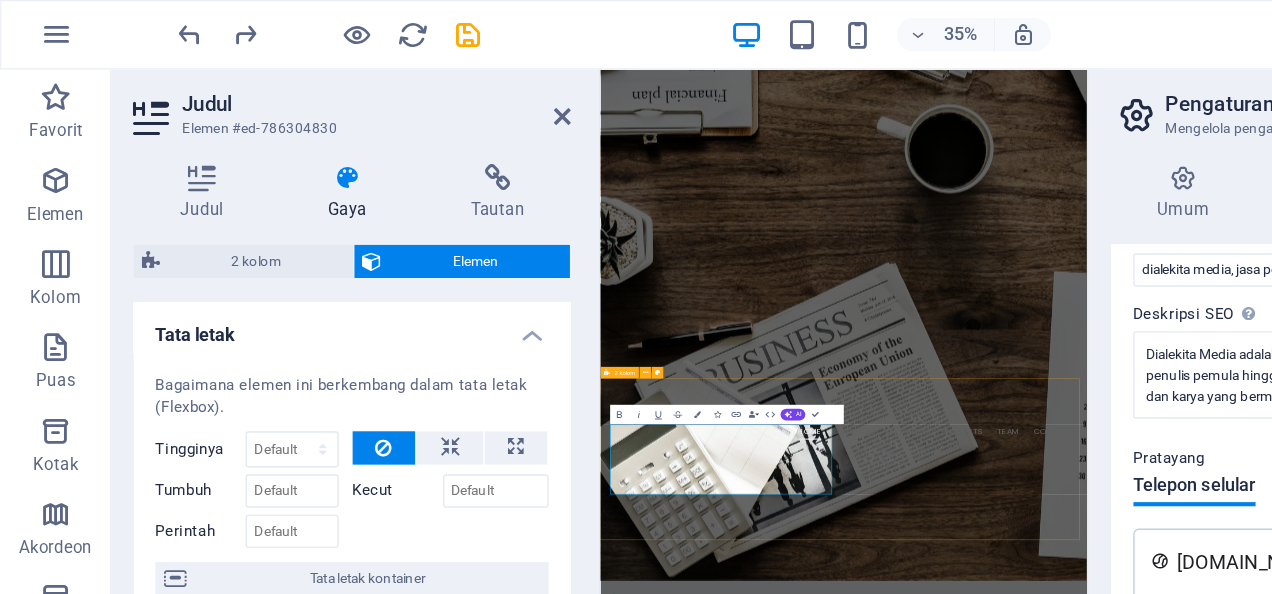 scroll, scrollTop: 832, scrollLeft: 0, axis: vertical 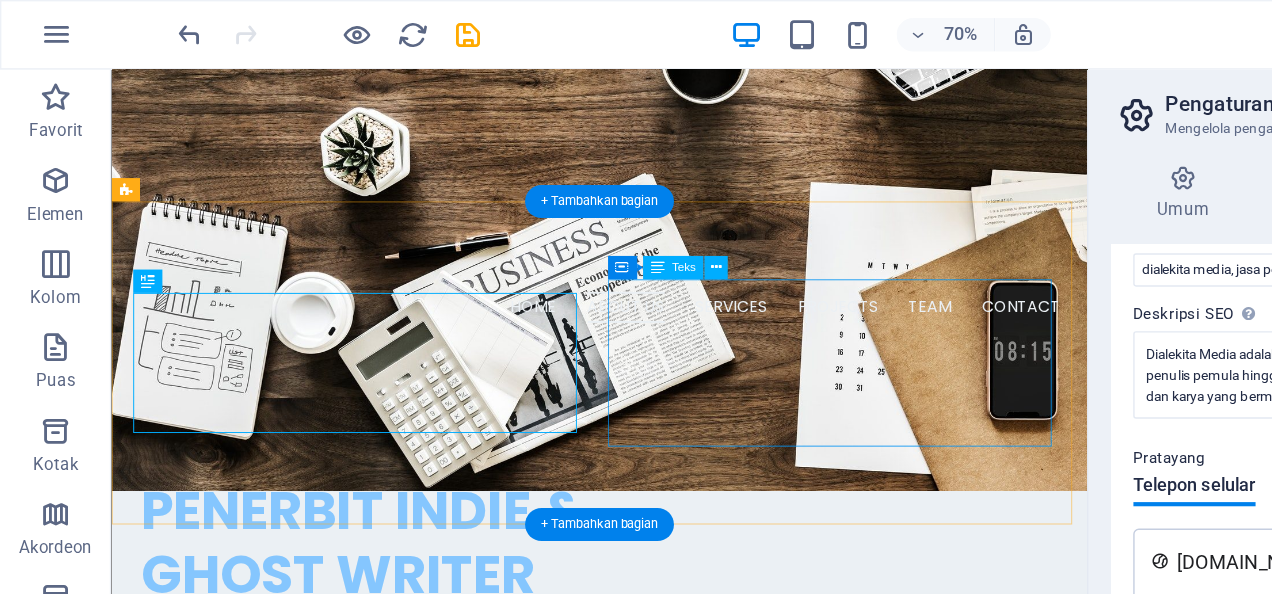 click on "Lorem ipsum dolor sit amet, consetetur sadipscing elitr, sed diam nonumy eirmod tempor invidunt ut labore et dolore magna aliquyam erat, sed diam voluptua.  At vero eos et accusam et justo duo [PERSON_NAME]. Et otea rebum stet clita kasd gubergren, no sea takimata sanctus est Lorem ipsum dolor sit amet." at bounding box center (355, 1172) 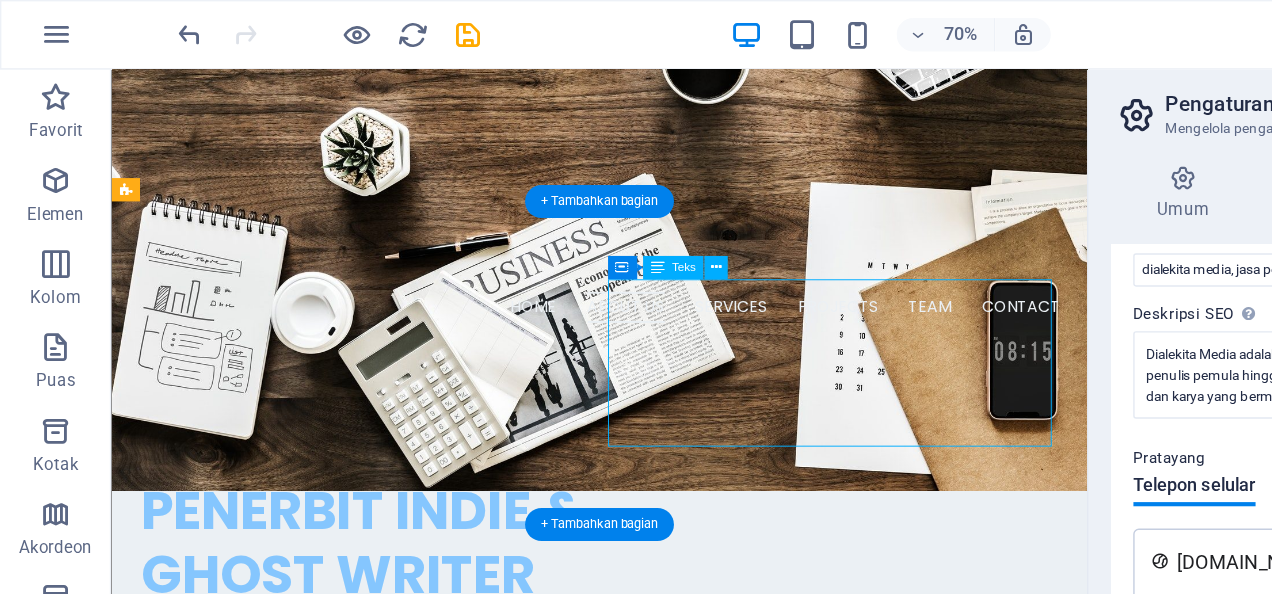 drag, startPoint x: 623, startPoint y: 289, endPoint x: 634, endPoint y: 292, distance: 11.401754 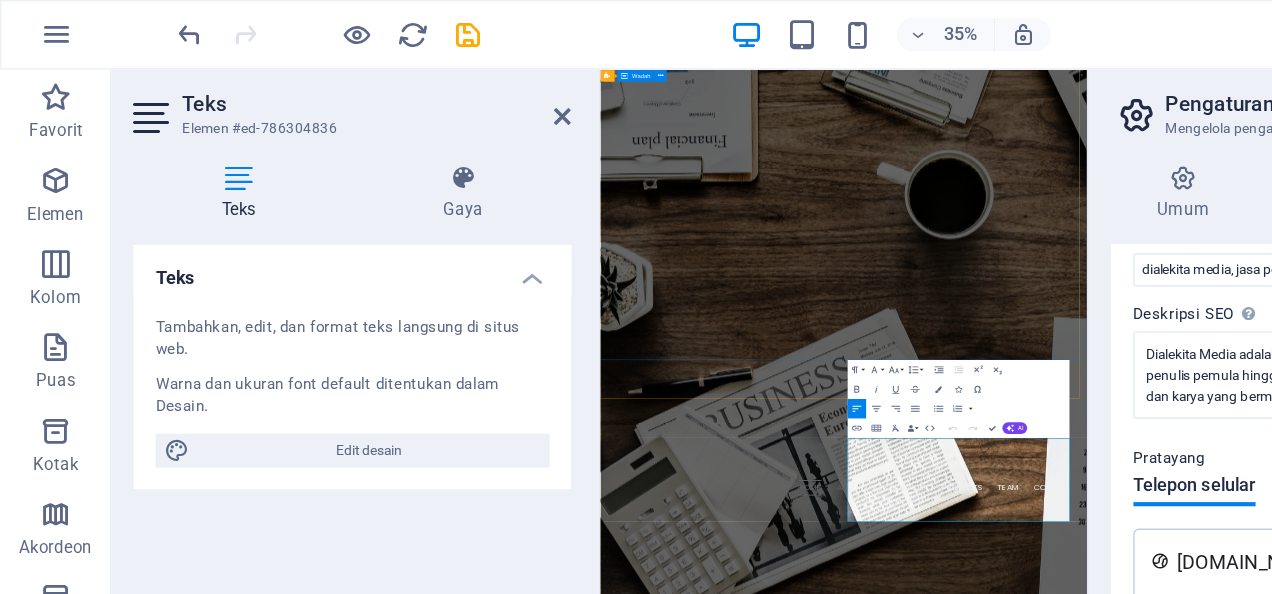 scroll, scrollTop: 786, scrollLeft: 0, axis: vertical 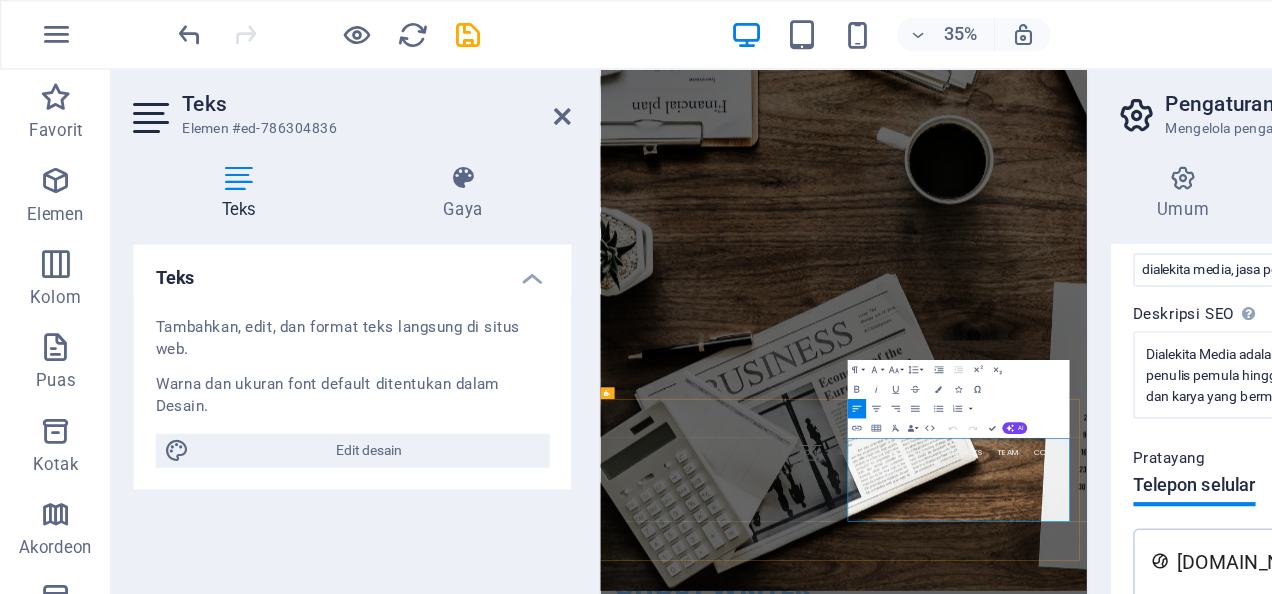 click on "Et otea rebum stet clita kasd gubergren, no sea takimata sanctus est Lorem ipsum dolor sit amet." at bounding box center [844, 1774] 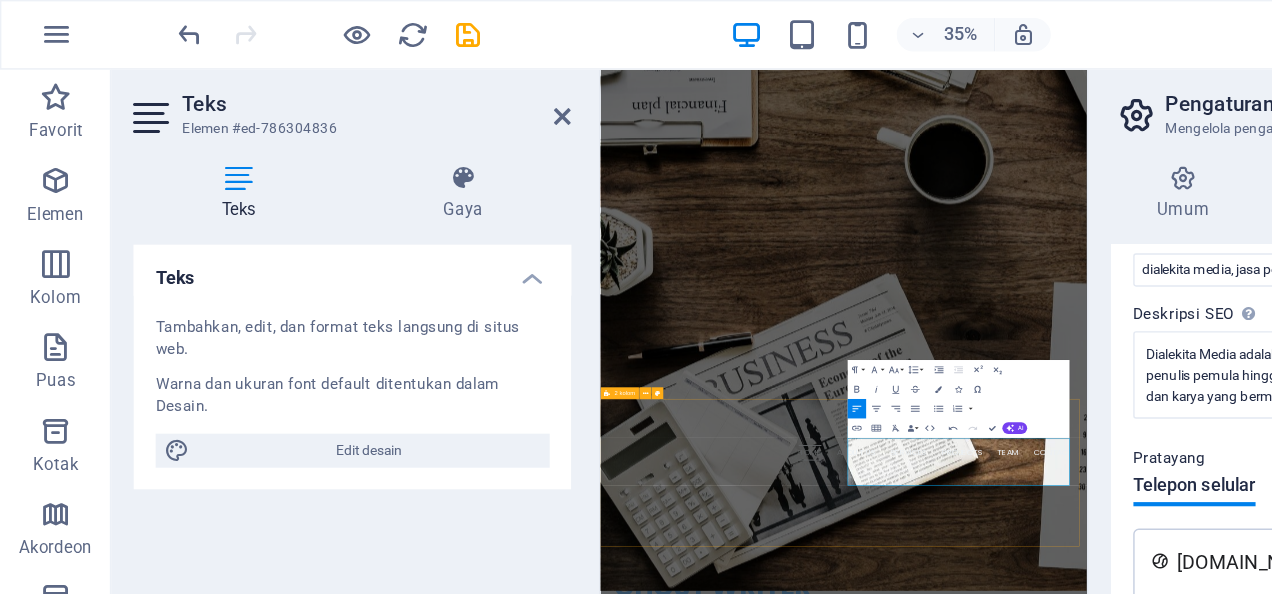 scroll, scrollTop: 2364, scrollLeft: 1, axis: both 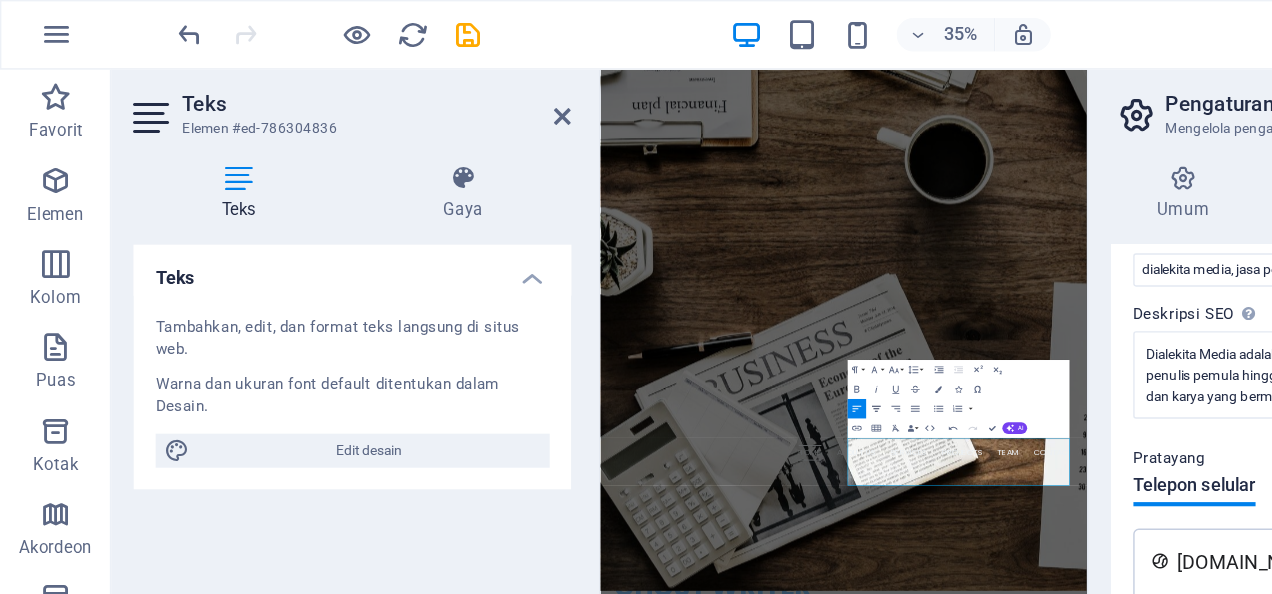 click 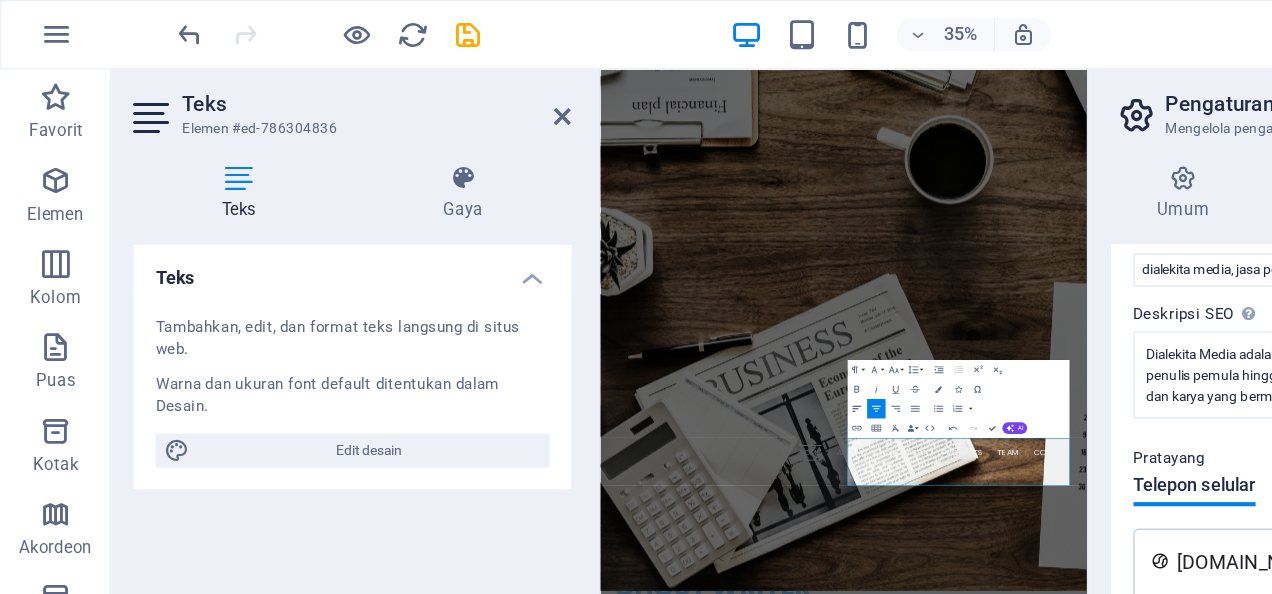 click on "Sejajarkan Kiri" at bounding box center (616, 294) 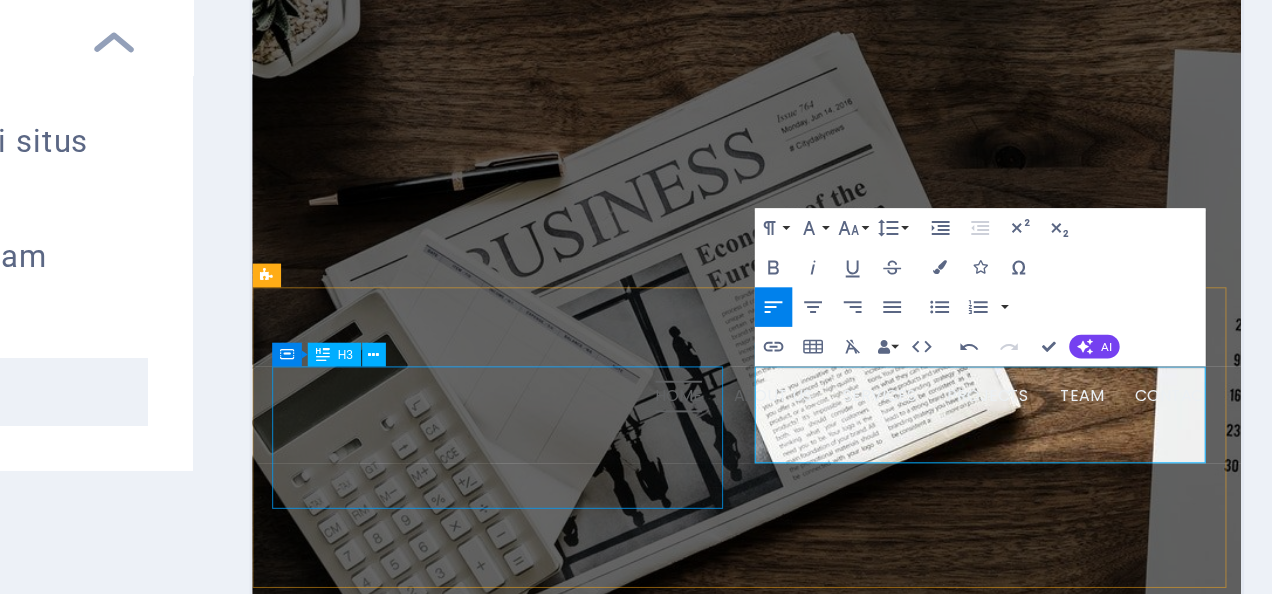 click on "Ketika cerita tak lagi satu arah dan sastra membuka ruang bicara, di sanalah tumbuh dialektika" at bounding box center (496, 1088) 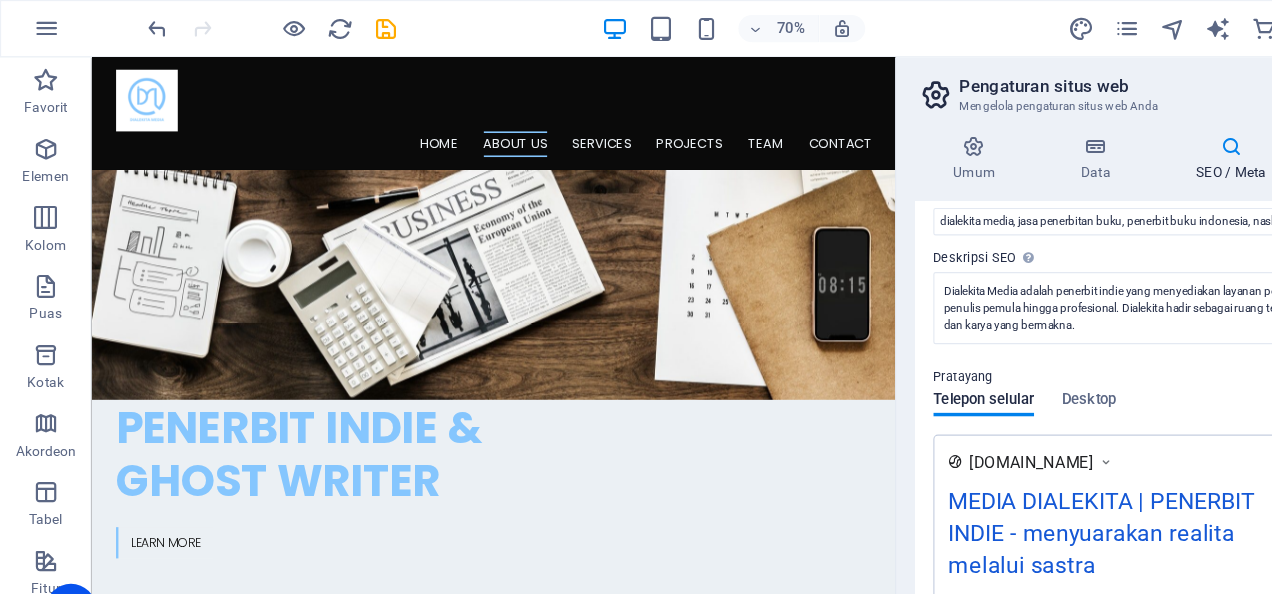scroll, scrollTop: 500, scrollLeft: 0, axis: vertical 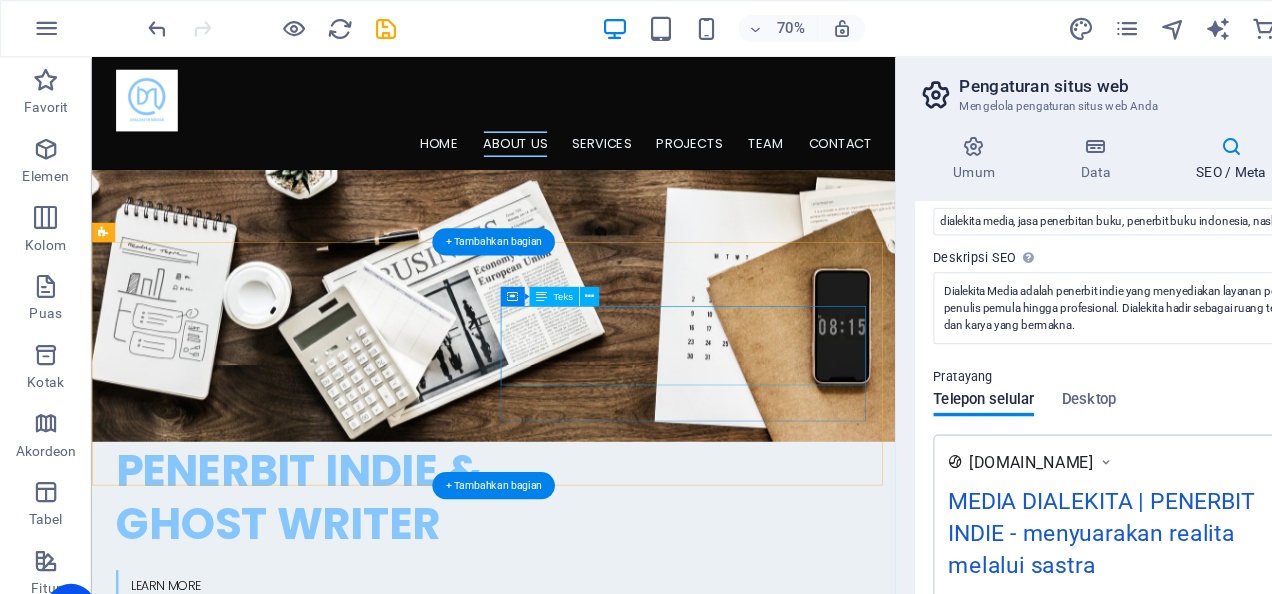 click on "Dialekita Media adalah penerbit indie yang menyediakan layanan penerbitan buku untuk penulis pemula hingga profesional. Dialekita hadir sebagai ruang terbuka bagi ide-ide, narasi, dan karya yang bermakna." at bounding box center [335, 1186] 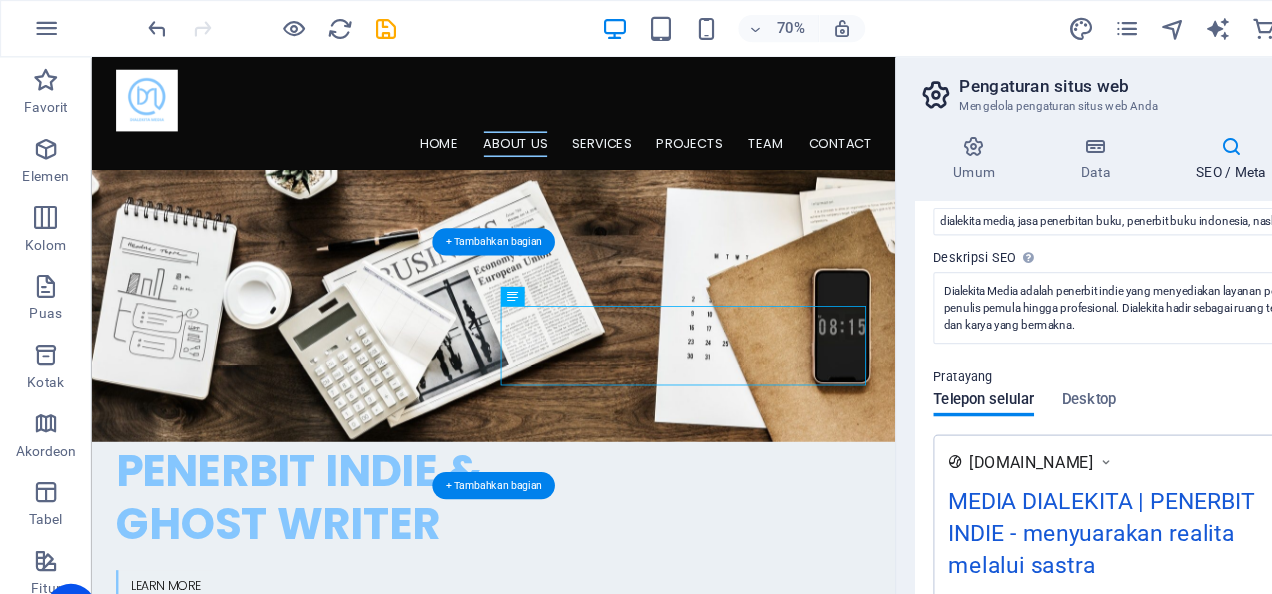 drag, startPoint x: 805, startPoint y: 400, endPoint x: 828, endPoint y: 467, distance: 70.837845 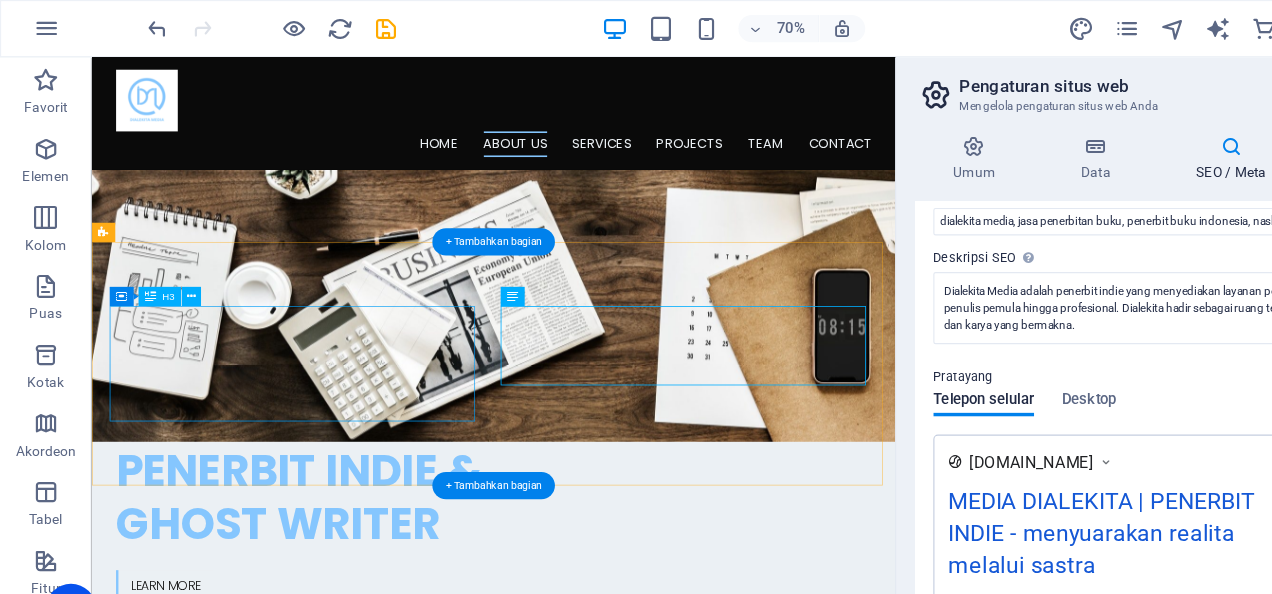 click on "Ketika cerita tak lagi satu arah dan sastra membuka ruang bicara, di sanalah tumbuh dialektika" at bounding box center [335, 1049] 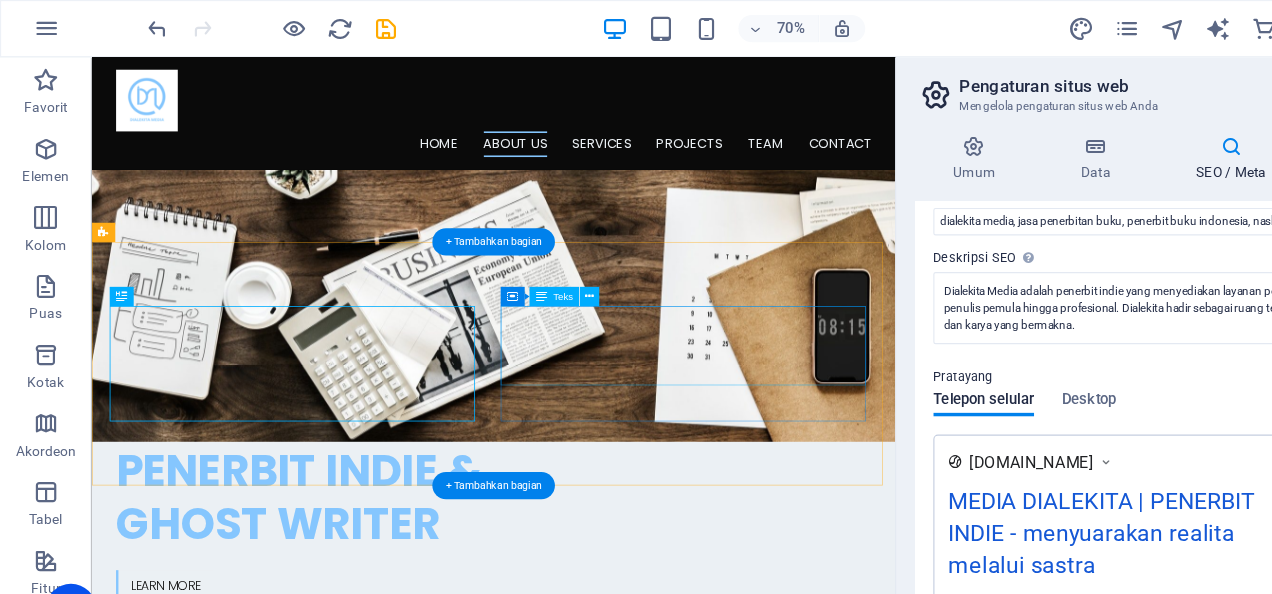 click on "Dialekita Media adalah penerbit indie yang menyediakan layanan penerbitan buku untuk penulis pemula hingga profesional. Dialekita hadir sebagai ruang terbuka bagi ide-ide, narasi, dan karya yang bermakna." at bounding box center (335, 1186) 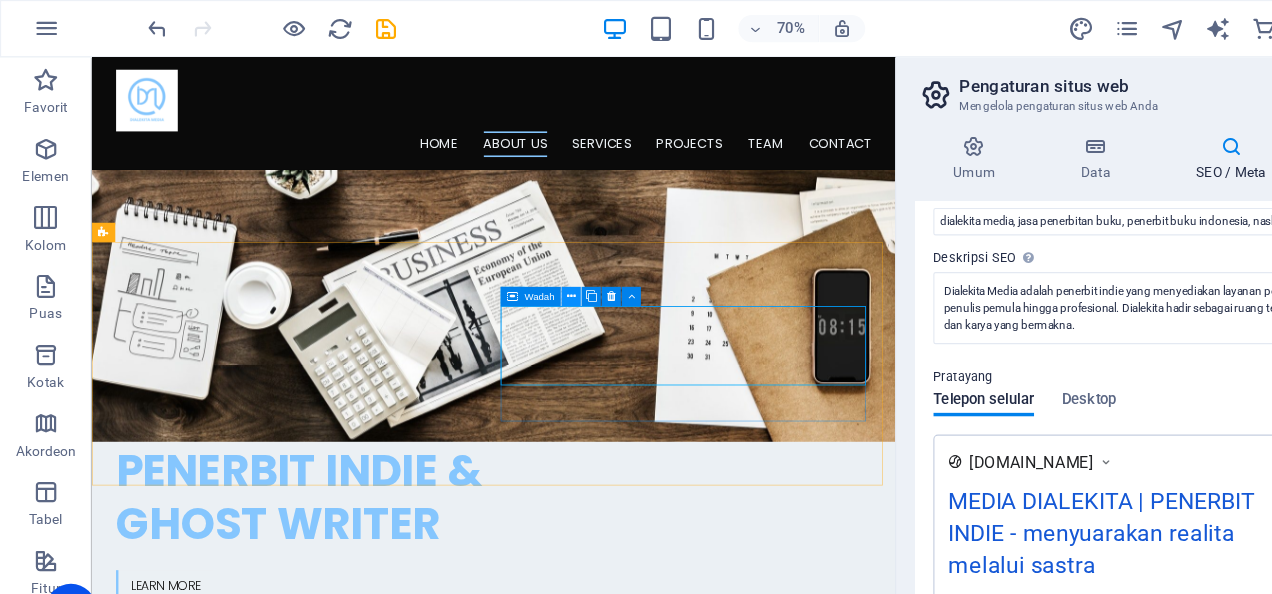 click at bounding box center [499, 259] 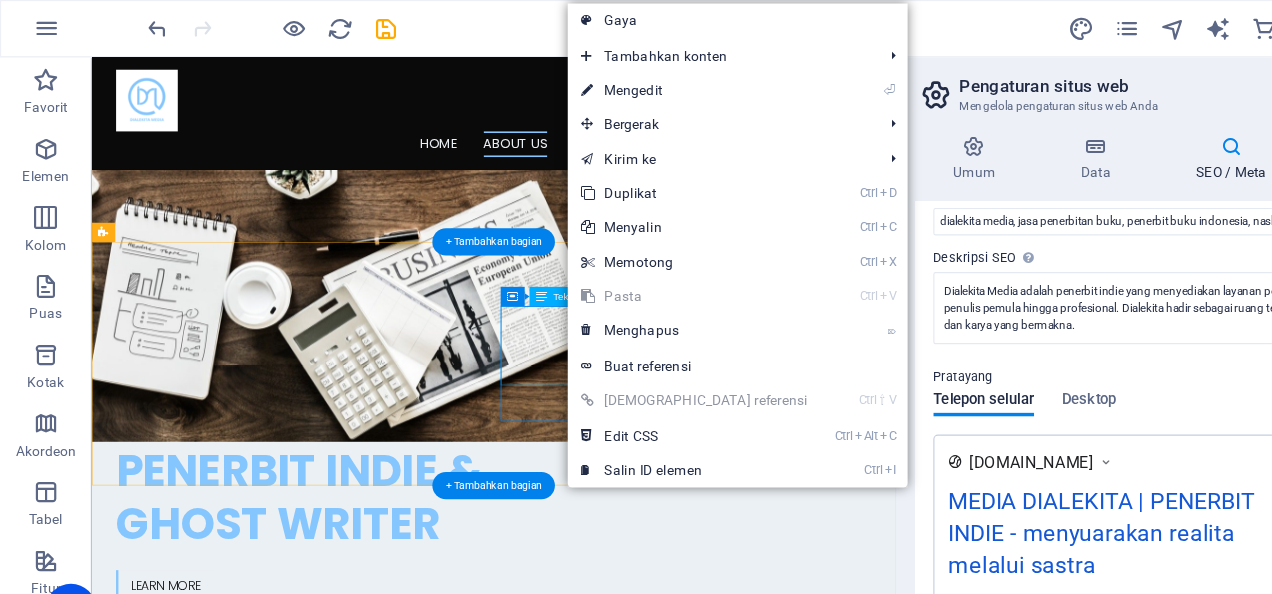 click on "Dialekita Media adalah penerbit indie yang menyediakan layanan penerbitan buku untuk penulis pemula hingga profesional. Dialekita hadir sebagai ruang terbuka bagi ide-ide, narasi, dan karya yang bermakna." at bounding box center (335, 1186) 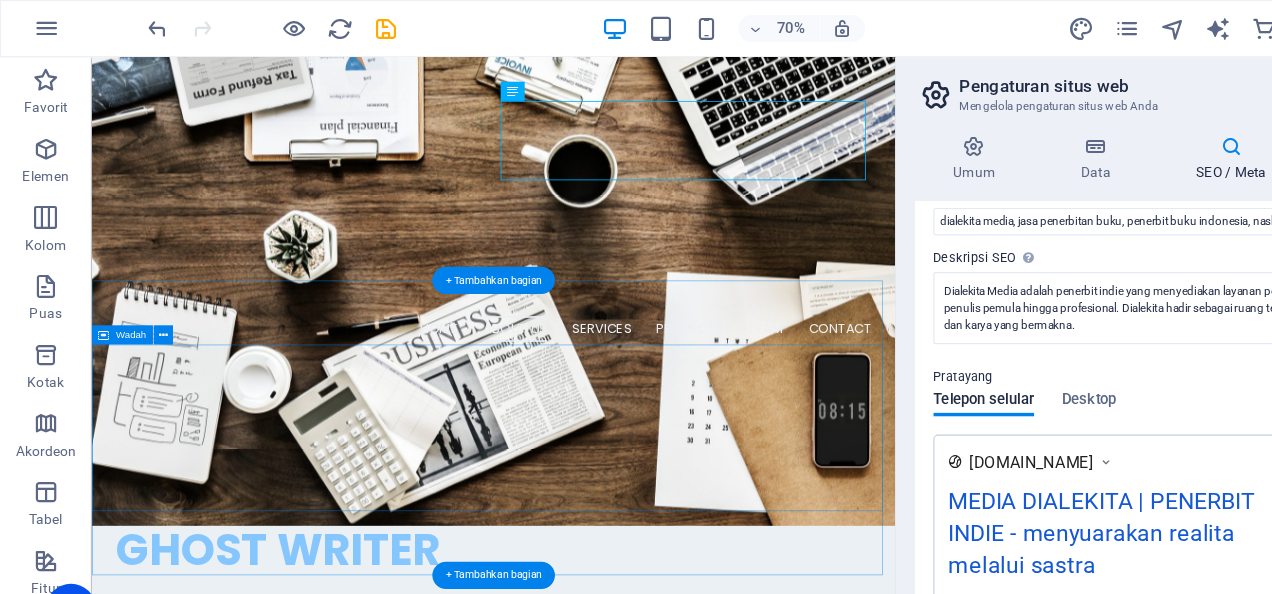 scroll, scrollTop: 774, scrollLeft: 0, axis: vertical 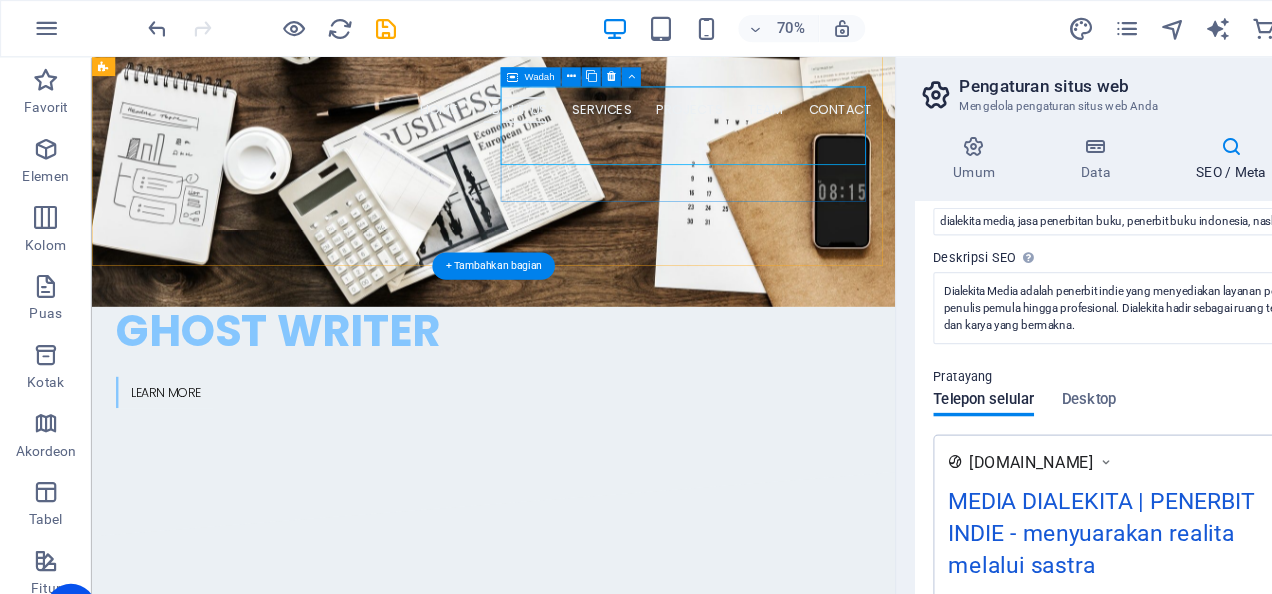 click on "Dialekita Media adalah penerbit indie yang menyediakan layanan penerbitan buku untuk penulis pemula hingga profesional. Dialekita hadir sebagai ruang terbuka bagi ide-ide, narasi, dan karya yang bermakna." at bounding box center (335, 944) 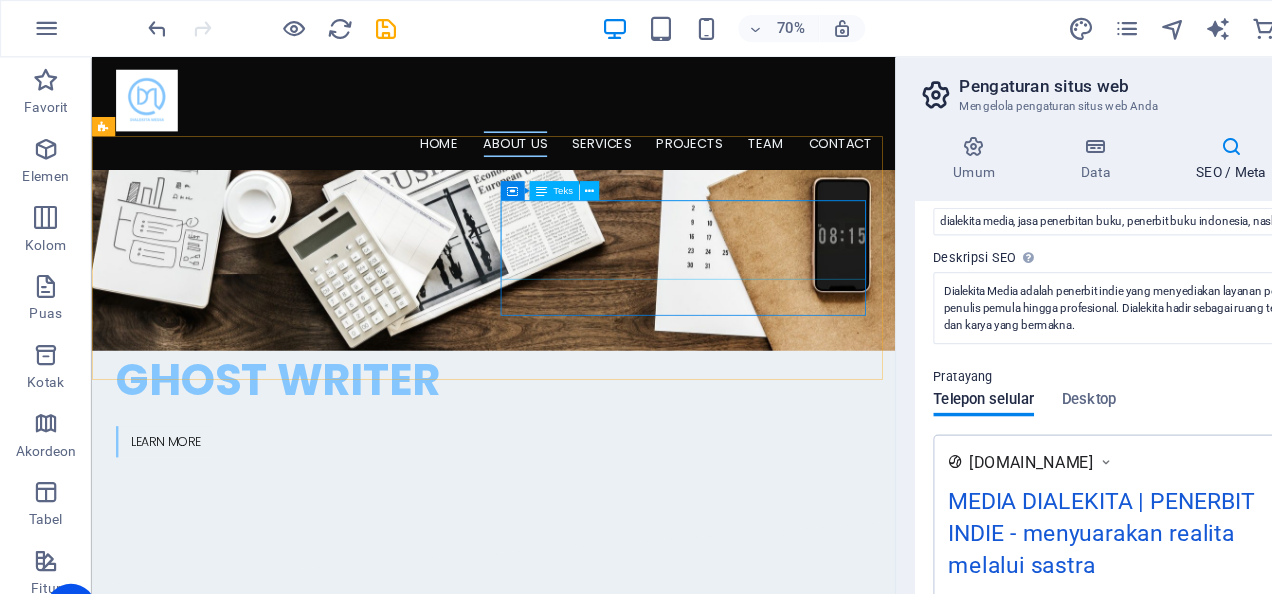 scroll, scrollTop: 629, scrollLeft: 0, axis: vertical 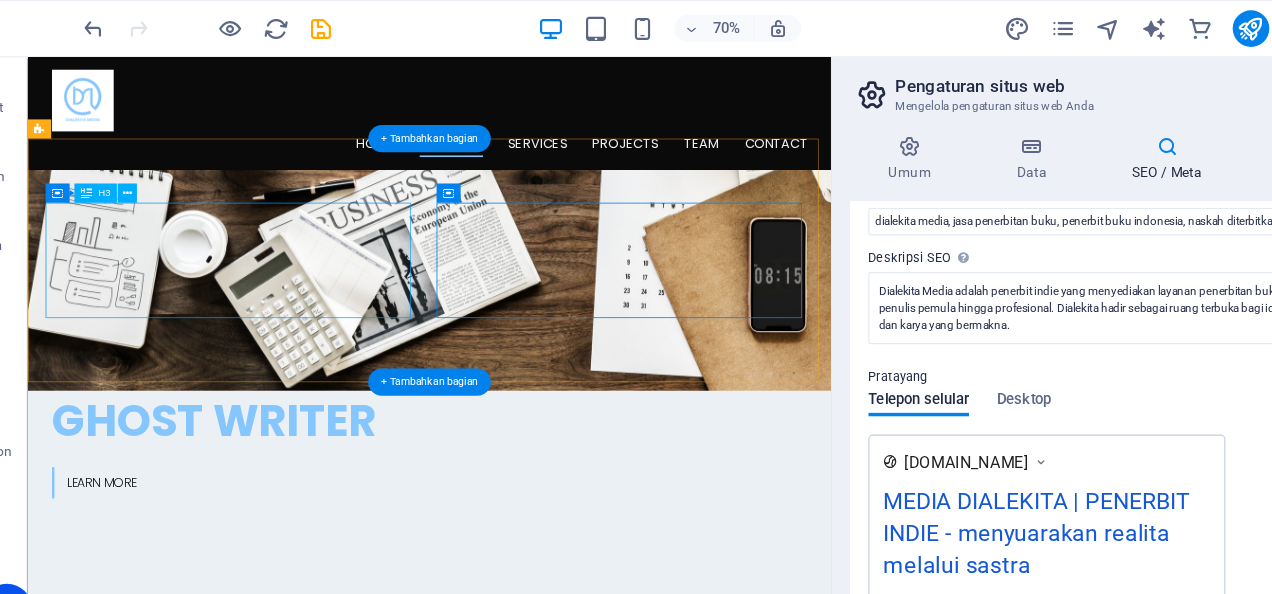 click on "Ketika cerita tak lagi satu arah dan sastra membuka ruang bicara, di sanalah tumbuh dialektika" at bounding box center [271, 920] 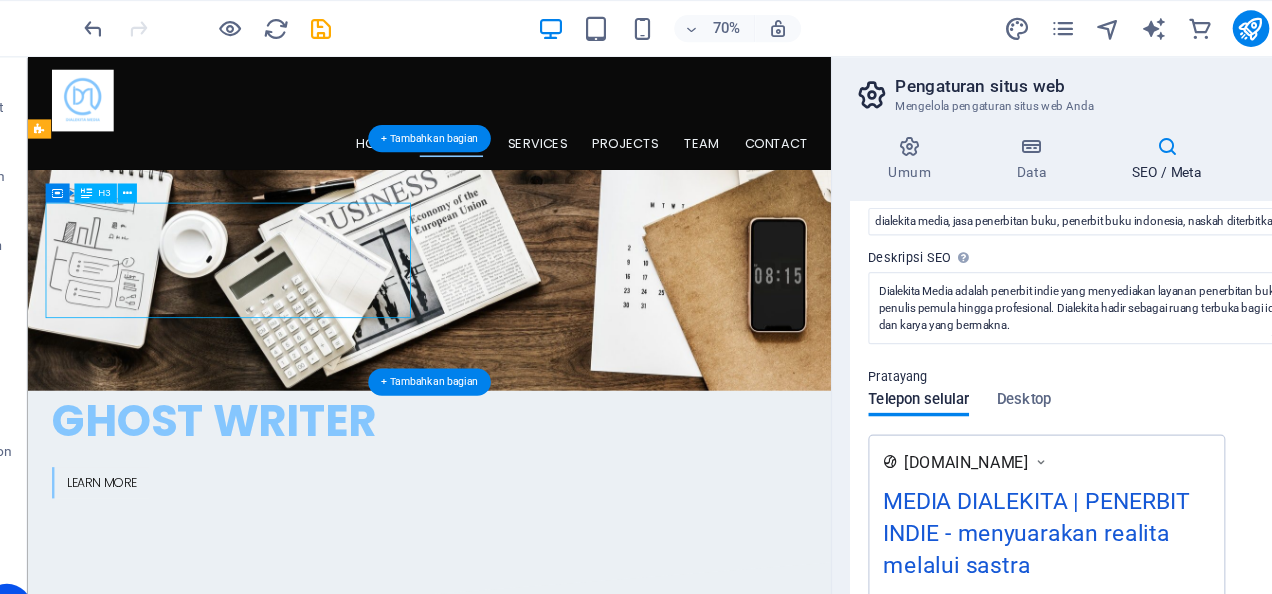 click on "Ketika cerita tak lagi satu arah dan sastra membuka ruang bicara, di sanalah tumbuh dialektika" at bounding box center [271, 920] 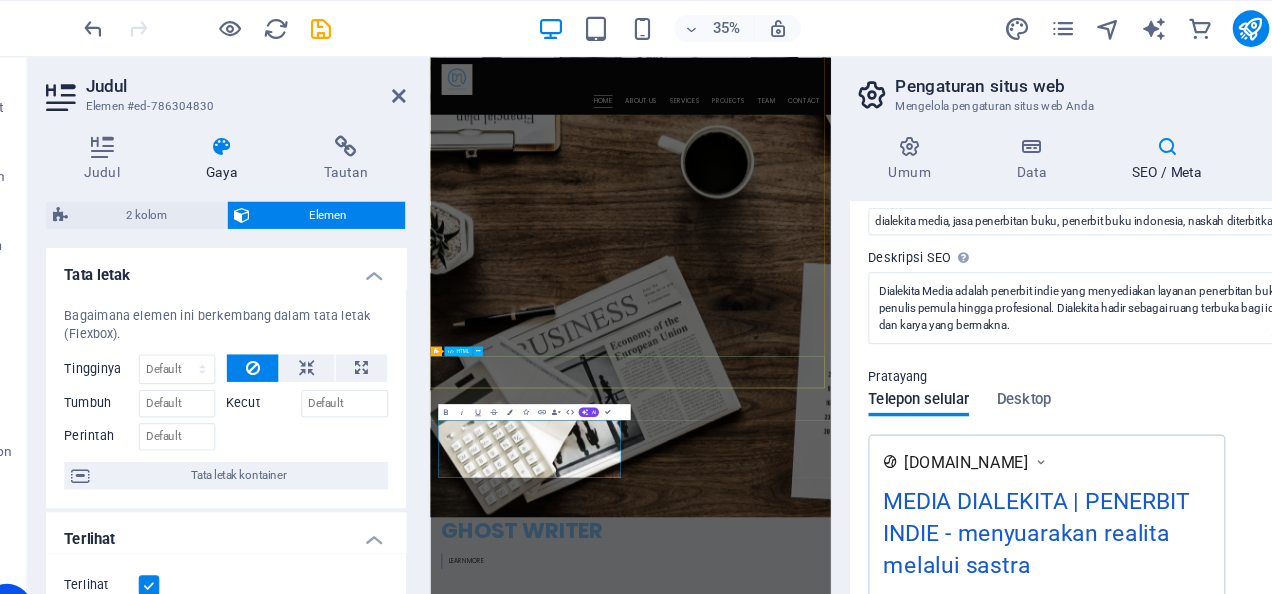 scroll, scrollTop: 638, scrollLeft: 0, axis: vertical 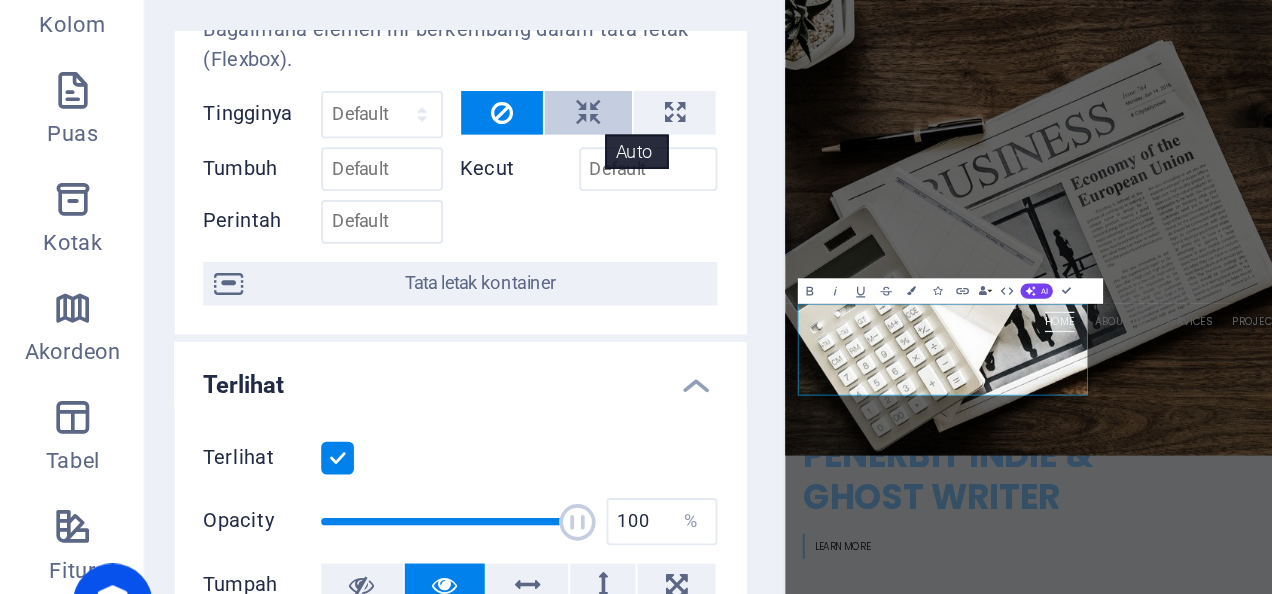 click at bounding box center [324, 262] 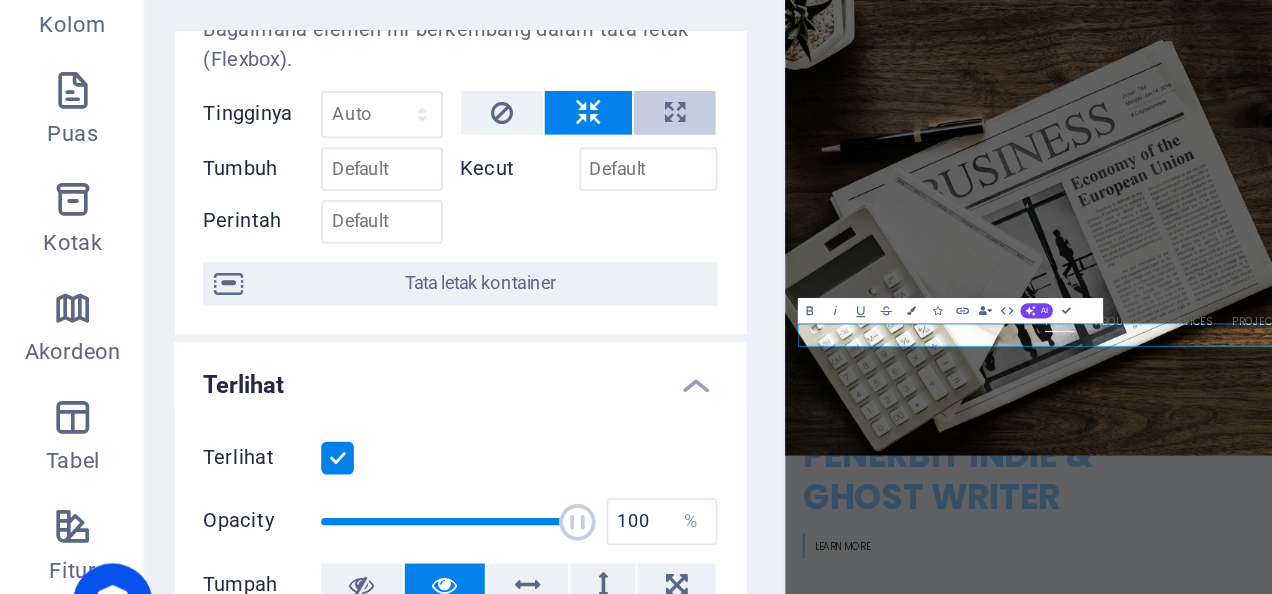 click at bounding box center [371, 262] 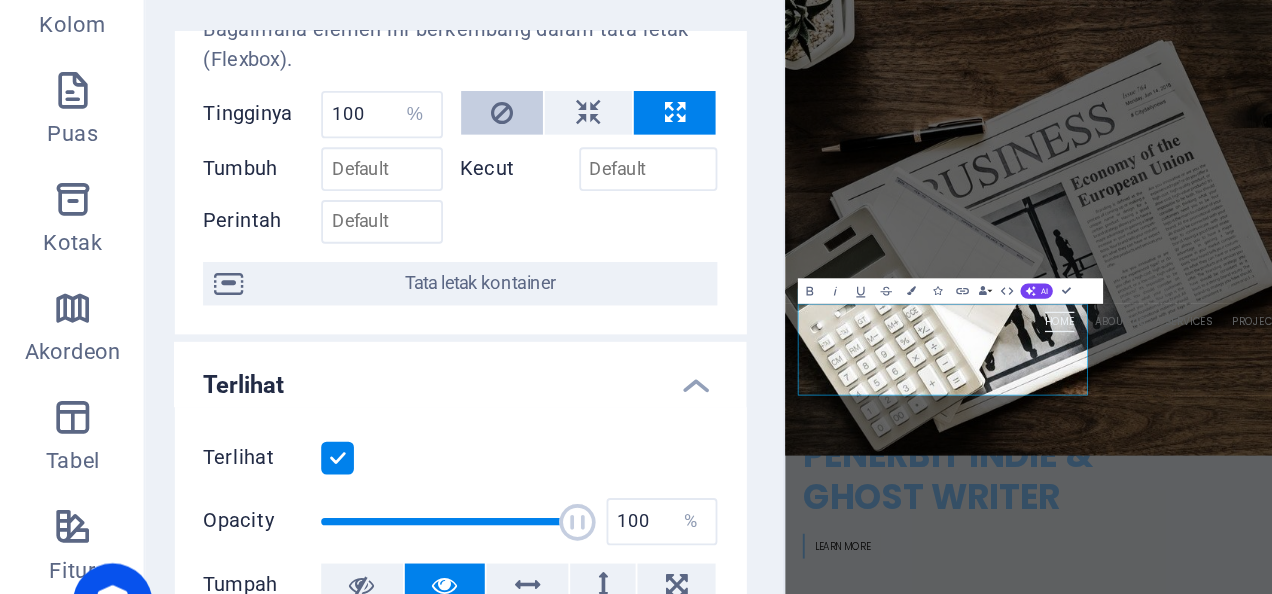 click at bounding box center (276, 262) 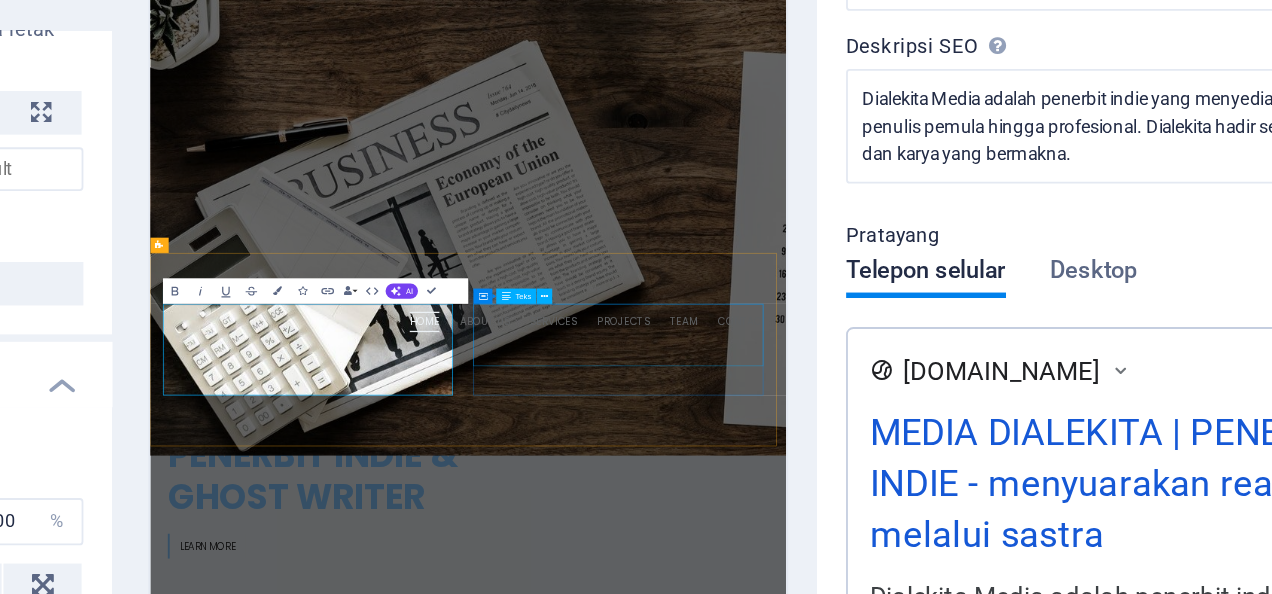 click on "Dialekita Media adalah penerbit indie yang menyediakan layanan penerbitan buku untuk penulis pemula hingga profesional. Dialekita hadir sebagai ruang terbuka bagi ide-ide, narasi, dan karya yang bermakna." at bounding box center (394, 1483) 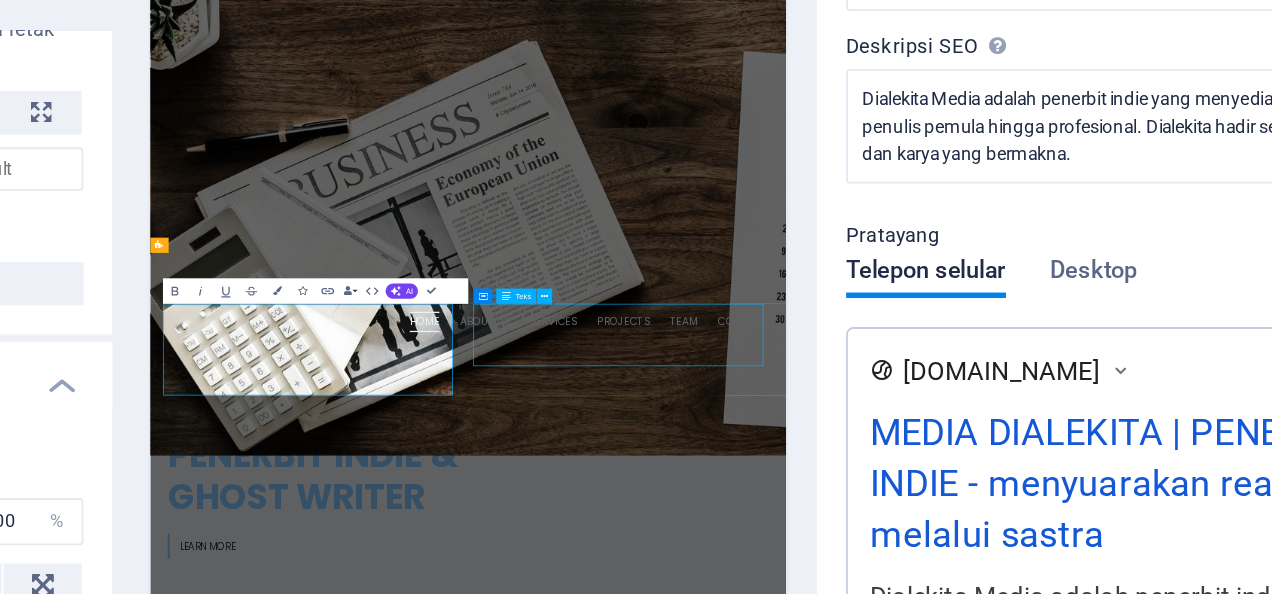 click on "Dialekita Media adalah penerbit indie yang menyediakan layanan penerbitan buku untuk penulis pemula hingga profesional. Dialekita hadir sebagai ruang terbuka bagi ide-ide, narasi, dan karya yang bermakna." at bounding box center [394, 1483] 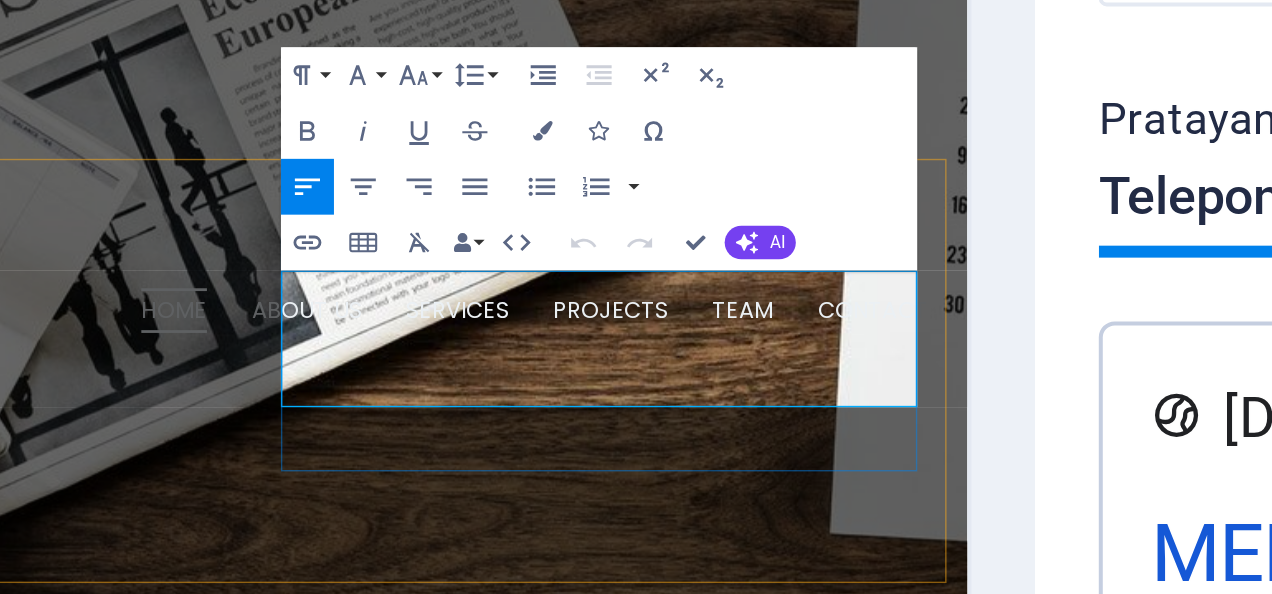 drag, startPoint x: 384, startPoint y: 5, endPoint x: 140, endPoint y: -56, distance: 251.50945 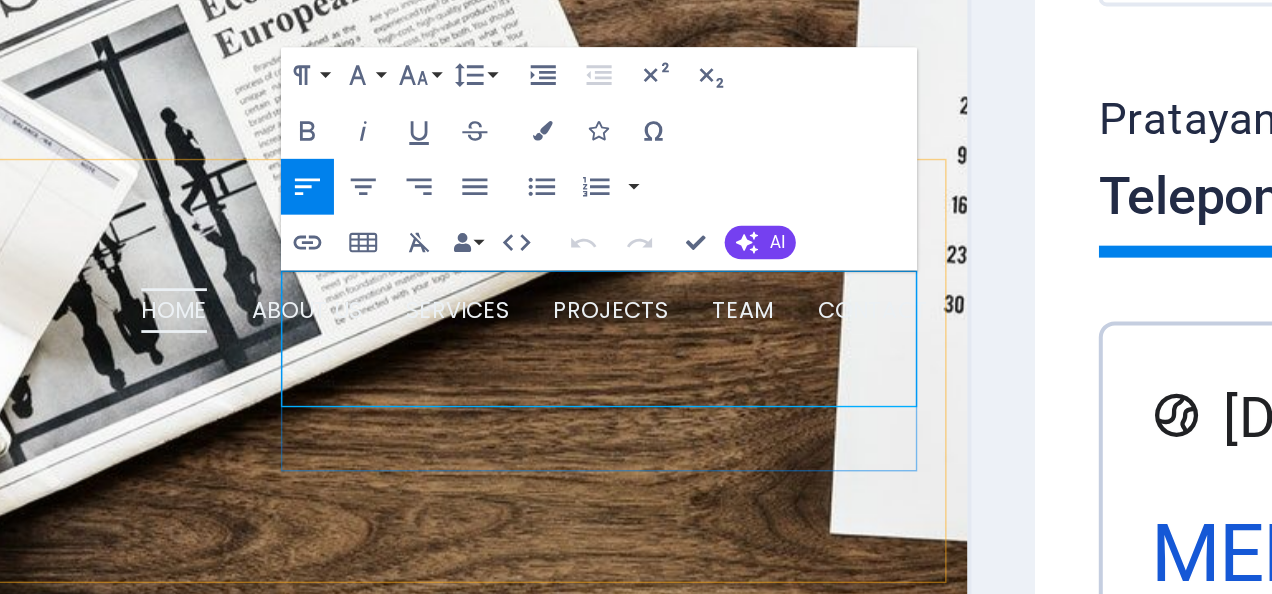 click on "Dialekita Media adalah penerbit indie yang menyediakan layanan penerbitan buku untuk penulis pemula hingga profesional. Dialekita hadir sebagai ruang terbuka bagi ide-ide, narasi, dan karya yang bermakna." at bounding box center [-183, 761] 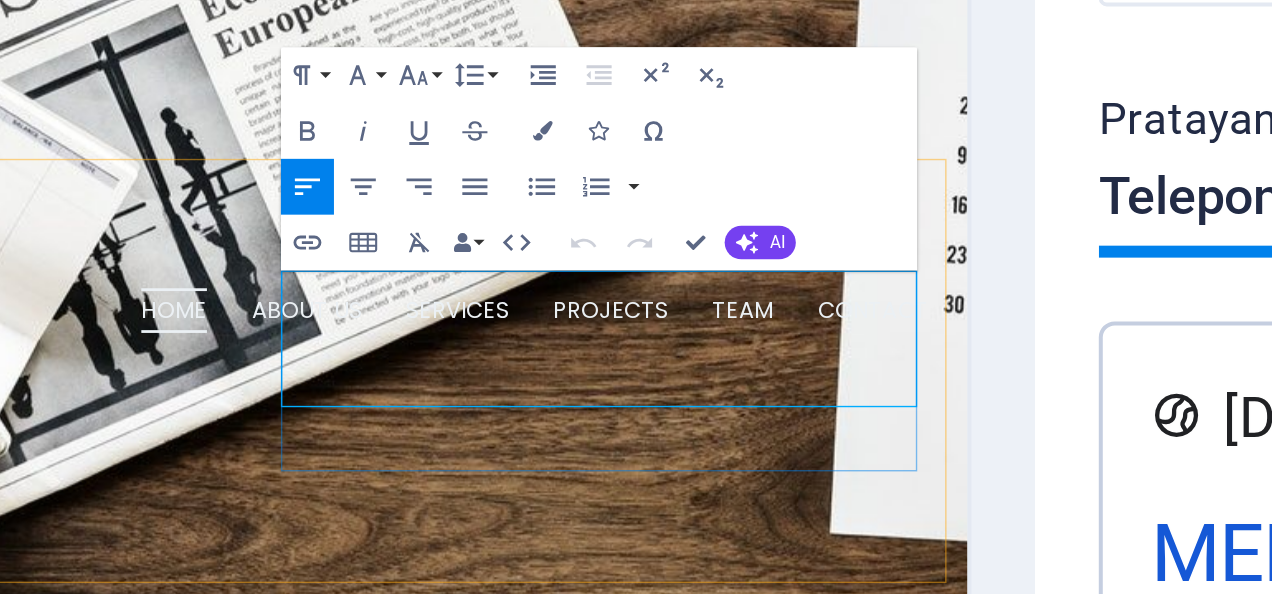 drag, startPoint x: 87, startPoint y: -79, endPoint x: 165, endPoint y: -50, distance: 83.21658 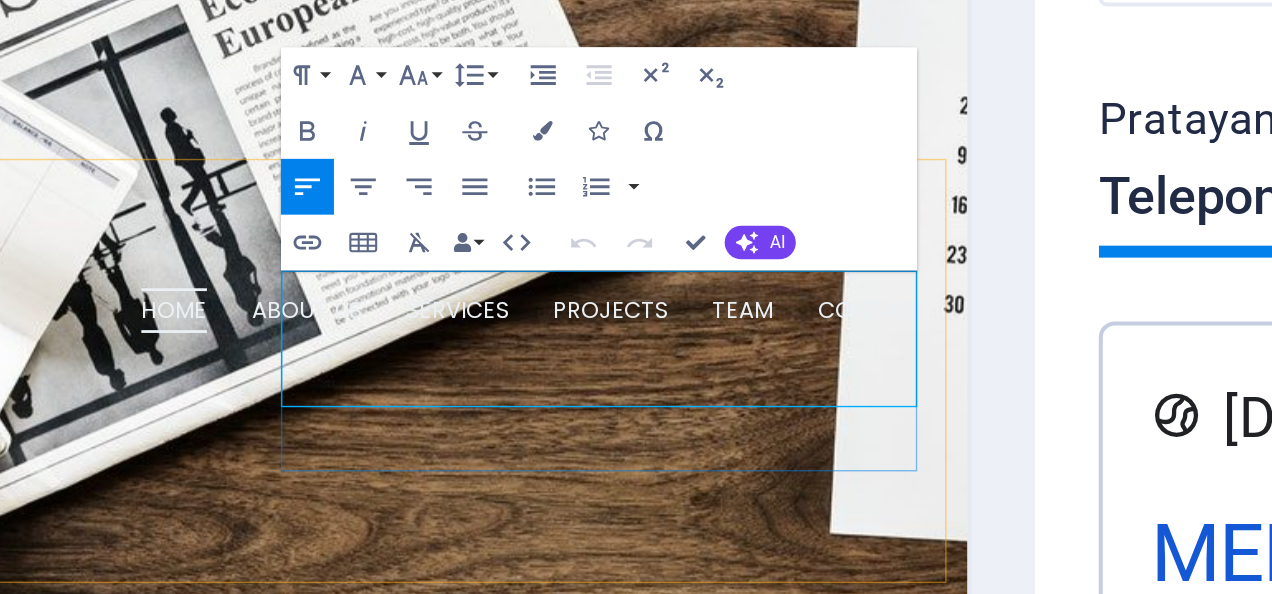 drag, startPoint x: 85, startPoint y: -77, endPoint x: 390, endPoint y: -5, distance: 313.38315 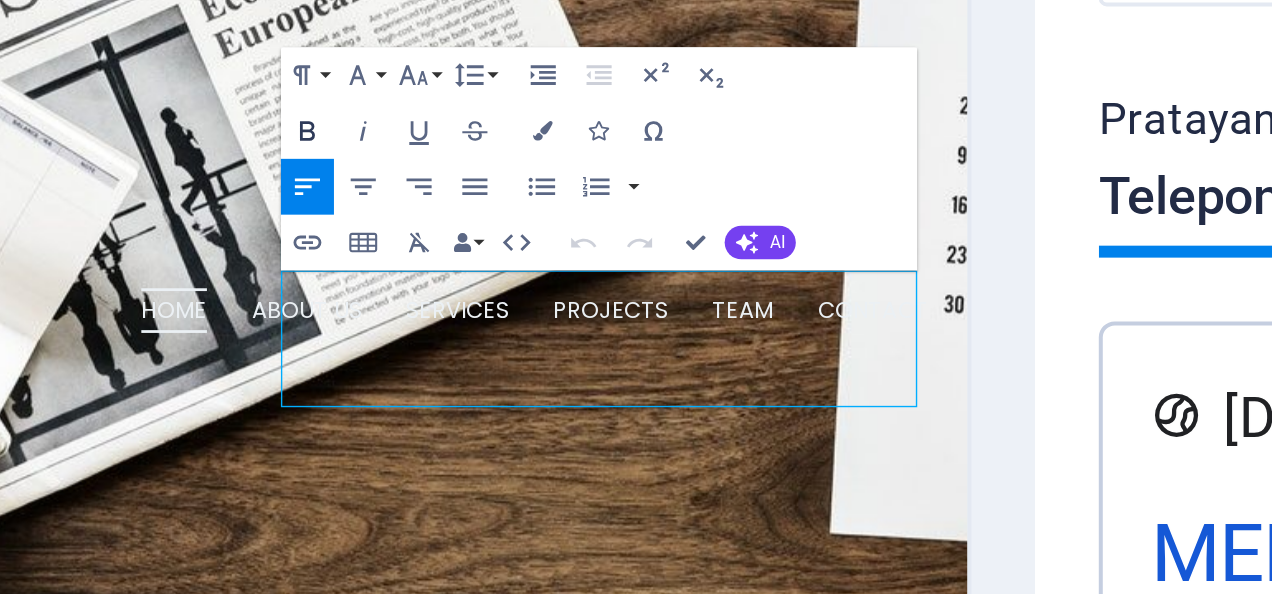 click 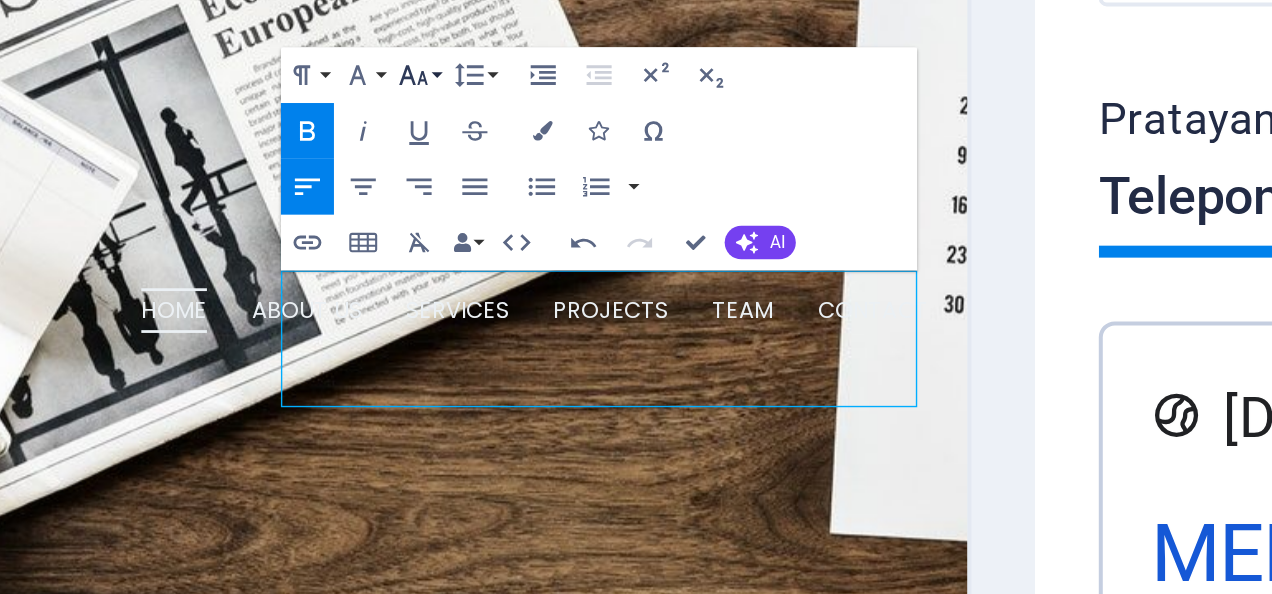 click on "Ukuran Font" at bounding box center [644, 318] 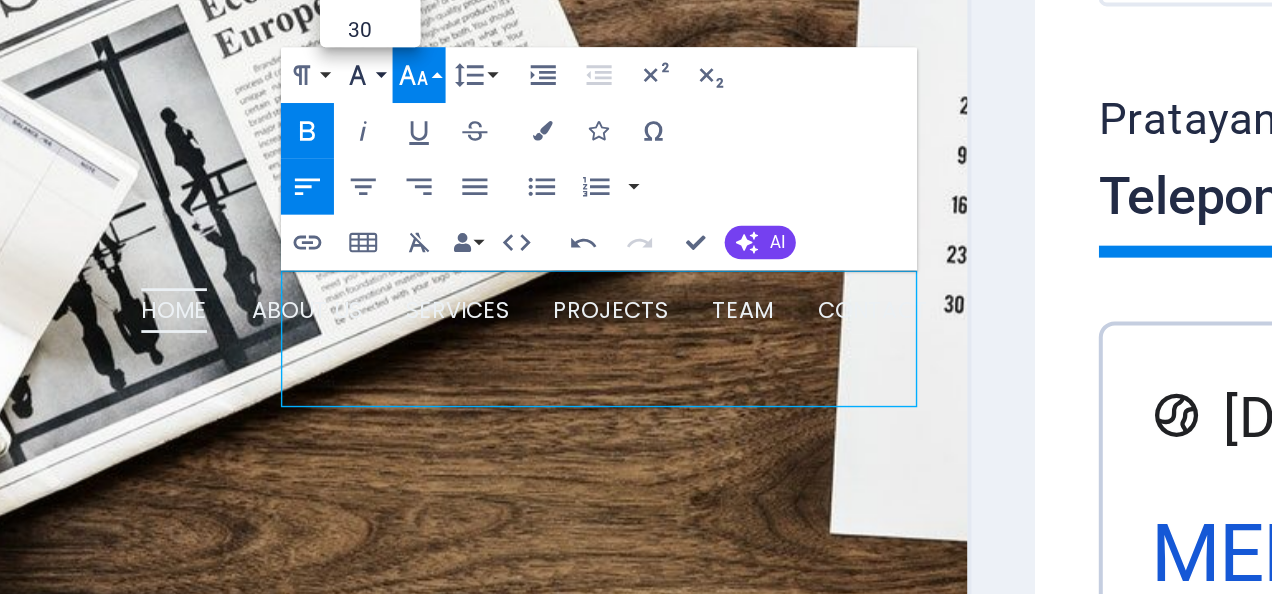 click on "Keluarga Font" at bounding box center [630, 318] 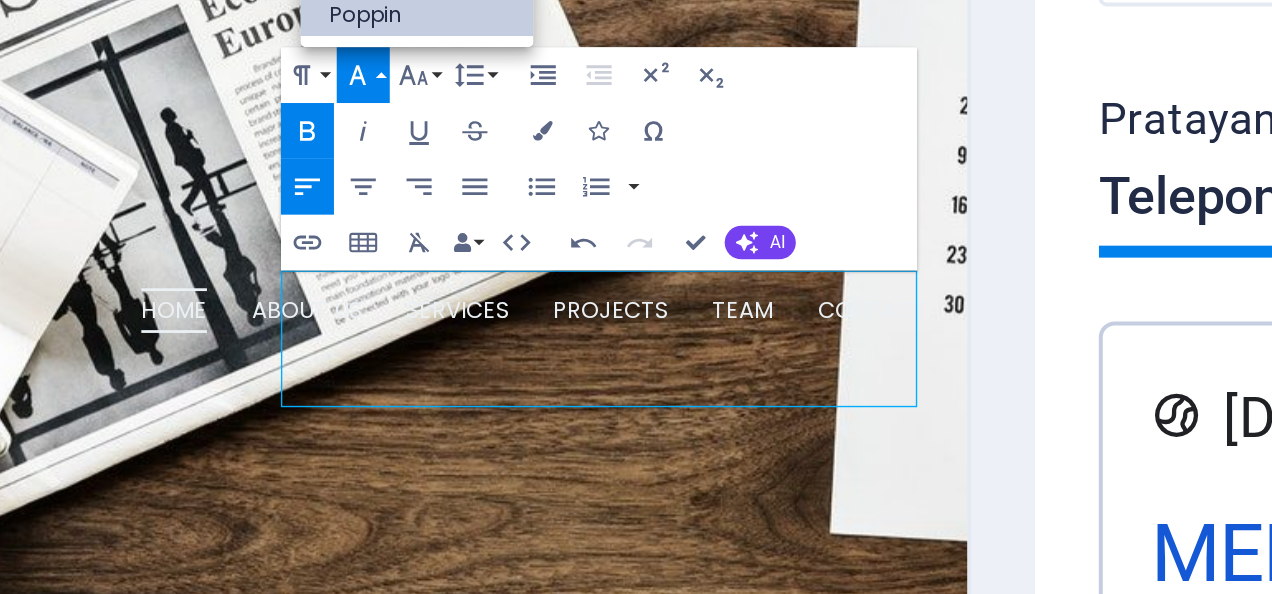scroll, scrollTop: 0, scrollLeft: 0, axis: both 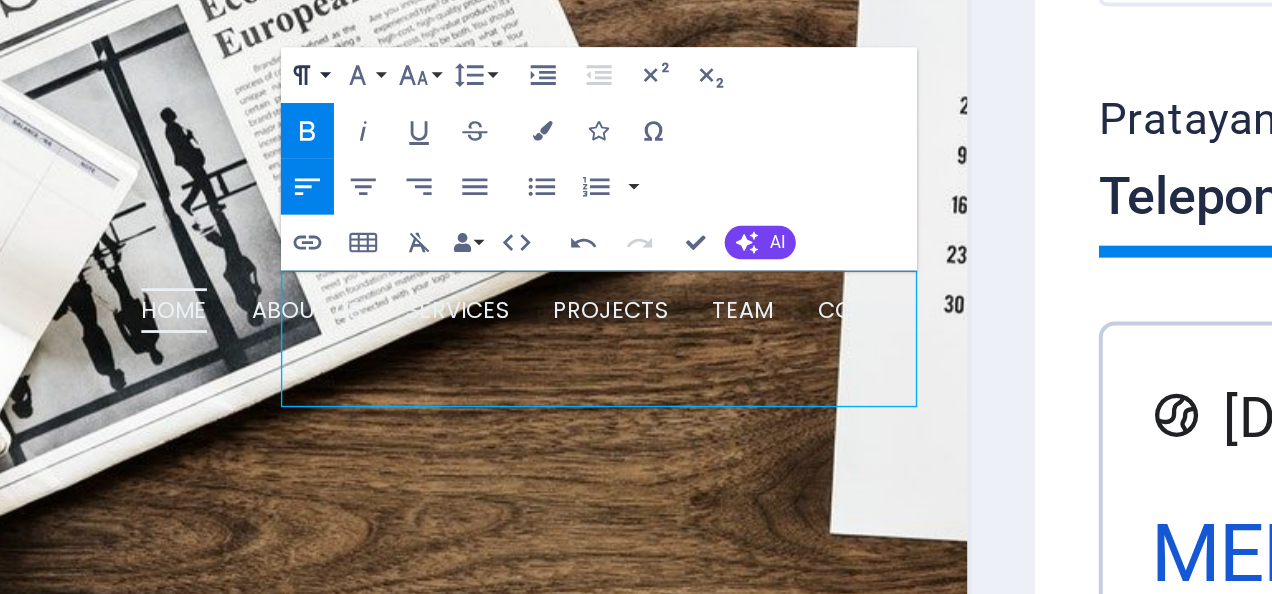 click on "Format Paragraf" at bounding box center (616, 318) 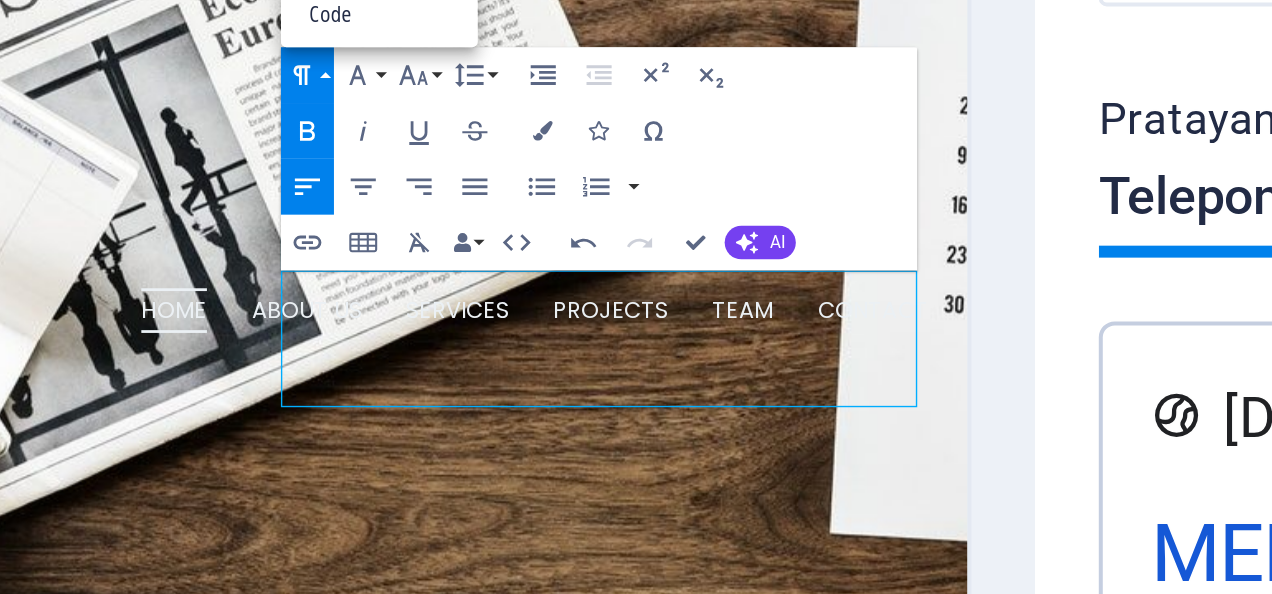 scroll, scrollTop: 16, scrollLeft: 0, axis: vertical 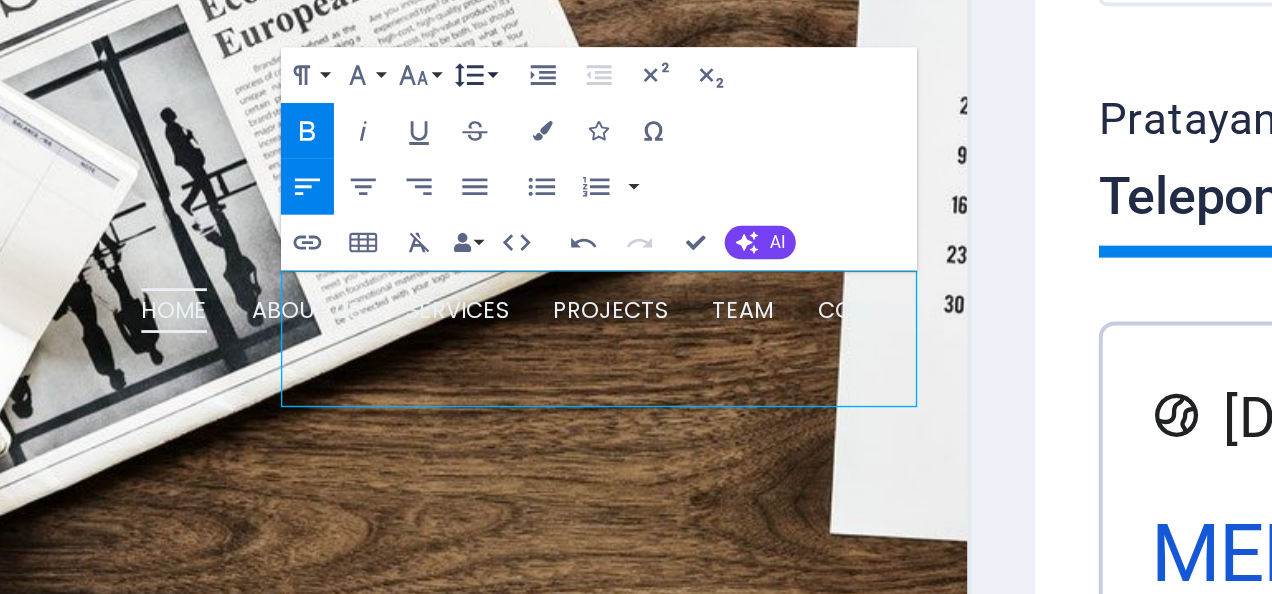 click on "Tinggi Garis" at bounding box center (658, 318) 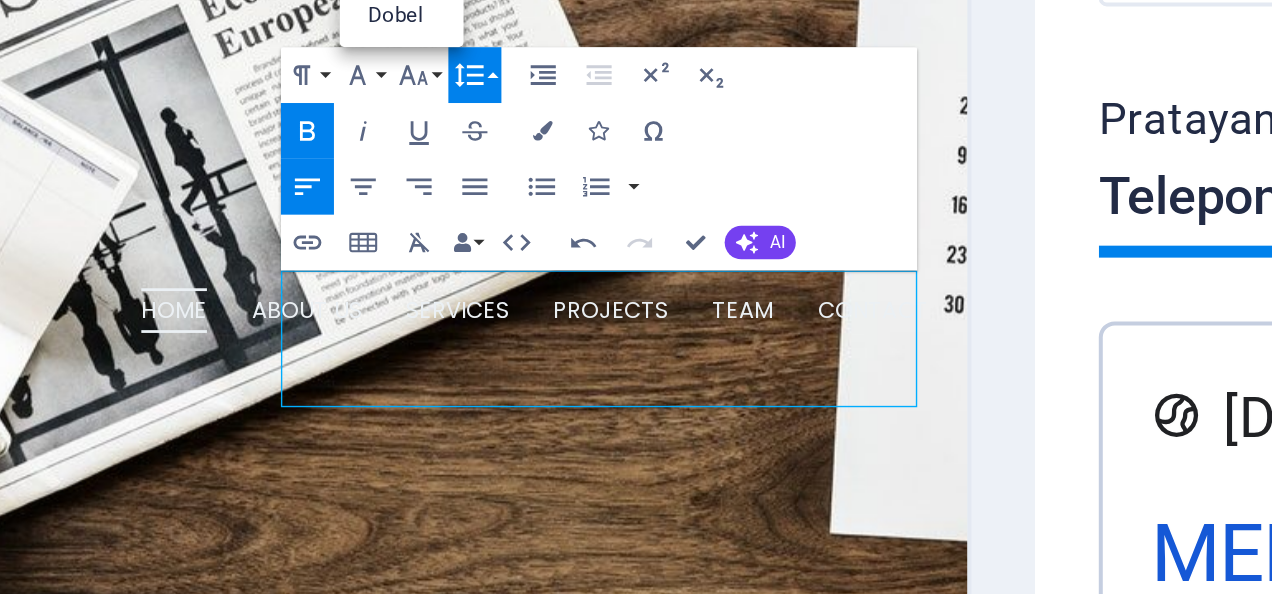 scroll, scrollTop: 0, scrollLeft: 0, axis: both 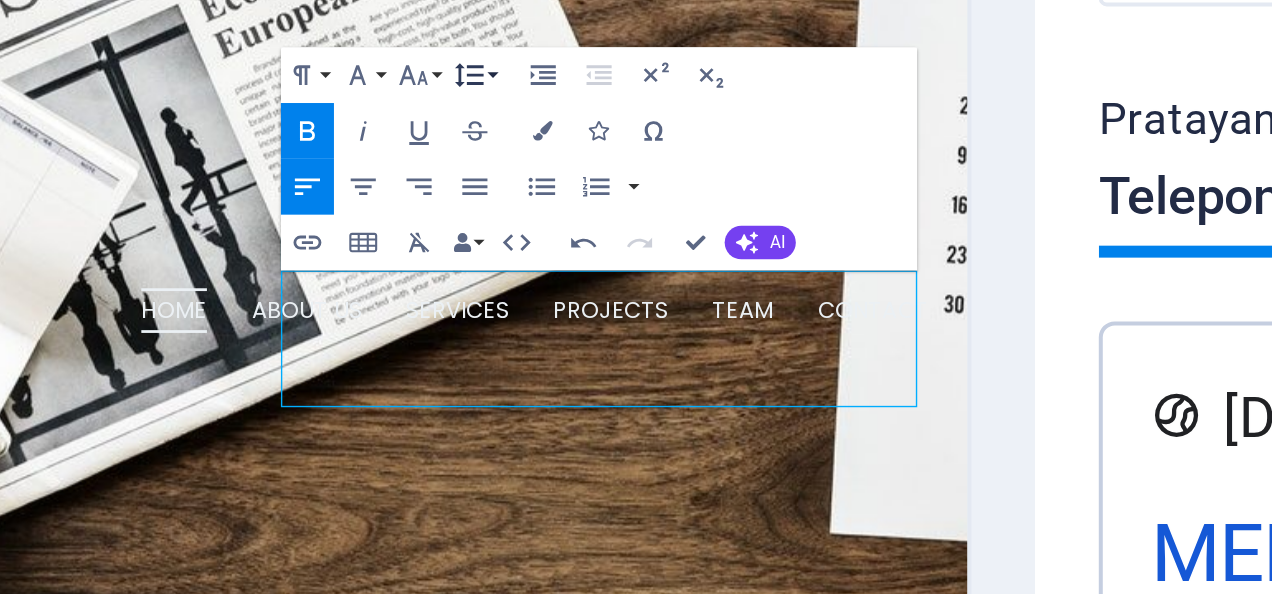 click 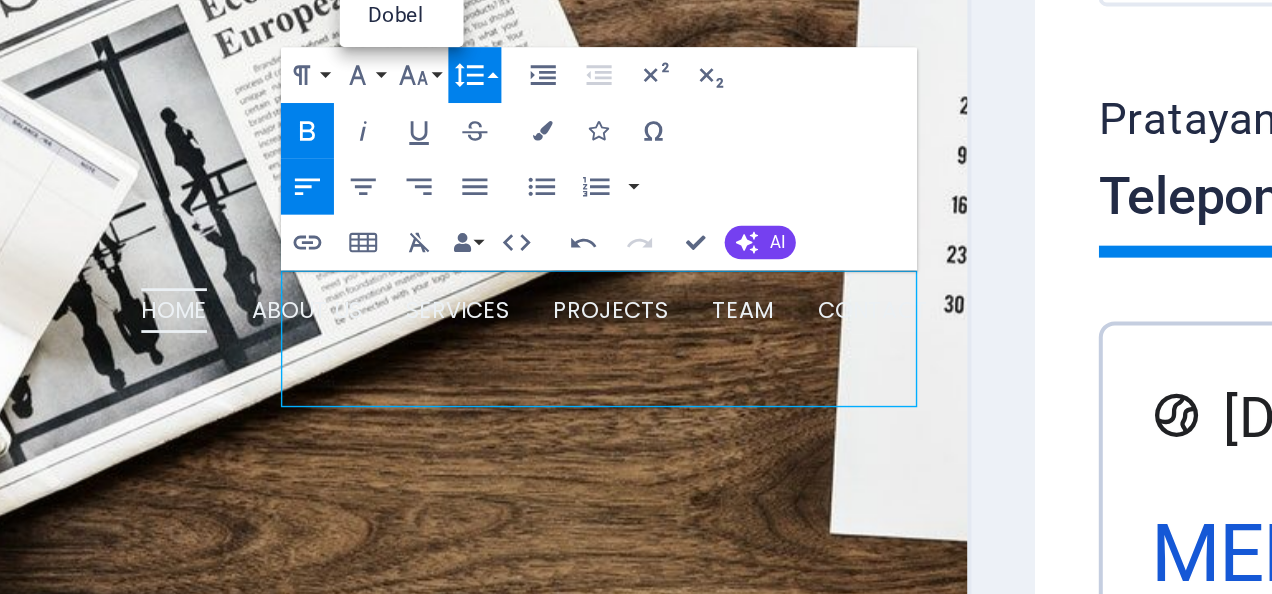 click 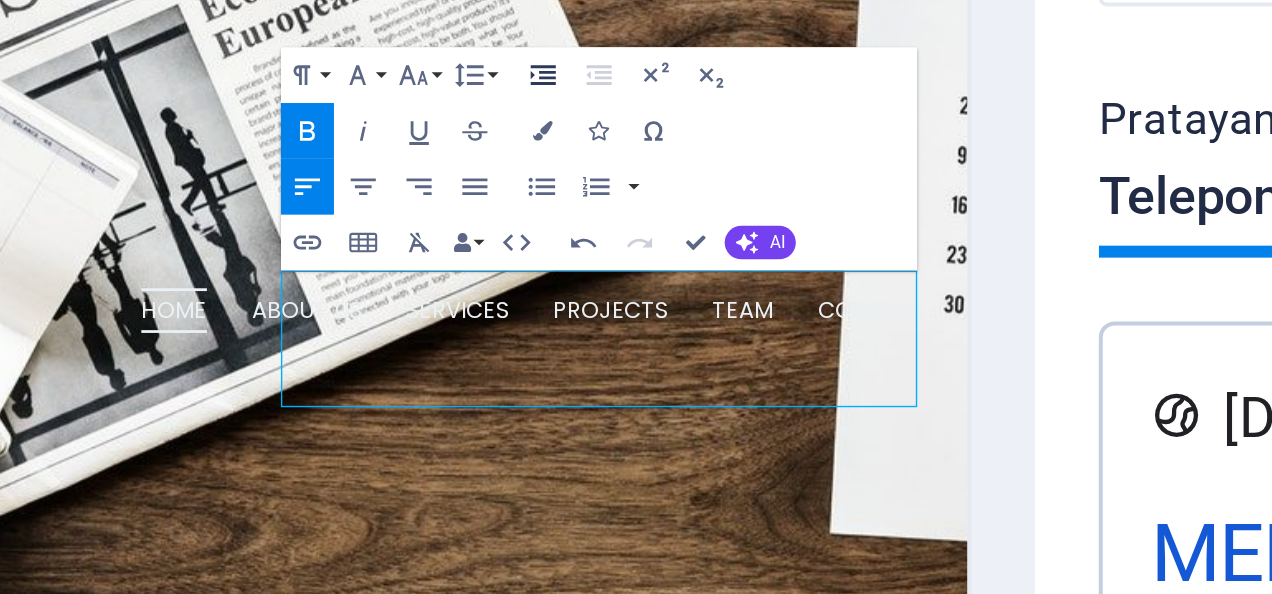 click 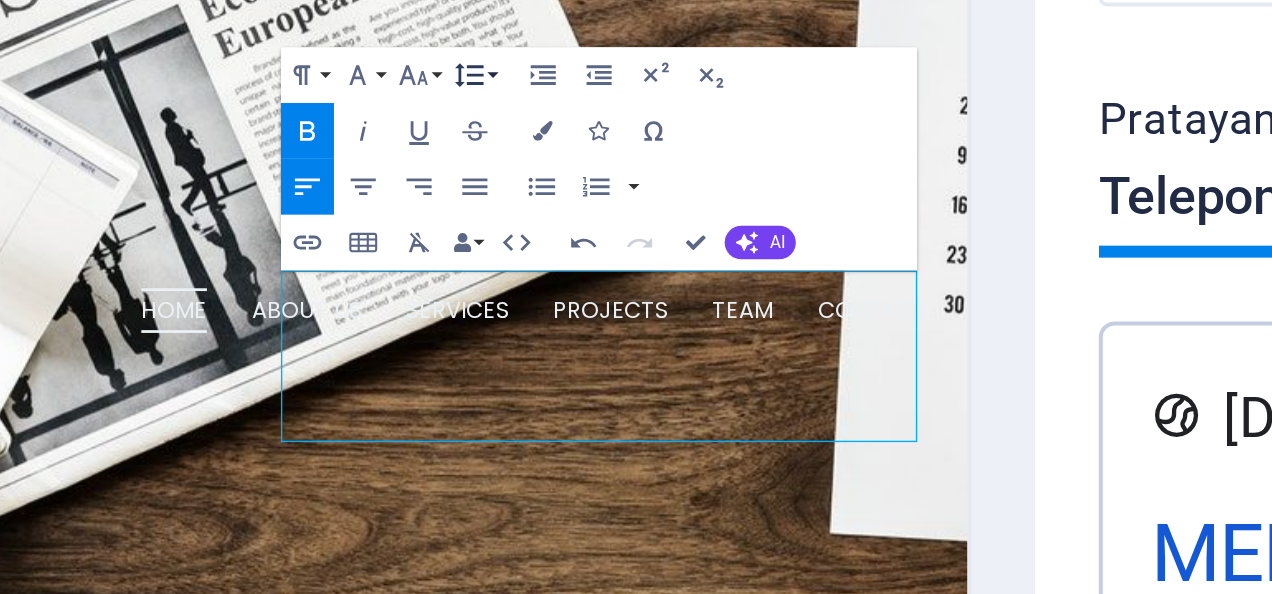 click on "Tinggi Garis" at bounding box center (658, 318) 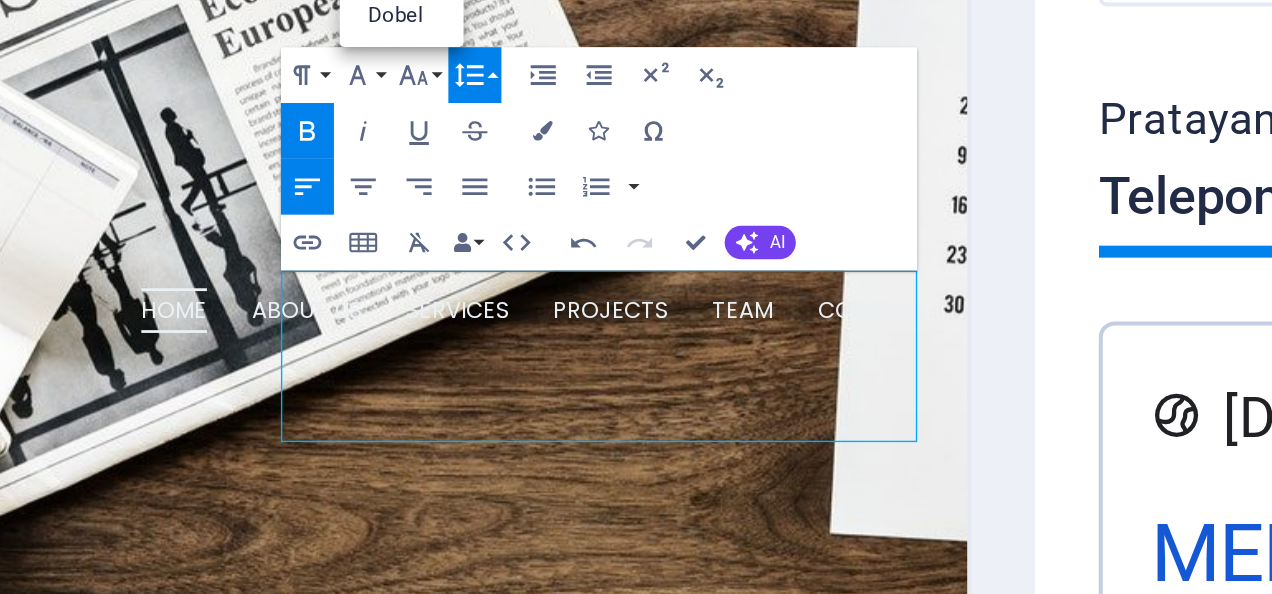 scroll, scrollTop: 0, scrollLeft: 0, axis: both 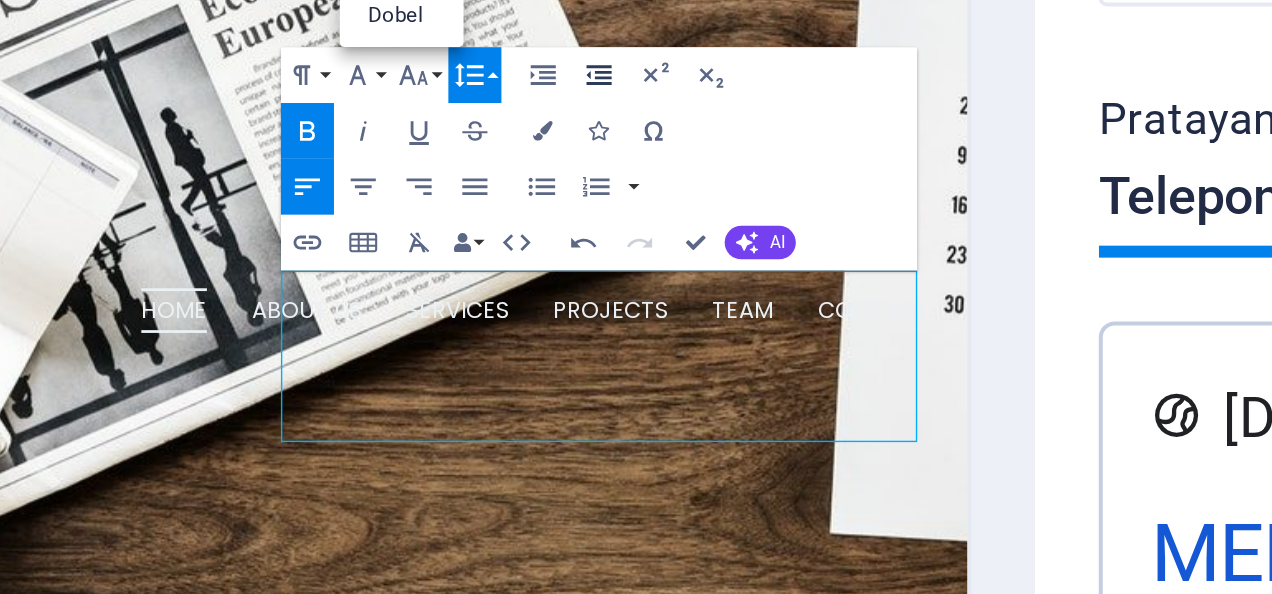 click 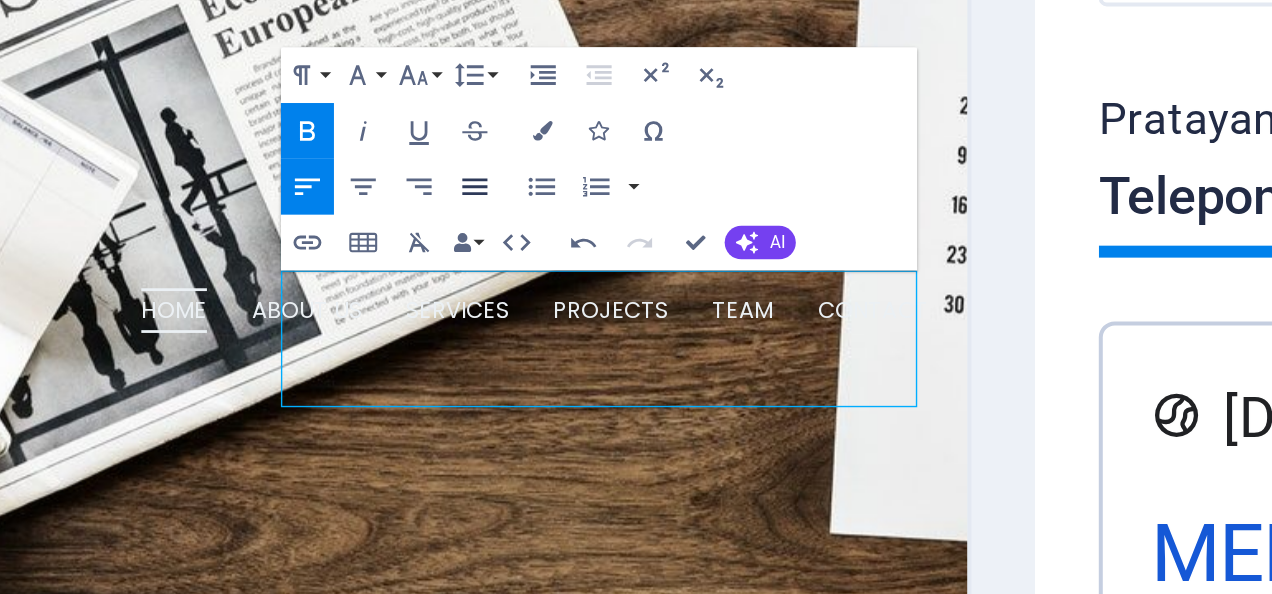 click 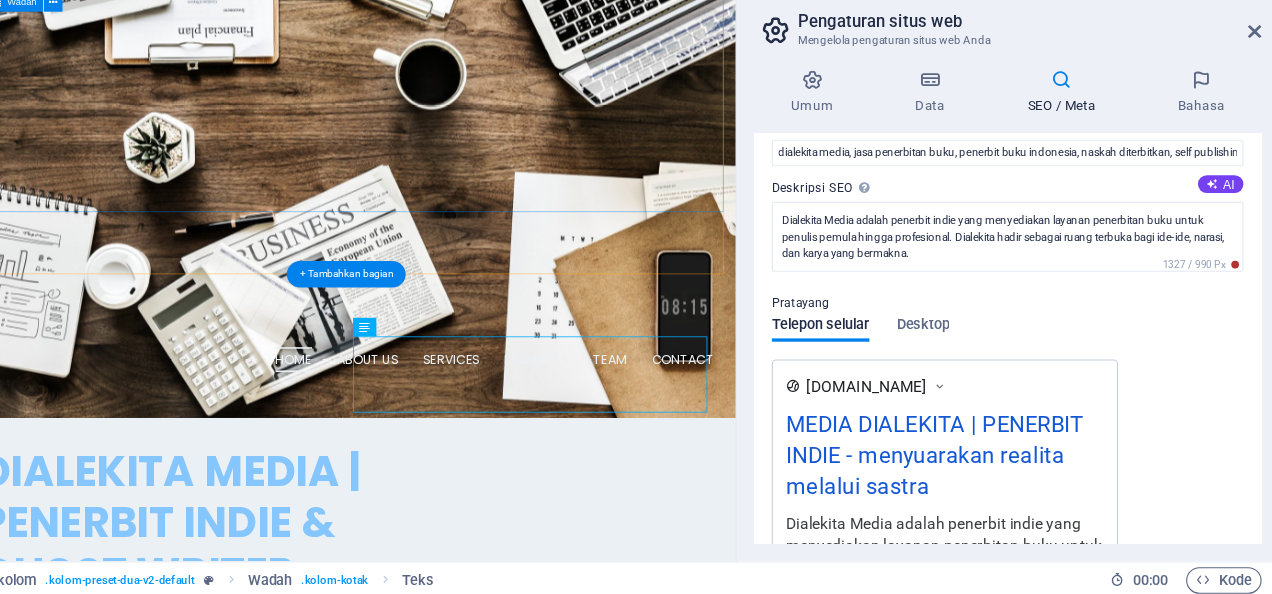 scroll, scrollTop: 371, scrollLeft: 0, axis: vertical 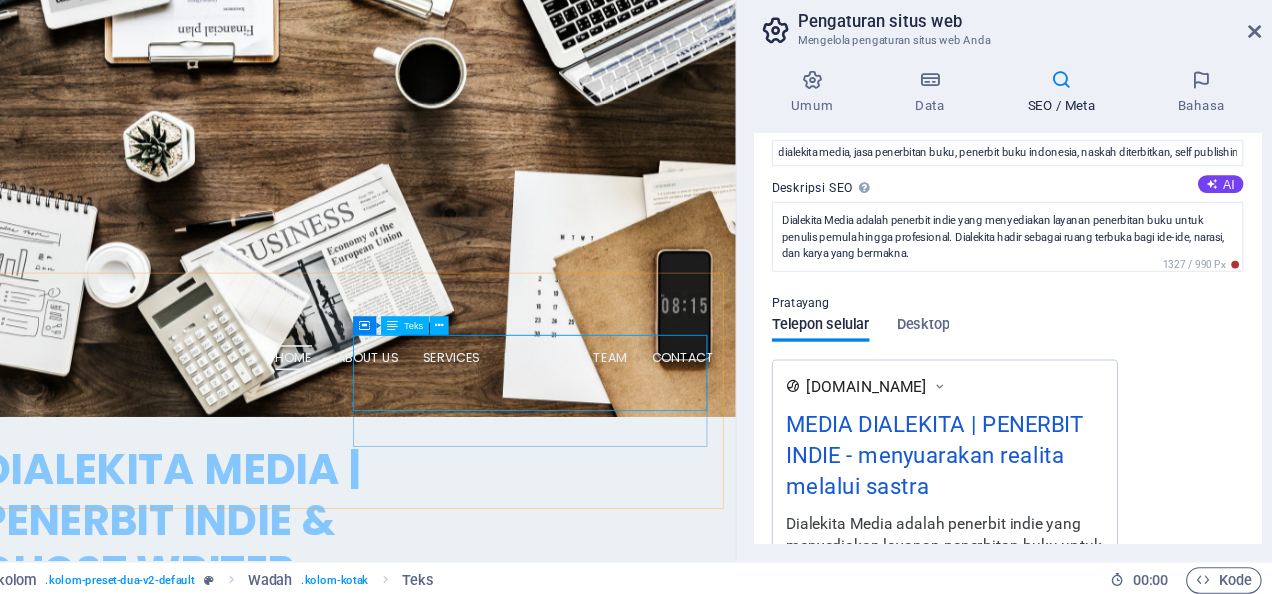 click on "Dialekita Media adalah penerbit indie yang menyediakan layanan penerbitan buku untuk penulis pemula hingga profesional. Dialekita hadir sebagai ruang terbuka bagi ide-ide, narasi, dan karya yang bermakna." at bounding box center (201, 1296) 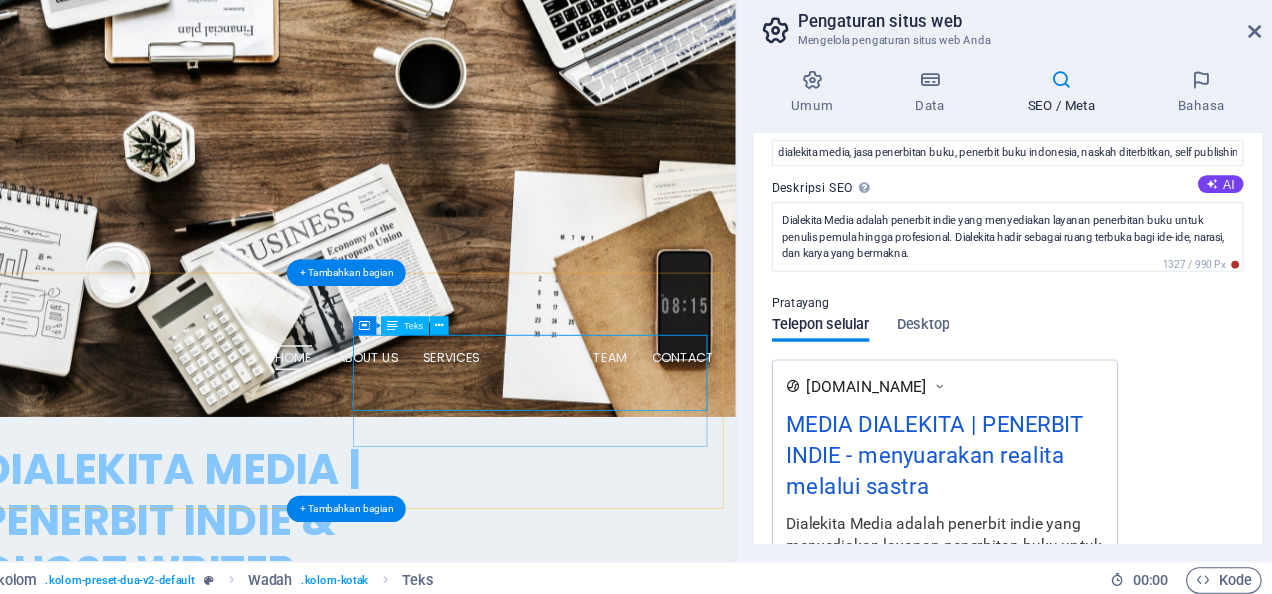 click on "Dialekita Media adalah penerbit indie yang menyediakan layanan penerbitan buku untuk penulis pemula hingga profesional. Dialekita hadir sebagai ruang terbuka bagi ide-ide, narasi, dan karya yang bermakna." at bounding box center [201, 1296] 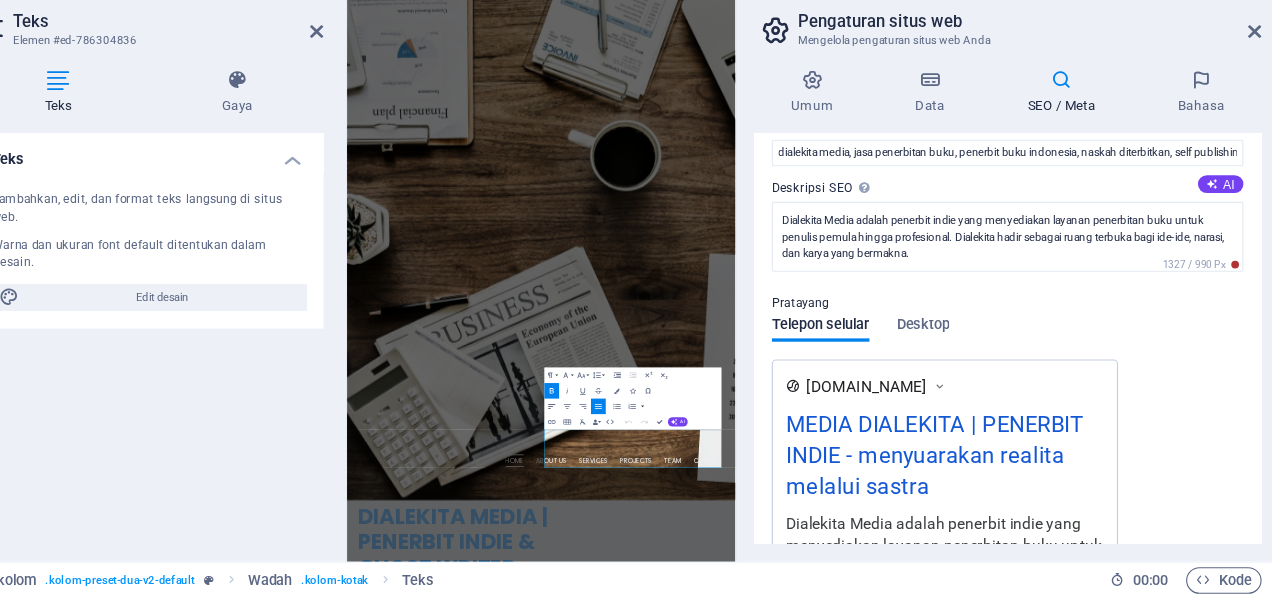 scroll, scrollTop: 460, scrollLeft: 0, axis: vertical 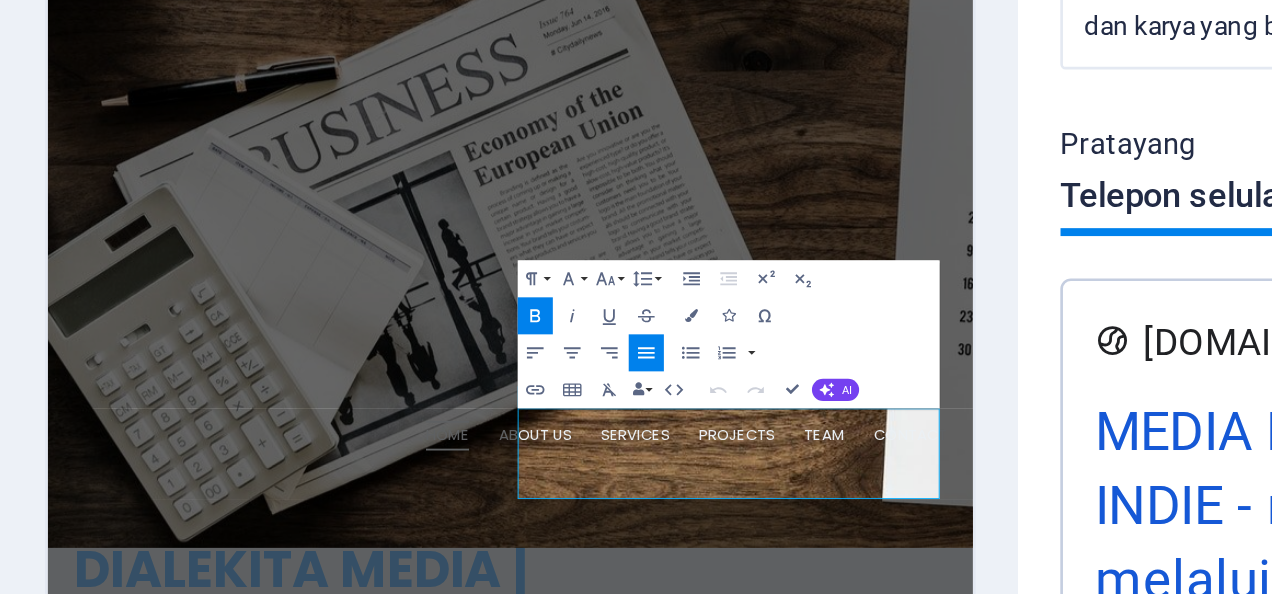 click on "Berani" at bounding box center (616, 394) 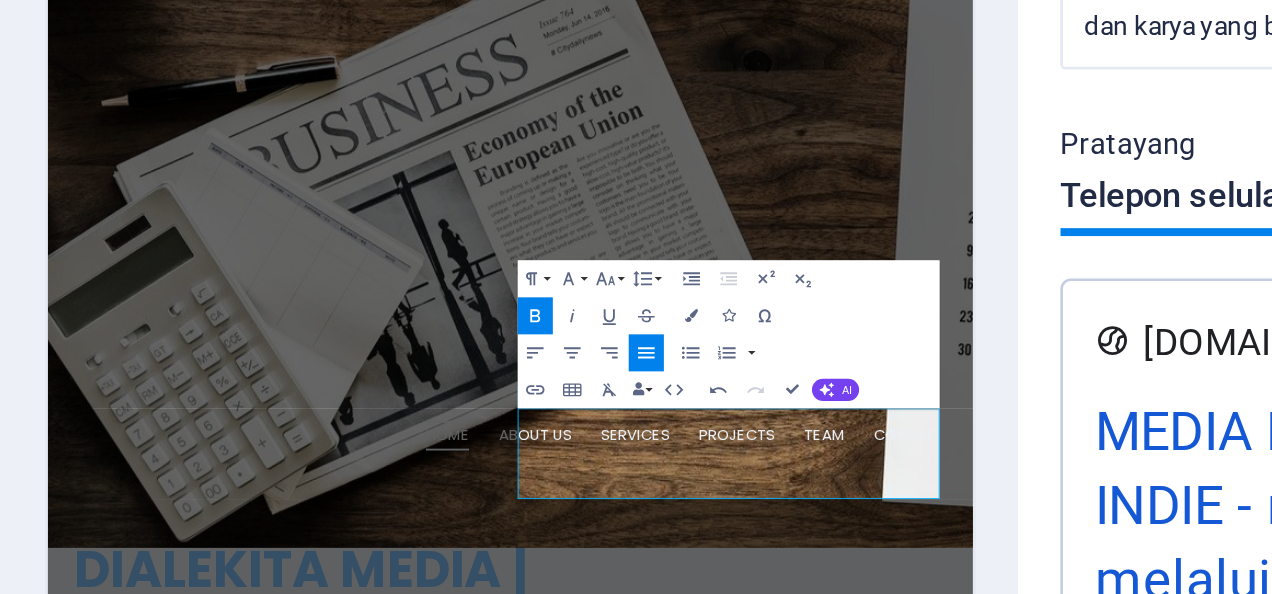 click 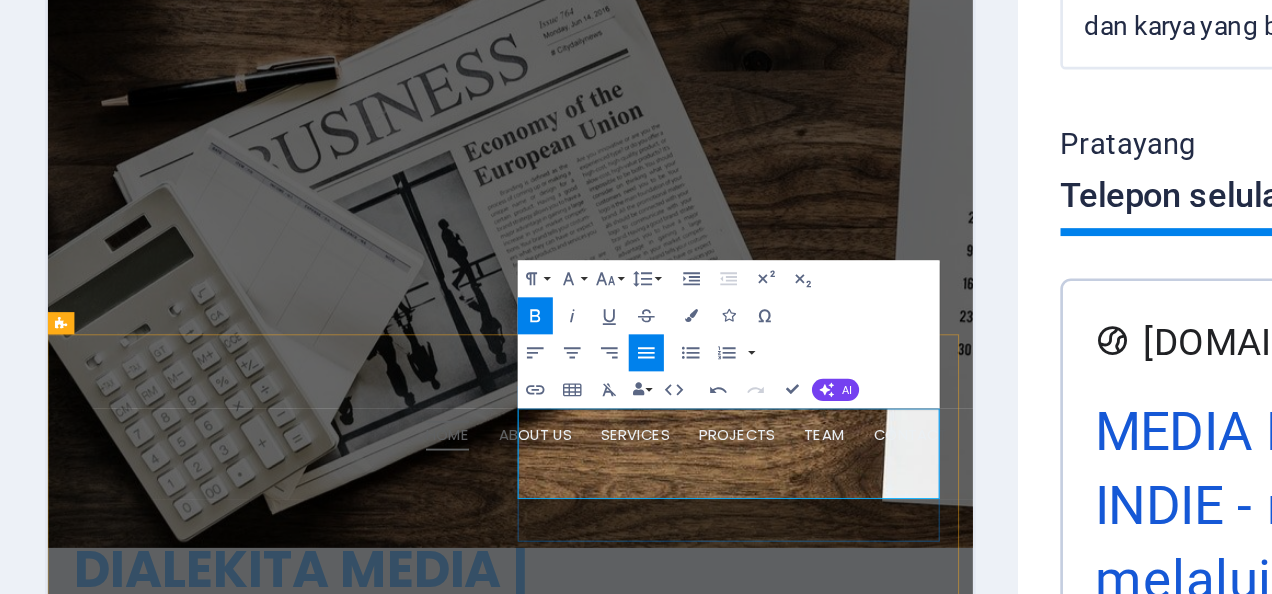 drag, startPoint x: 563, startPoint y: 506, endPoint x: 968, endPoint y: 578, distance: 411.35022 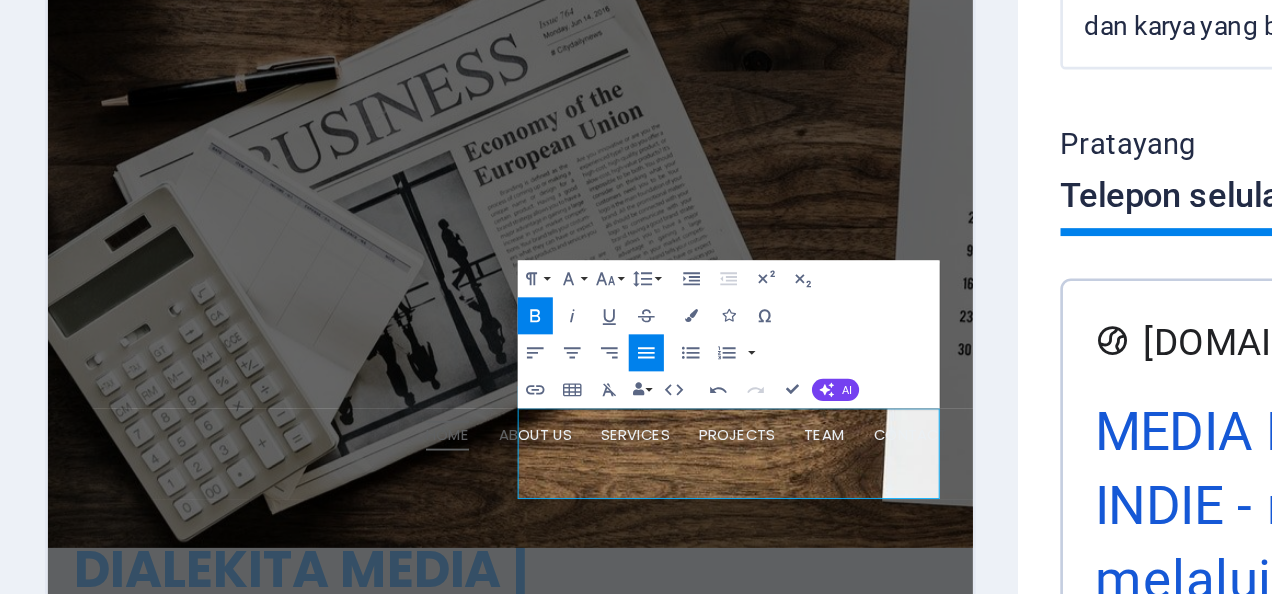 click on "Berani" at bounding box center [616, 394] 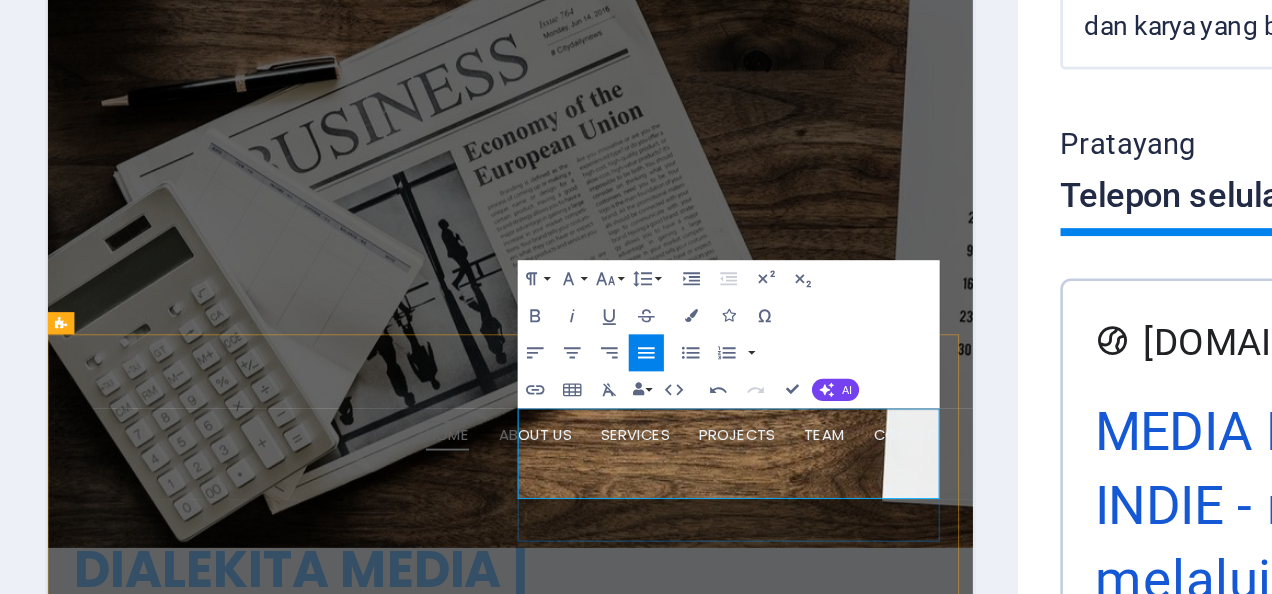 click on "D" at bounding box center [68, 1301] 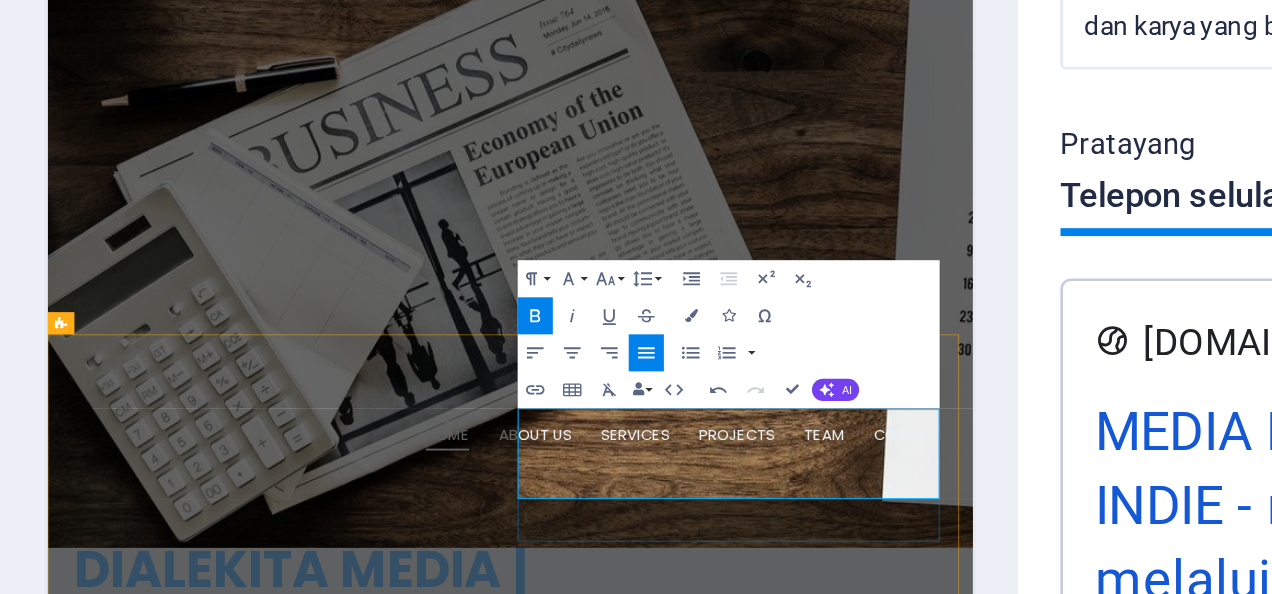 click on "D" at bounding box center (68, 1301) 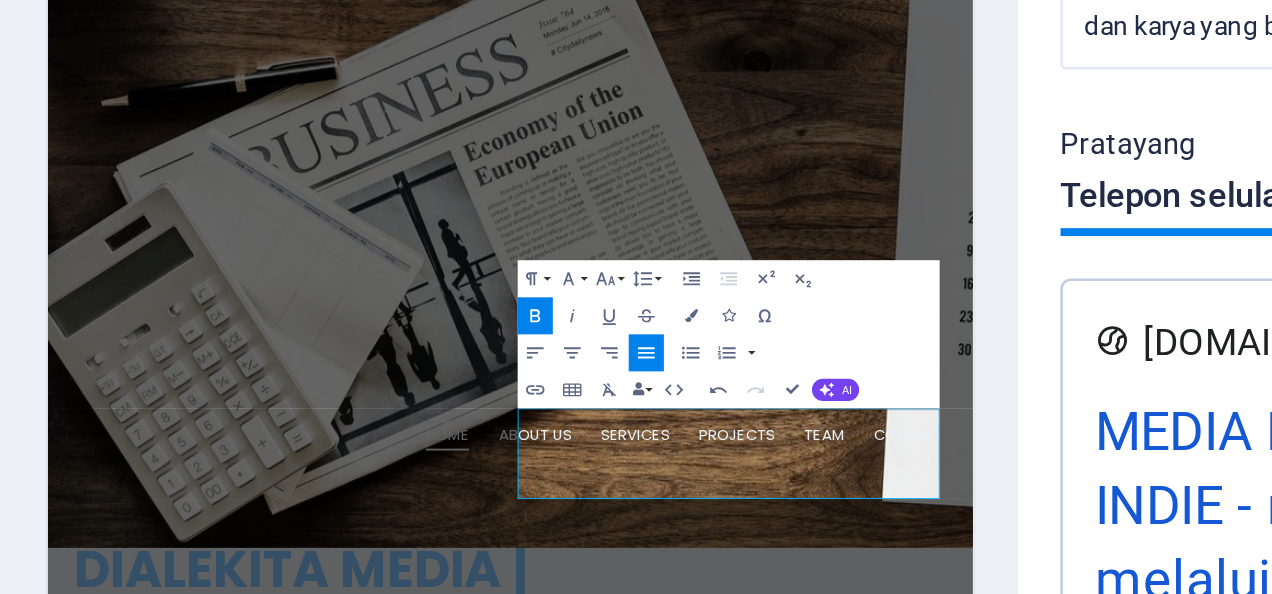 click 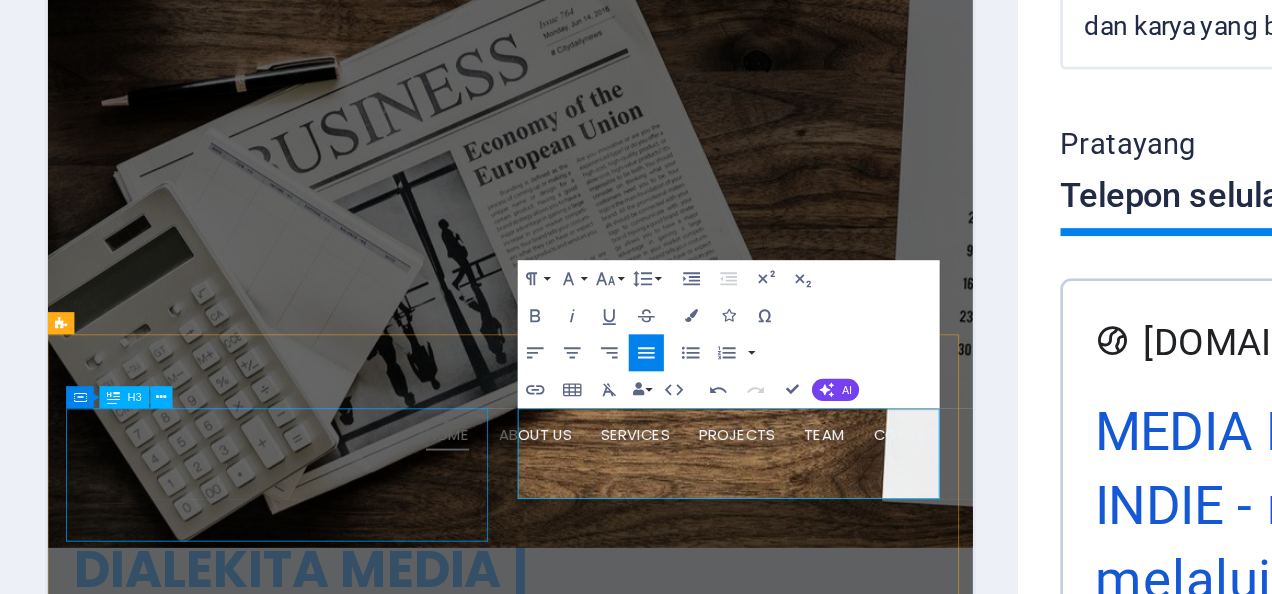 click on "Ketika cerita tak lagi satu arah dan sastra membuka ruang bicara, di sanalah tumbuh dialektika" at bounding box center [291, 1202] 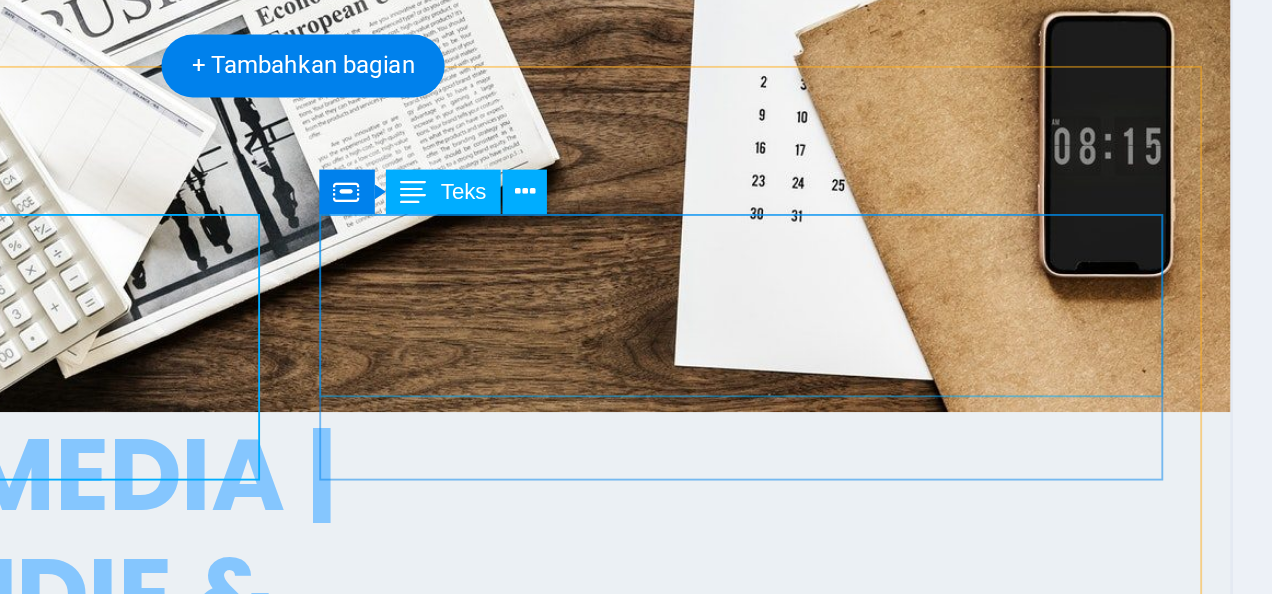 scroll, scrollTop: 374, scrollLeft: 0, axis: vertical 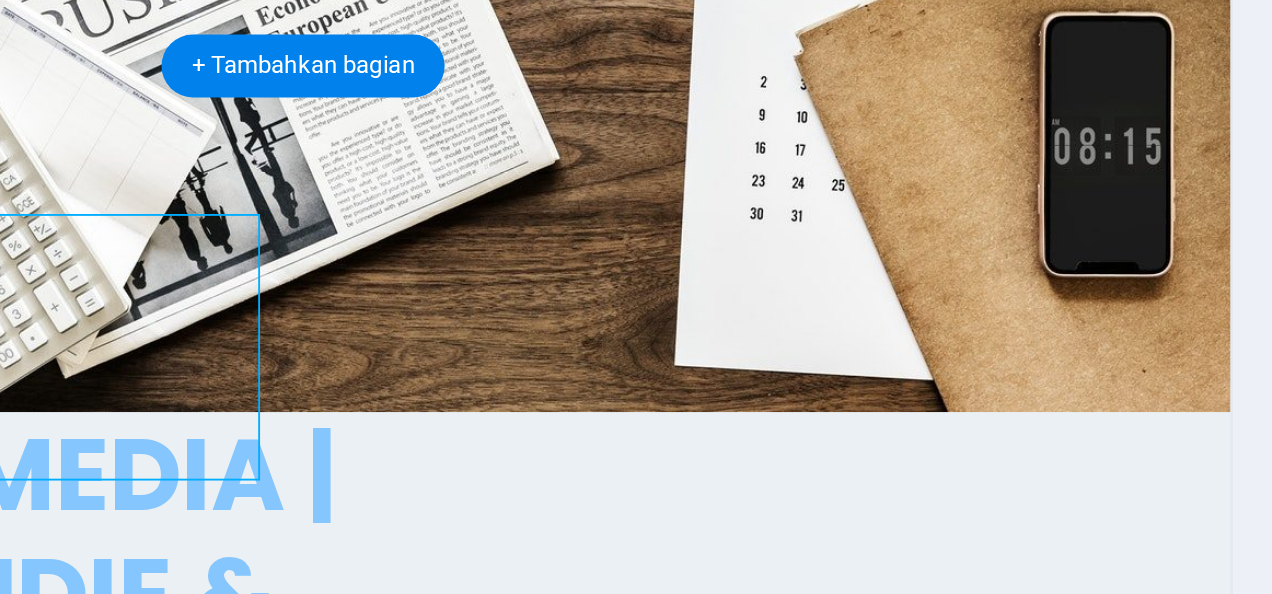 drag, startPoint x: -175, startPoint y: -112, endPoint x: -172, endPoint y: -84, distance: 28.160255 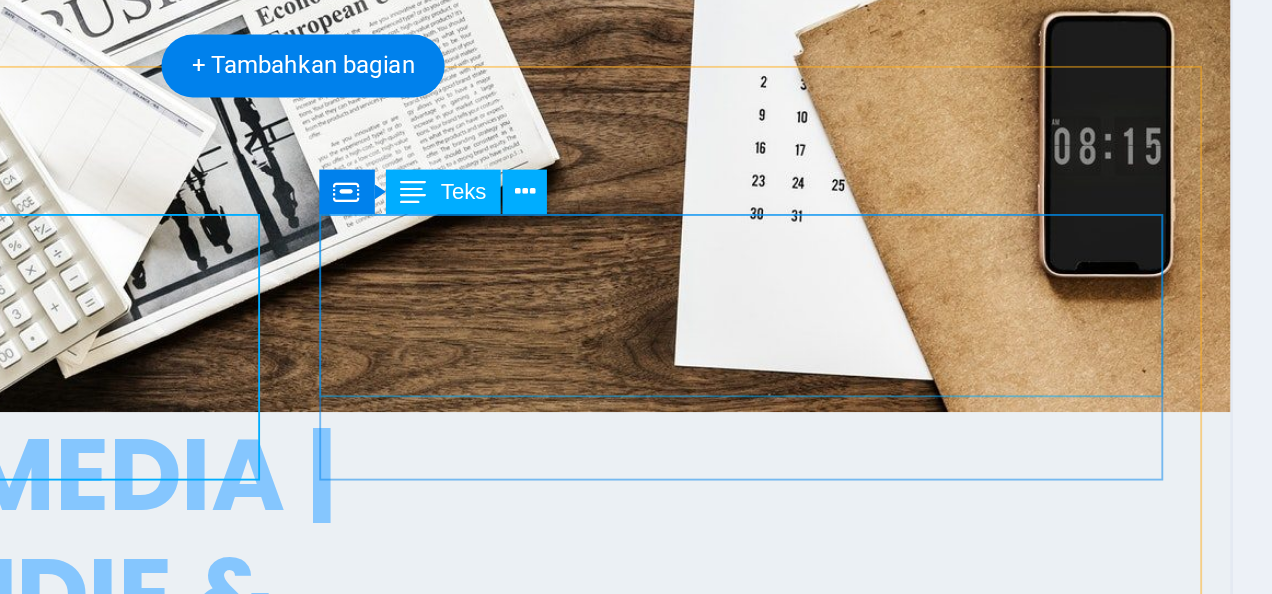 click on "Dialekita Media adalah penerbit indie yang menyediakan layanan penerbitan buku untuk penulis pemula hingga profesional. Dialekita hadir sebagai ruang terbuka bagi ide-ide, narasi, dan karya yang bermakna." at bounding box center [-381, 662] 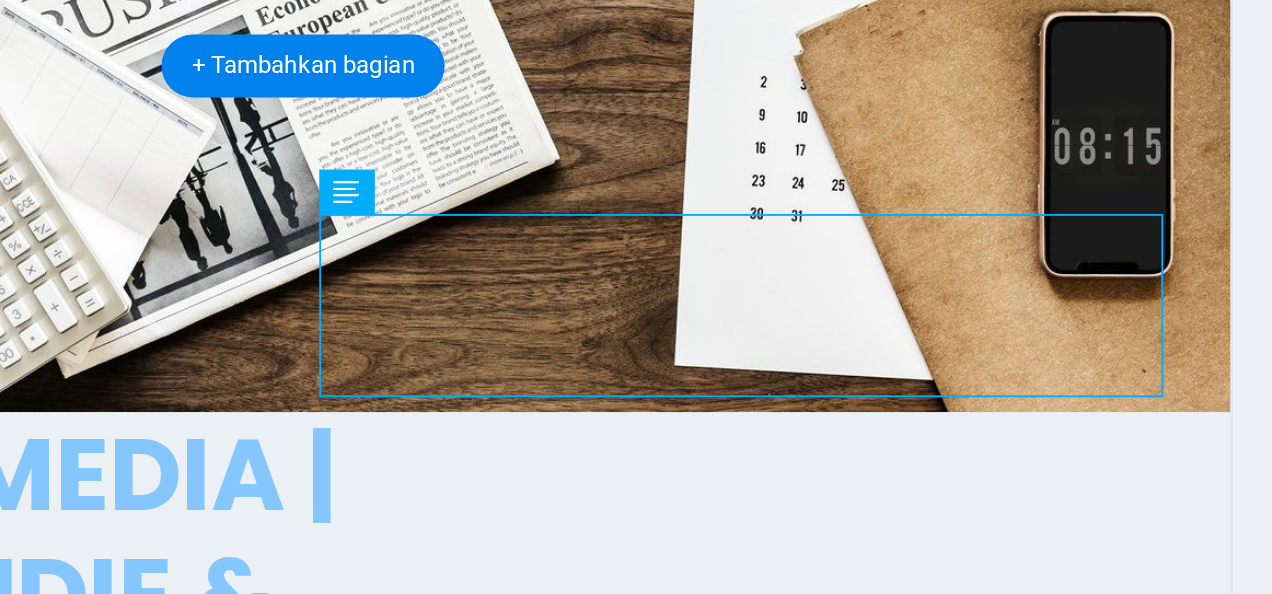 drag, startPoint x: -91, startPoint y: -86, endPoint x: -90, endPoint y: -28, distance: 58.00862 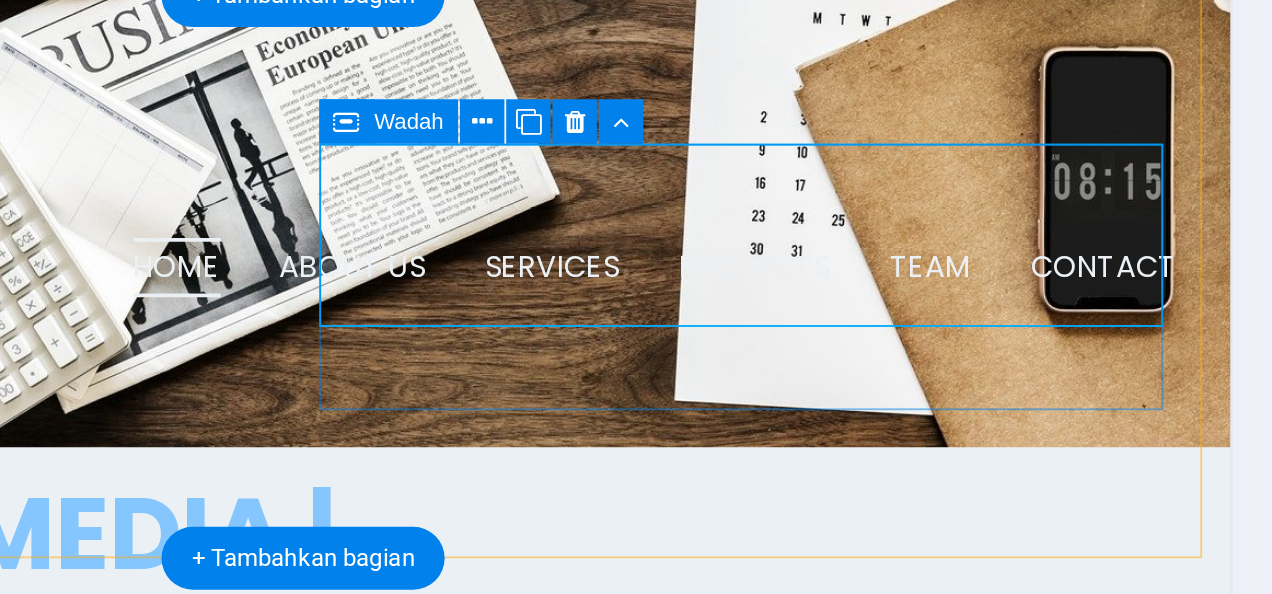 scroll, scrollTop: 414, scrollLeft: 0, axis: vertical 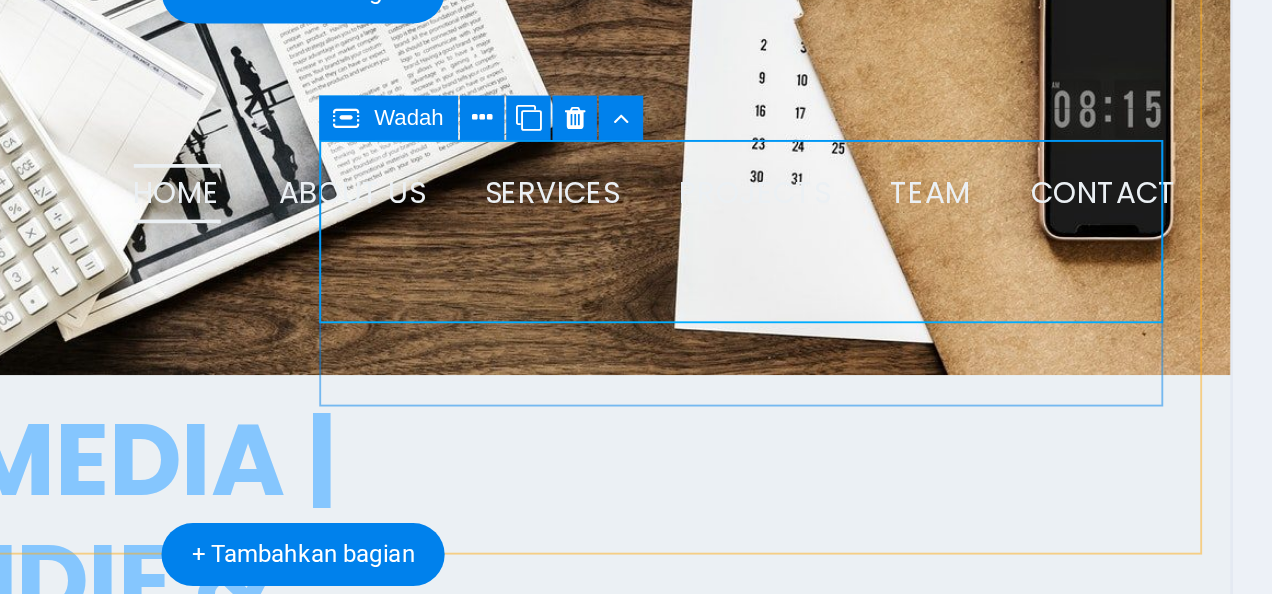 click on "Dialekita Media adalah penerbit indie yang menyediakan layanan penerbitan buku untuk penulis pemula hingga profesional. Dialekita hadir sebagai ruang terbuka bagi ide-ide, narasi, dan karya yang bermakna." at bounding box center [-381, 654] 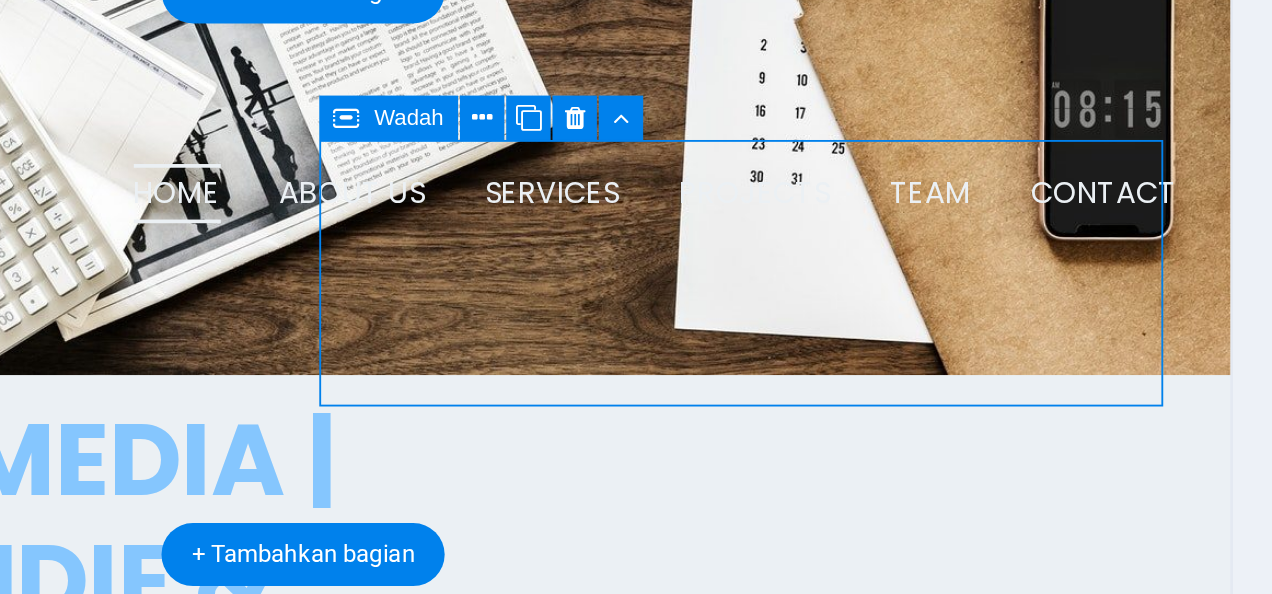 click on "Dialekita Media adalah penerbit indie yang menyediakan layanan penerbitan buku untuk penulis pemula hingga profesional. Dialekita hadir sebagai ruang terbuka bagi ide-ide, narasi, dan karya yang bermakna." at bounding box center (-381, 654) 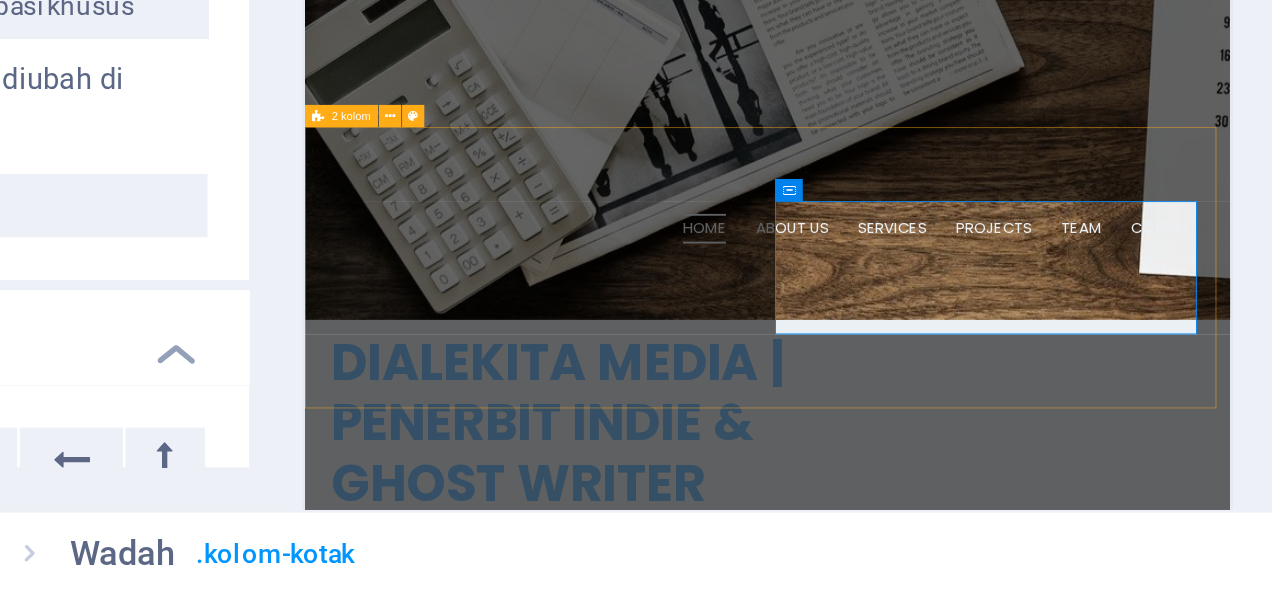 scroll, scrollTop: 0, scrollLeft: 0, axis: both 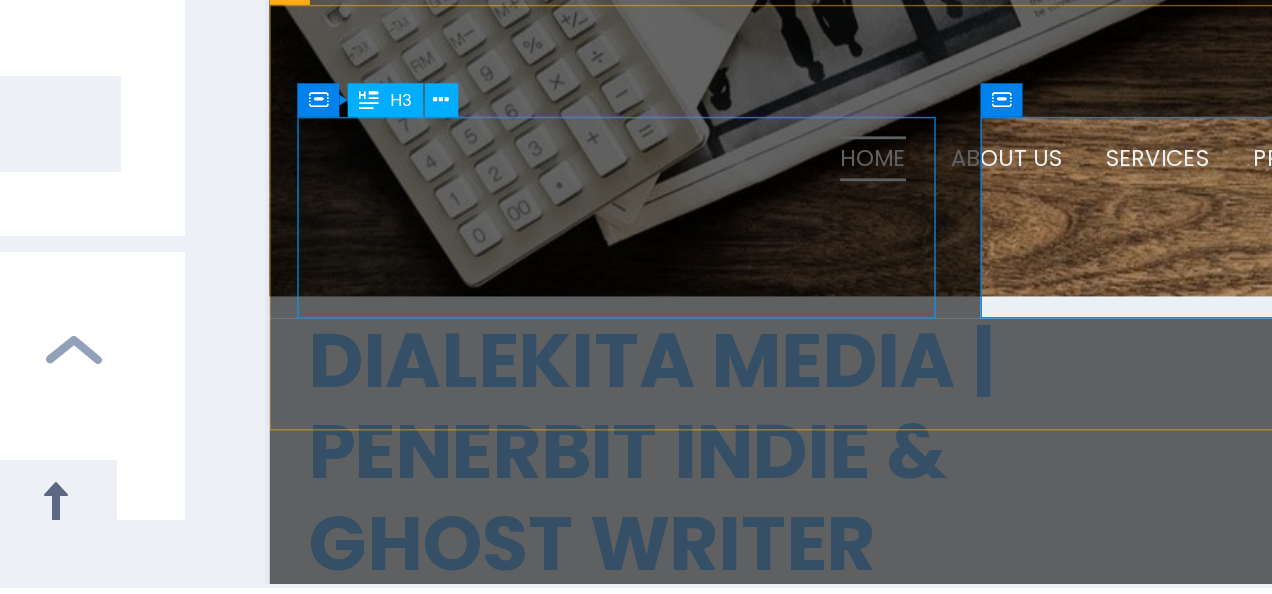 click on "Ketika cerita tak lagi satu arah dan sastra membuka ruang bicara, di sanalah tumbuh dialektika" at bounding box center [513, 378] 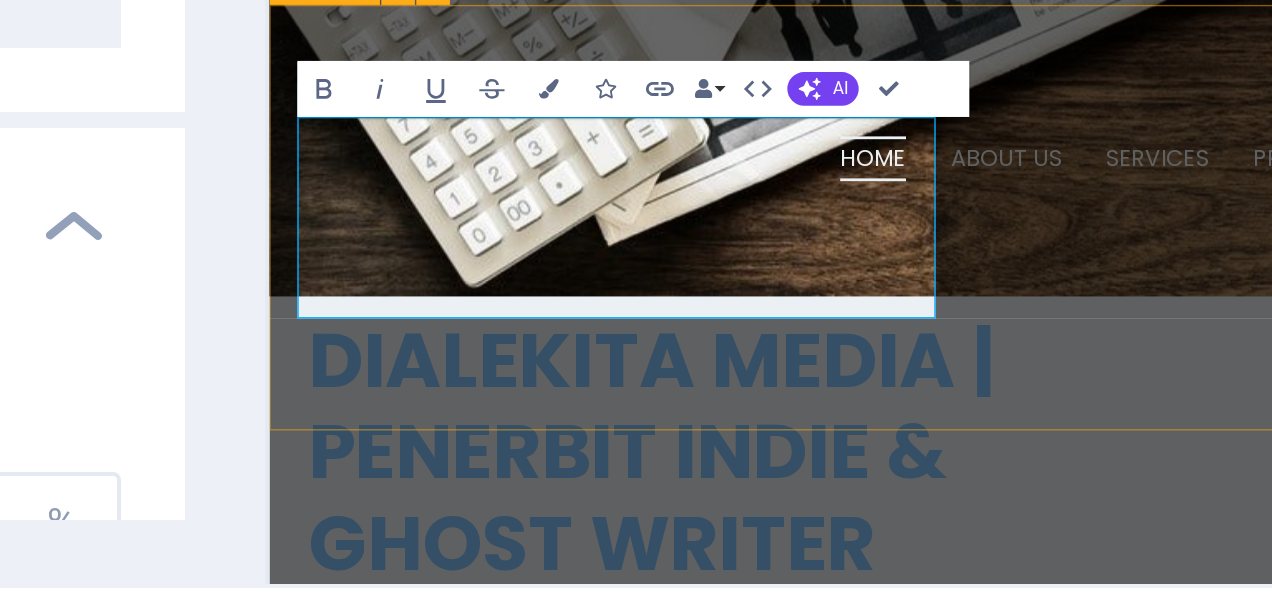 click on "Ketika cerita tak lagi satu arah dan sastra membuka ruang bicara, di sanalah tumbuh dialektika Dialekita Media adalah penerbit indie yang menyediakan layanan penerbitan buku untuk penulis pemula hingga profesional. Dialekita hadir sebagai ruang terbuka bagi ide-ide, narasi, dan karya yang bermakna." at bounding box center [769, 435] 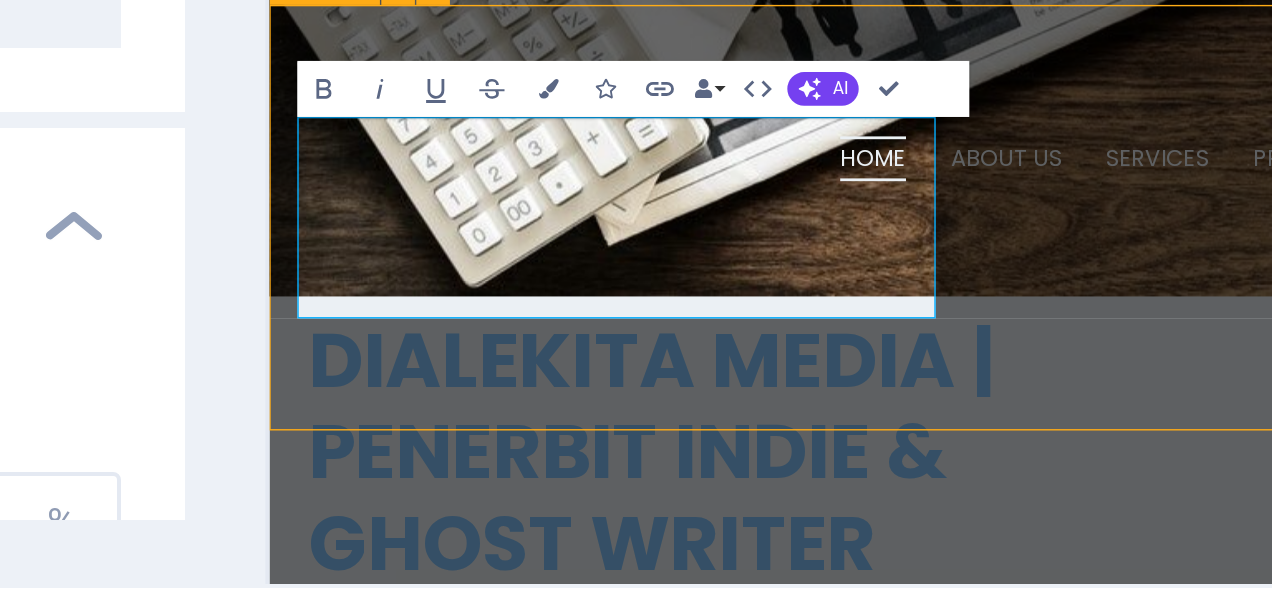 click on "Ketika cerita tak lagi satu arah dan sastra membuka ruang bicara, di sanalah tumbuh dialektika Dialekita Media adalah penerbit indie yang menyediakan layanan penerbitan buku untuk penulis pemula hingga profesional. Dialekita hadir sebagai ruang terbuka bagi ide-ide, narasi, dan karya yang bermakna." at bounding box center (769, 435) 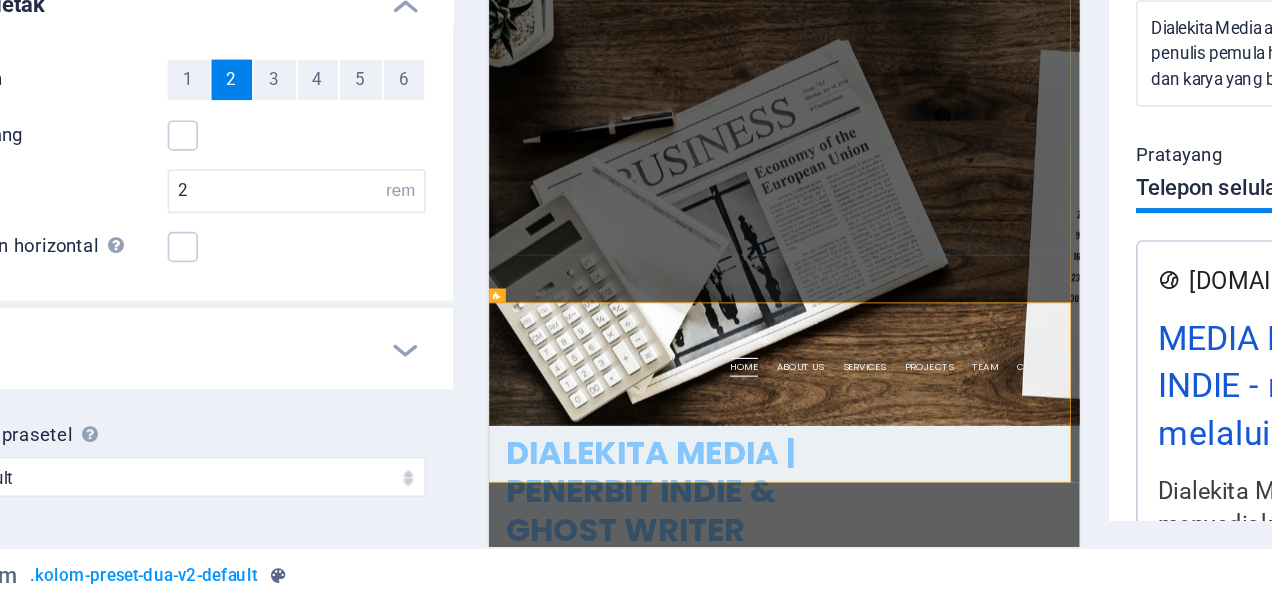 click on "DIALEKITA MEDIA | PENERBIT INDIE & GHOST WRITER Learn more" at bounding box center (988, 1083) 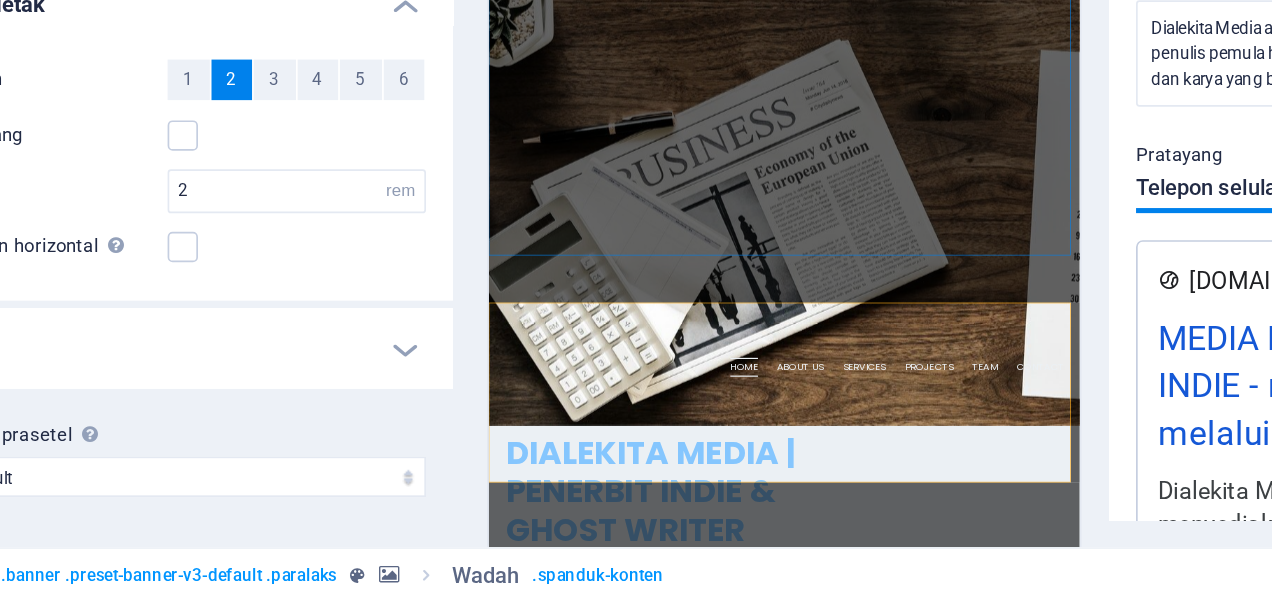 click on "DIALEKITA MEDIA | PENERBIT INDIE & GHOST WRITER Learn more" at bounding box center [988, 1083] 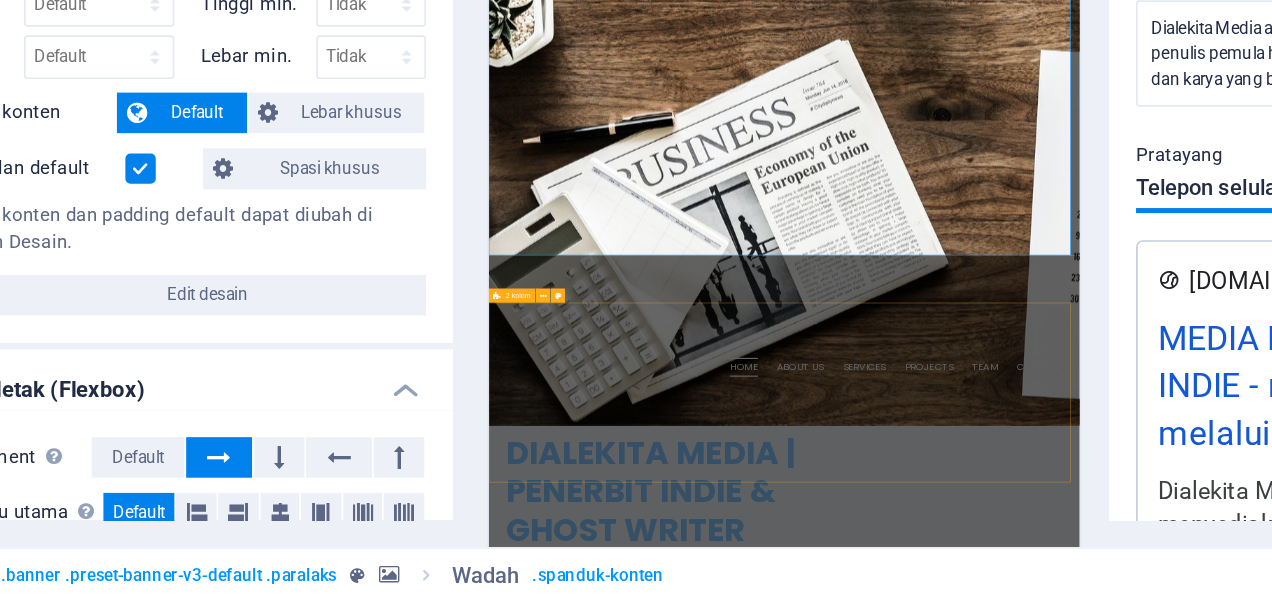 click on "Ketika cerita tak lagi satu arah dan sastra membuka ruang bicara, di sanalah tumbuh dialektika Dialekita Media adalah penerbit indie yang menyediakan layanan penerbitan buku untuk penulis pemula hingga profesional. Dialekita hadir sebagai ruang terbuka bagi ide-ide, narasi, dan karya yang bermakna." at bounding box center [988, 1582] 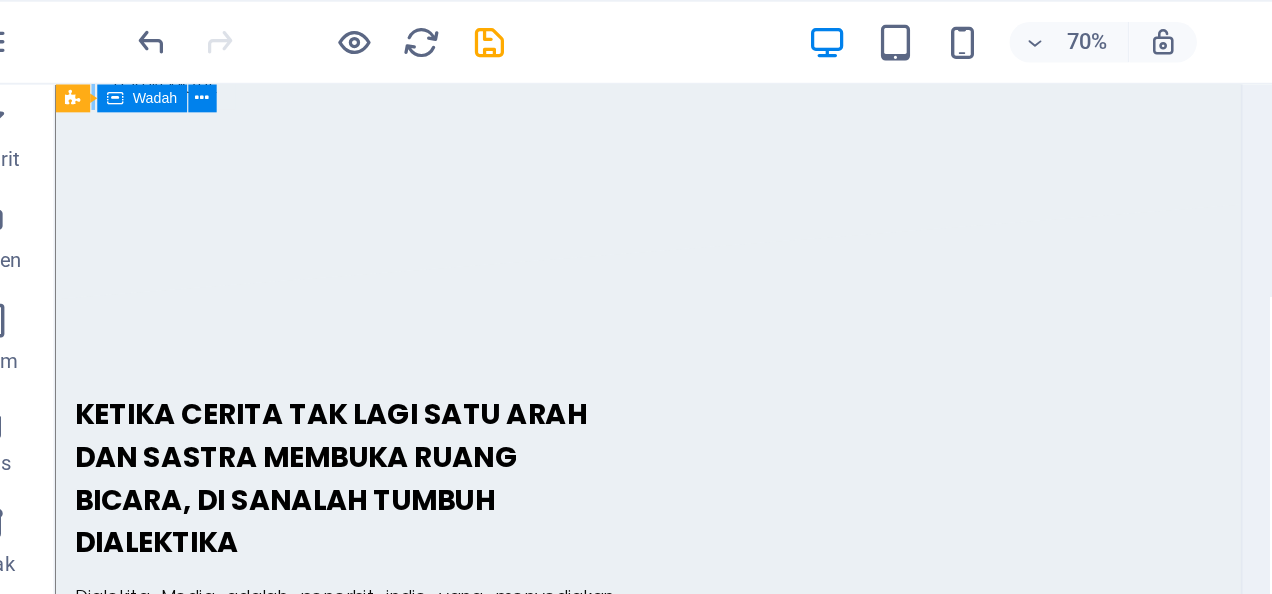 scroll, scrollTop: 1191, scrollLeft: 0, axis: vertical 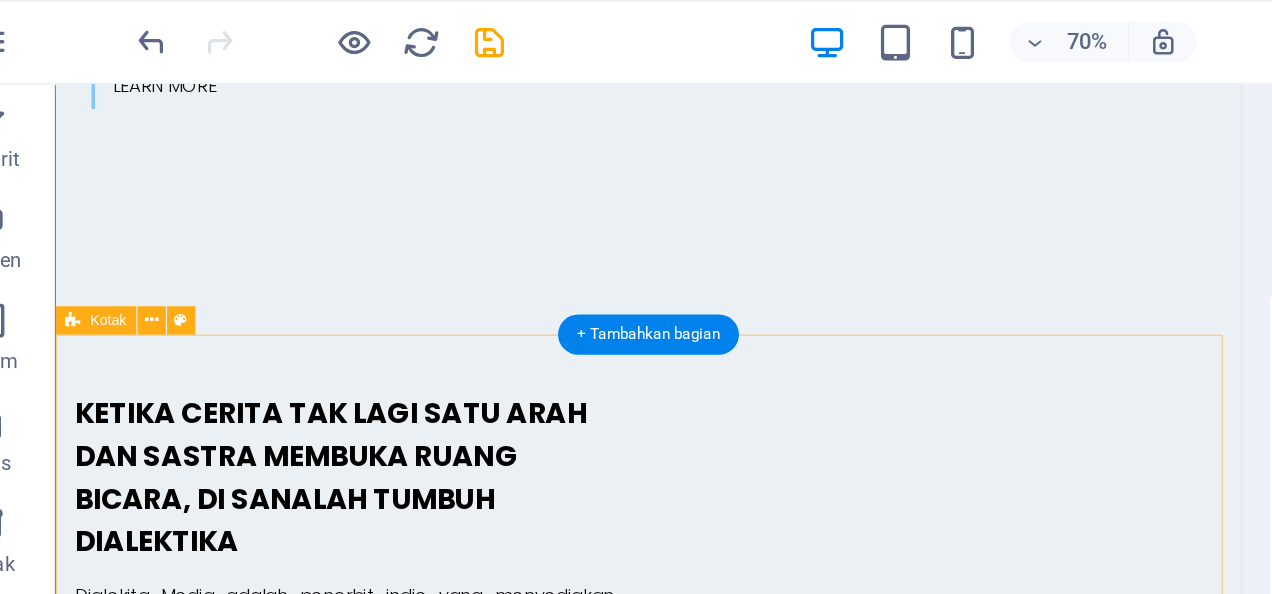 click on "Analytics Lorem ipsum dolor sit amet, consectetur adipisicing elit. Veritatis, dolorem! Strategies Lorem ipsum dolor sit amet, consectetur adipisicing elit. Veritatis, dolorem! Great Results Lorem ipsum dolor sit amet, consectetur adipisicing elit. Veritatis, dolorem!" at bounding box center [556, 1860] 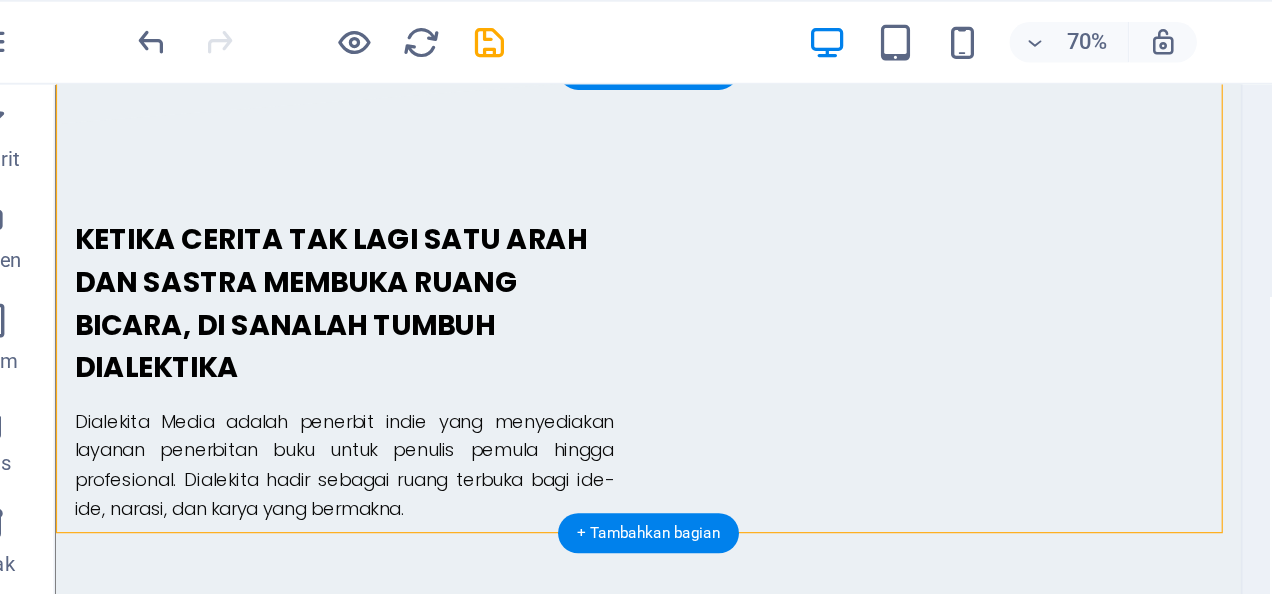 scroll, scrollTop: 1415, scrollLeft: 0, axis: vertical 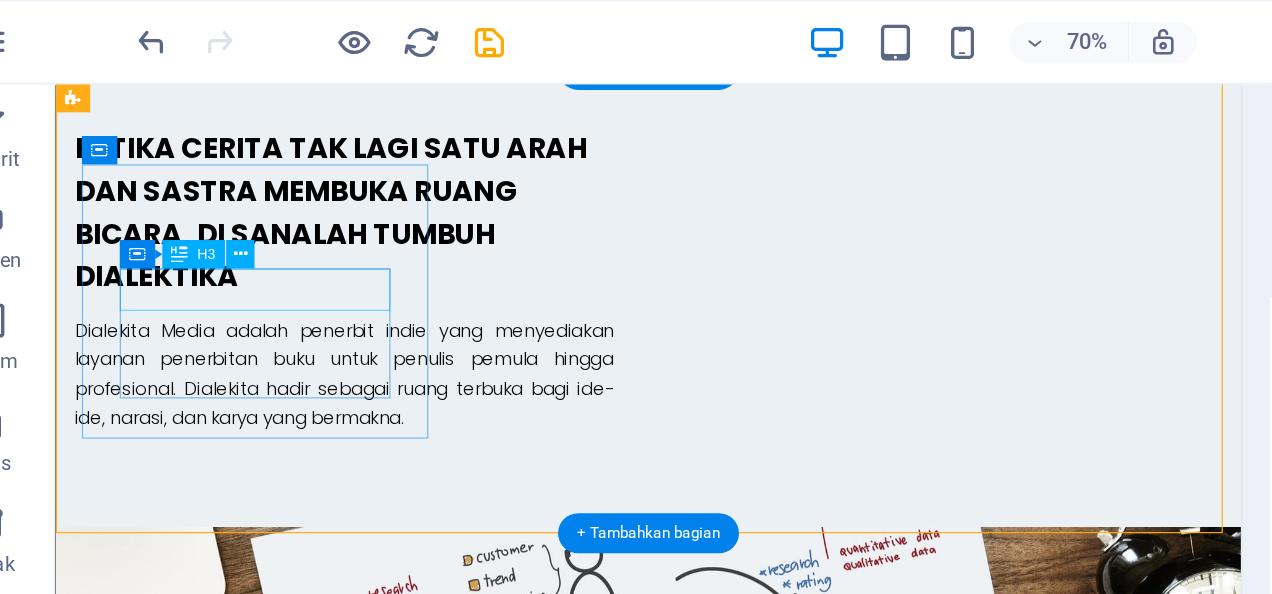 click on "Analytics" at bounding box center [217, 1381] 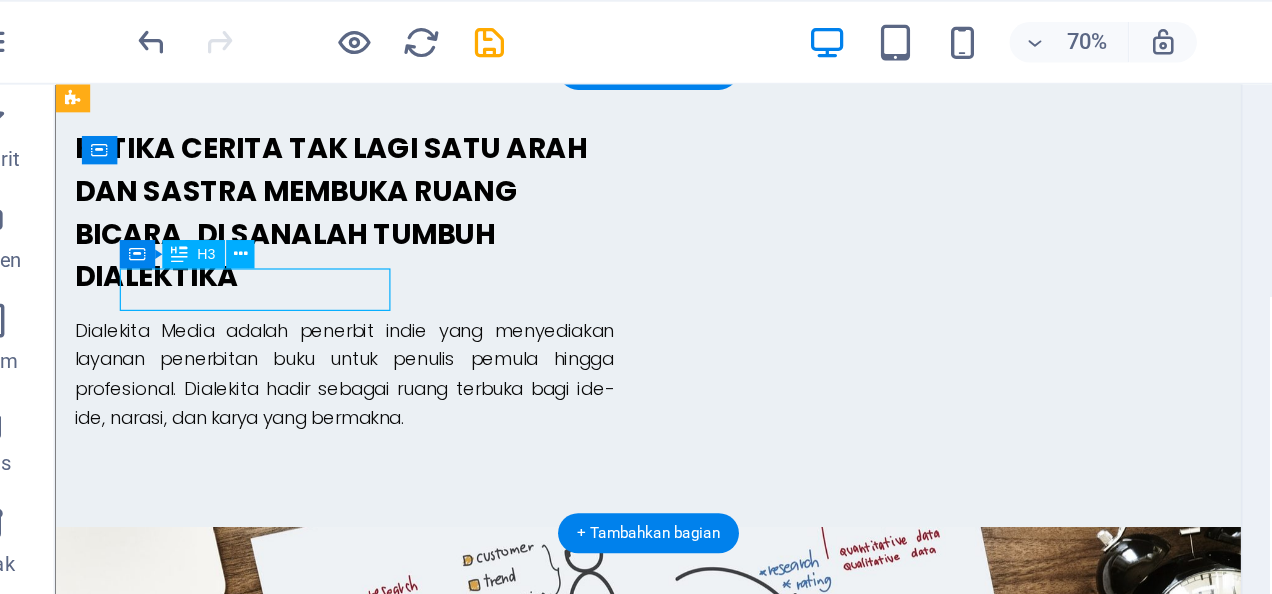 click on "Analytics" at bounding box center (217, 1381) 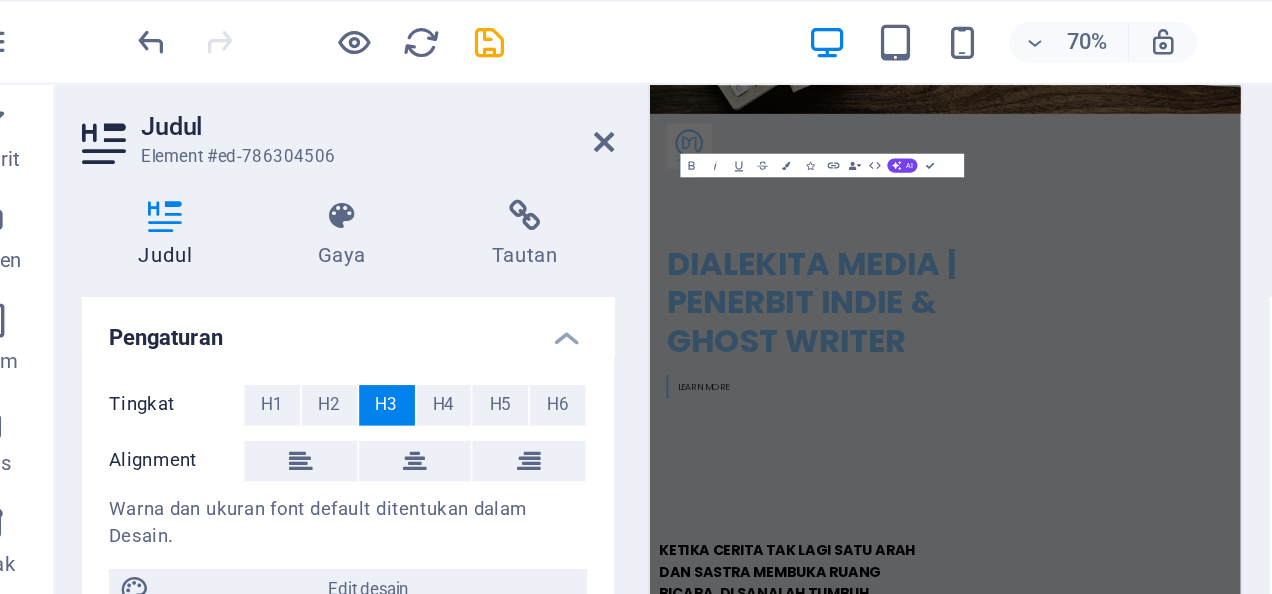 scroll, scrollTop: 2146, scrollLeft: 0, axis: vertical 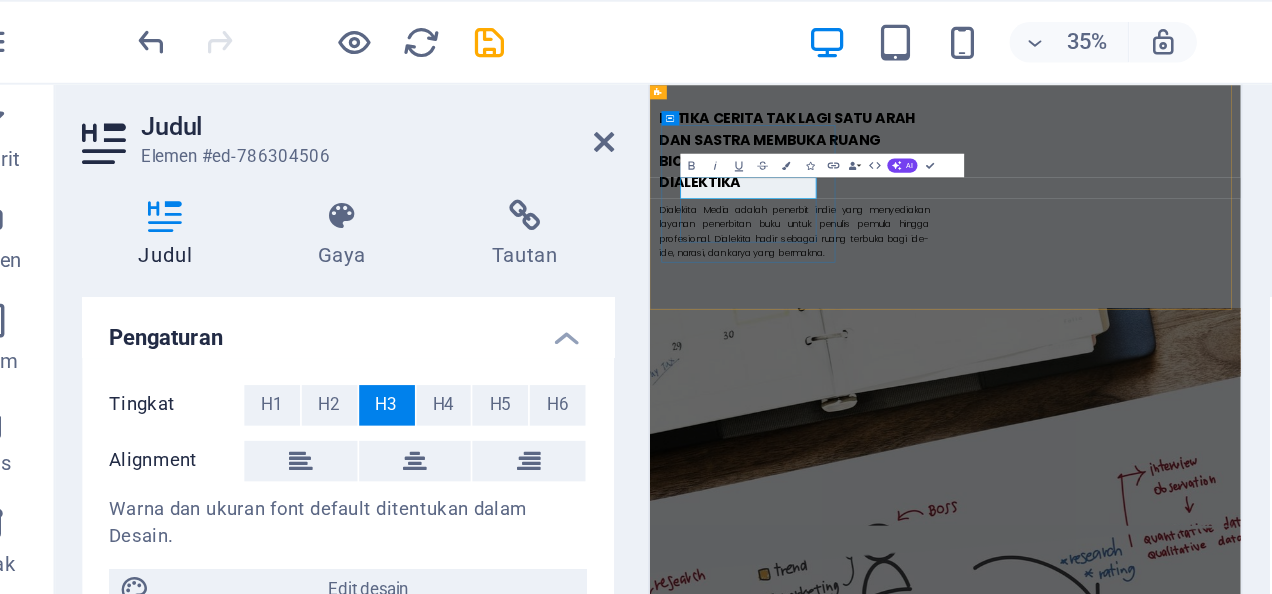 type 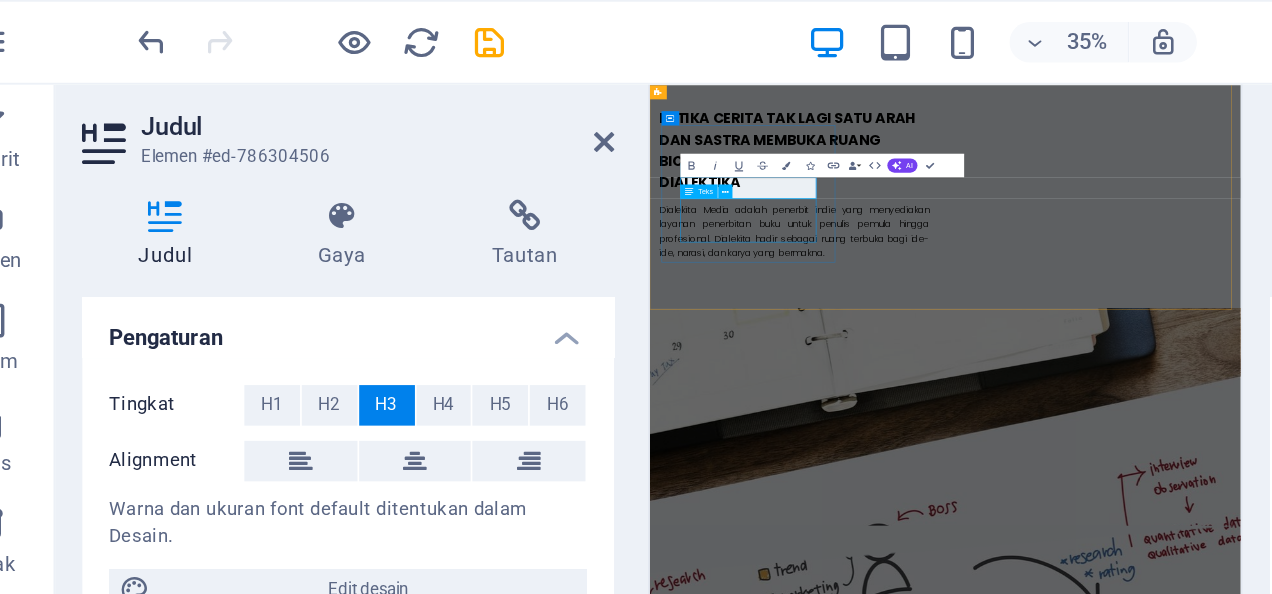 click on "Lorem ipsum dolor sit amet, consectetur adipisicing elit. Veritatis, dolorem!" at bounding box center (811, 1437) 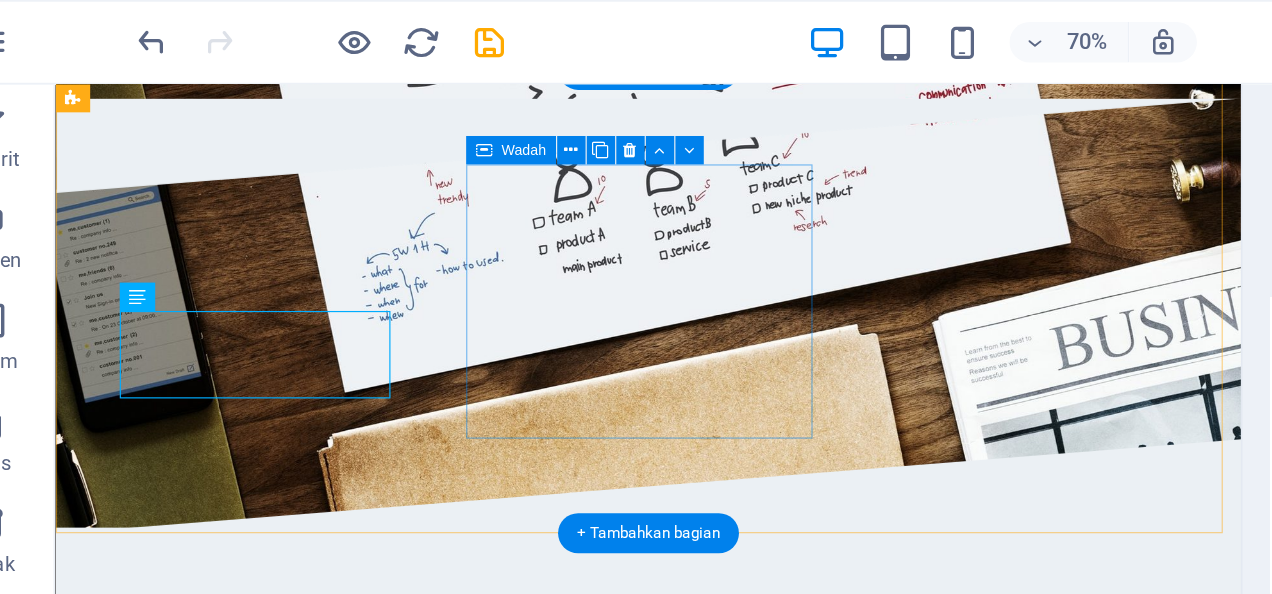 scroll, scrollTop: 1415, scrollLeft: 0, axis: vertical 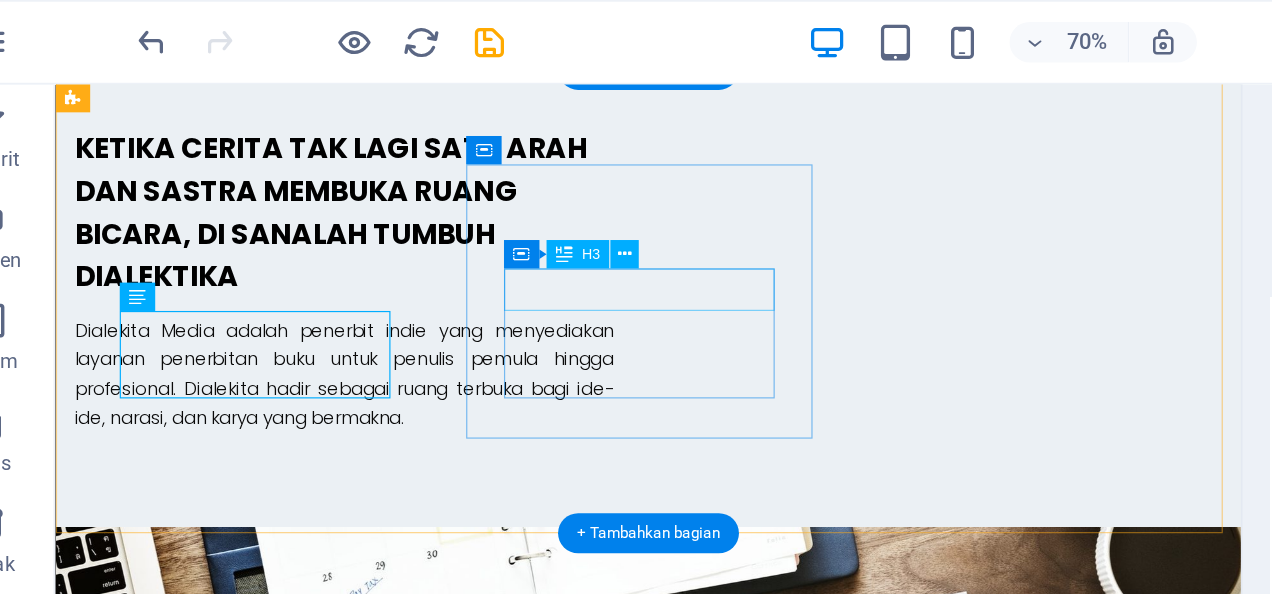 click on "Strategies" at bounding box center [217, 1627] 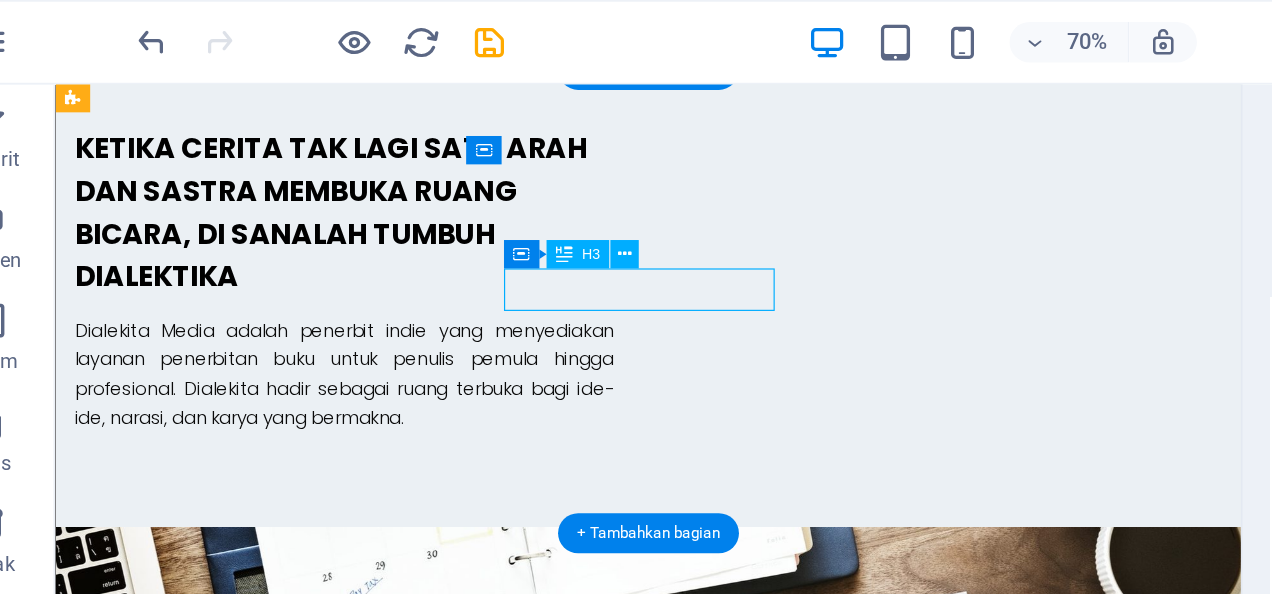 click on "Strategies" at bounding box center [217, 1627] 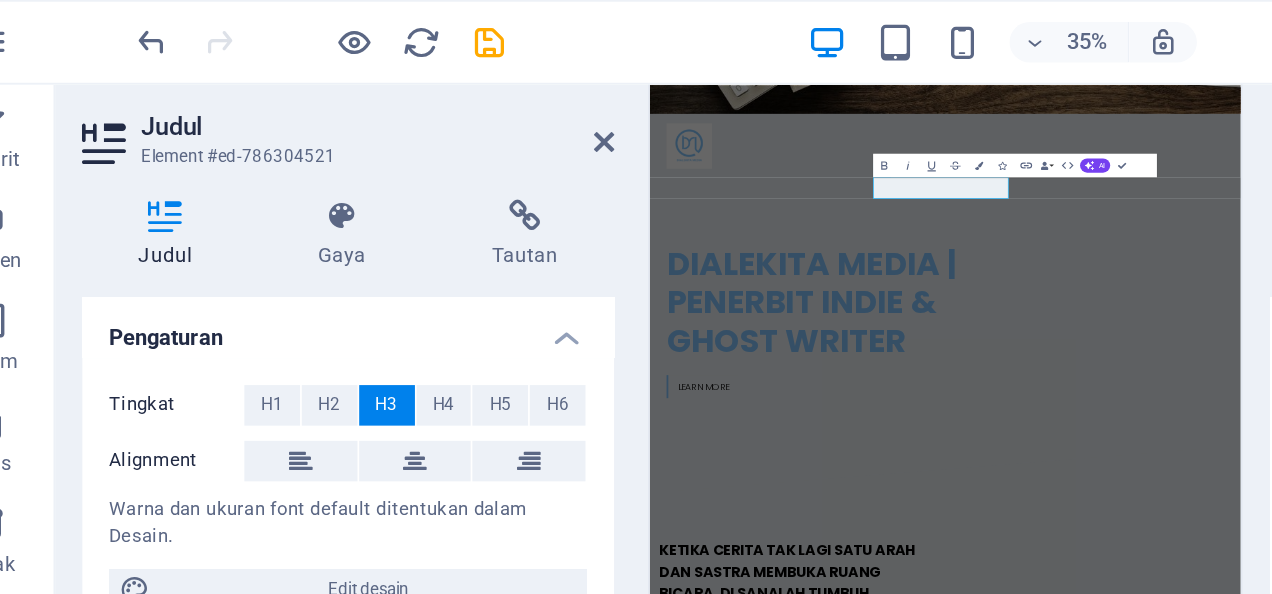 scroll, scrollTop: 2146, scrollLeft: 0, axis: vertical 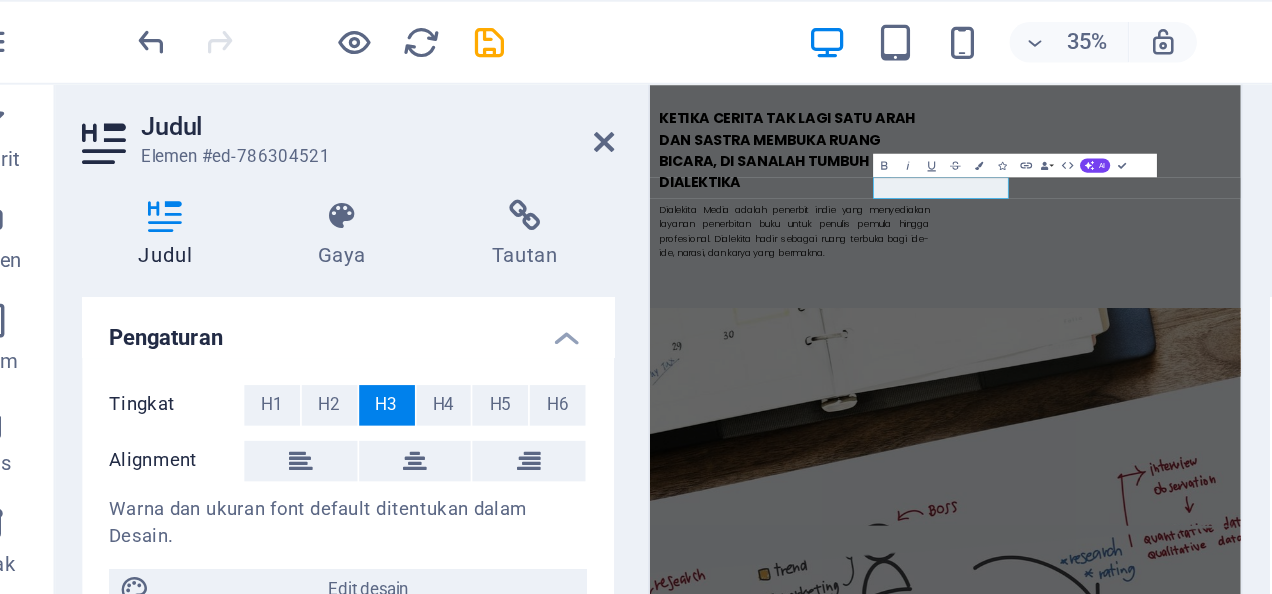 type 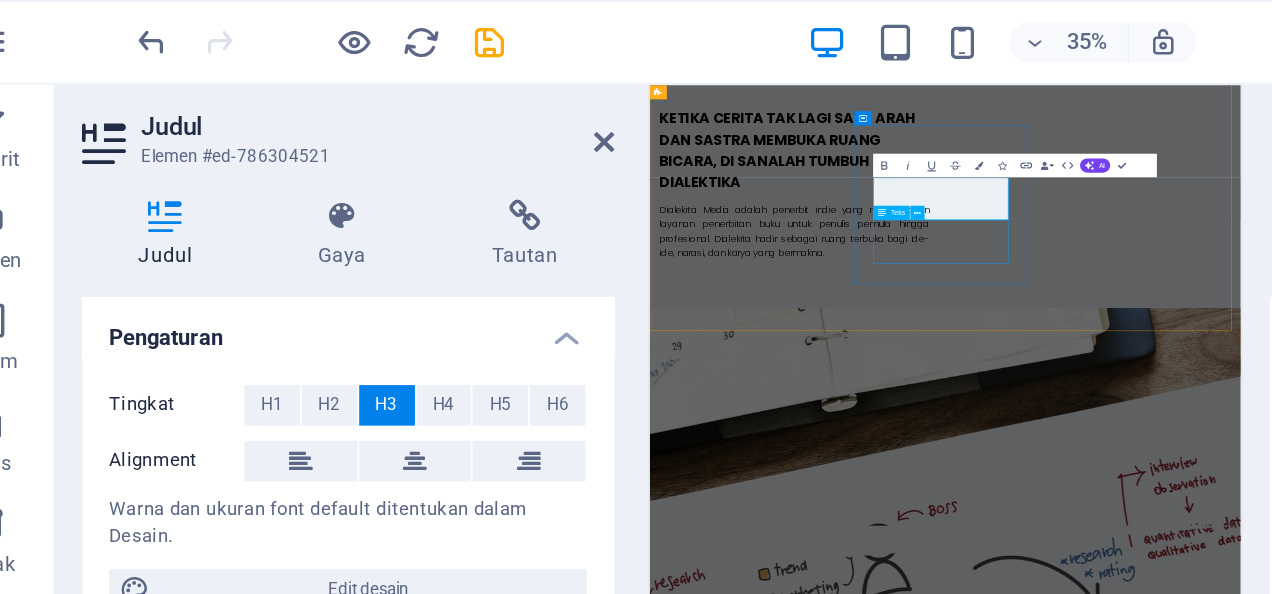 click on "Lorem ipsum dolor sit amet, consectetur adipisicing elit. Veritatis, dolorem!" at bounding box center (811, 1719) 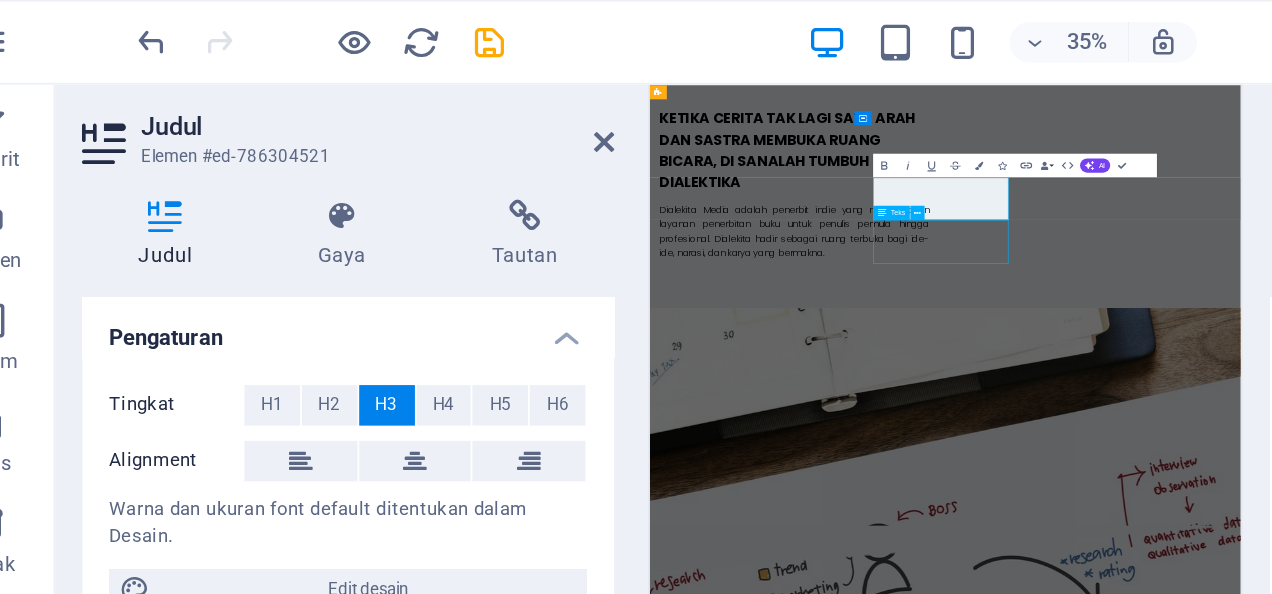 click at bounding box center (811, 1866) 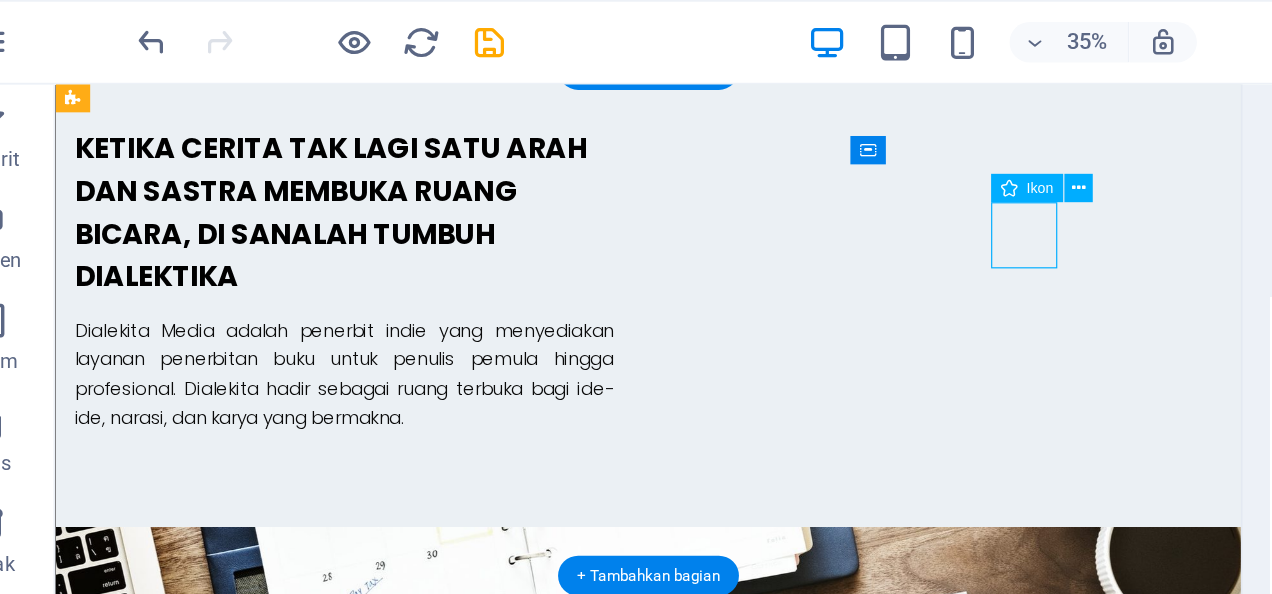 click at bounding box center (217, 1865) 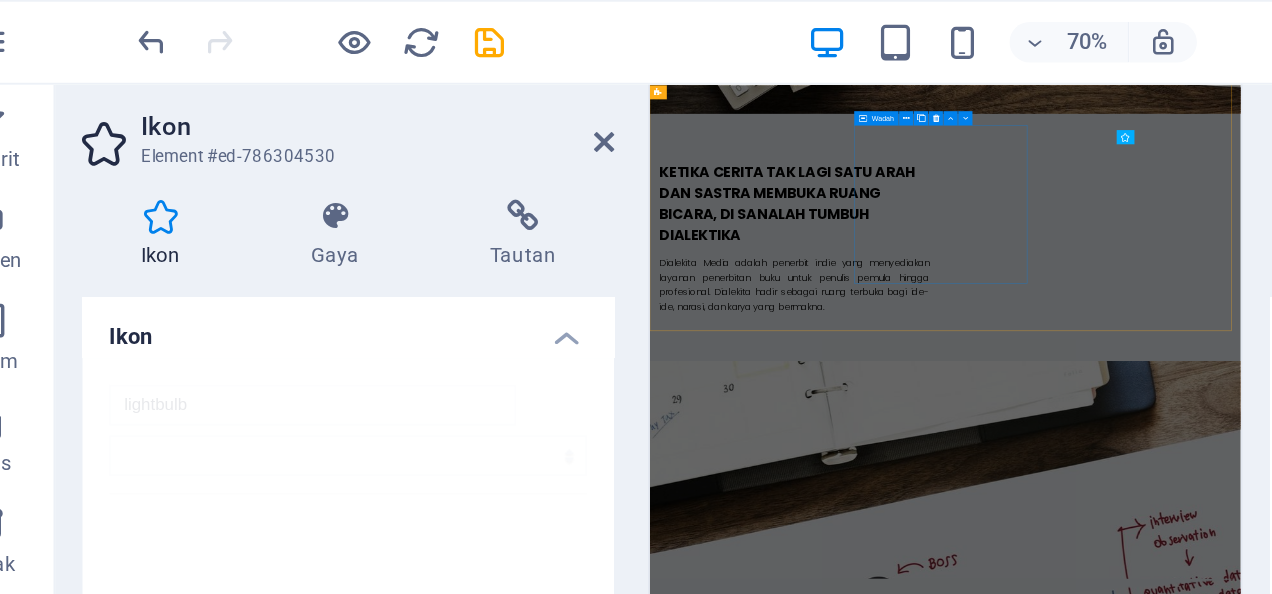 click on "WRITING & GHOST WRITING Lorem ipsum dolor sit amet, consectetur adipisicing elit. Veritatis, dolorem!" at bounding box center (811, 1746) 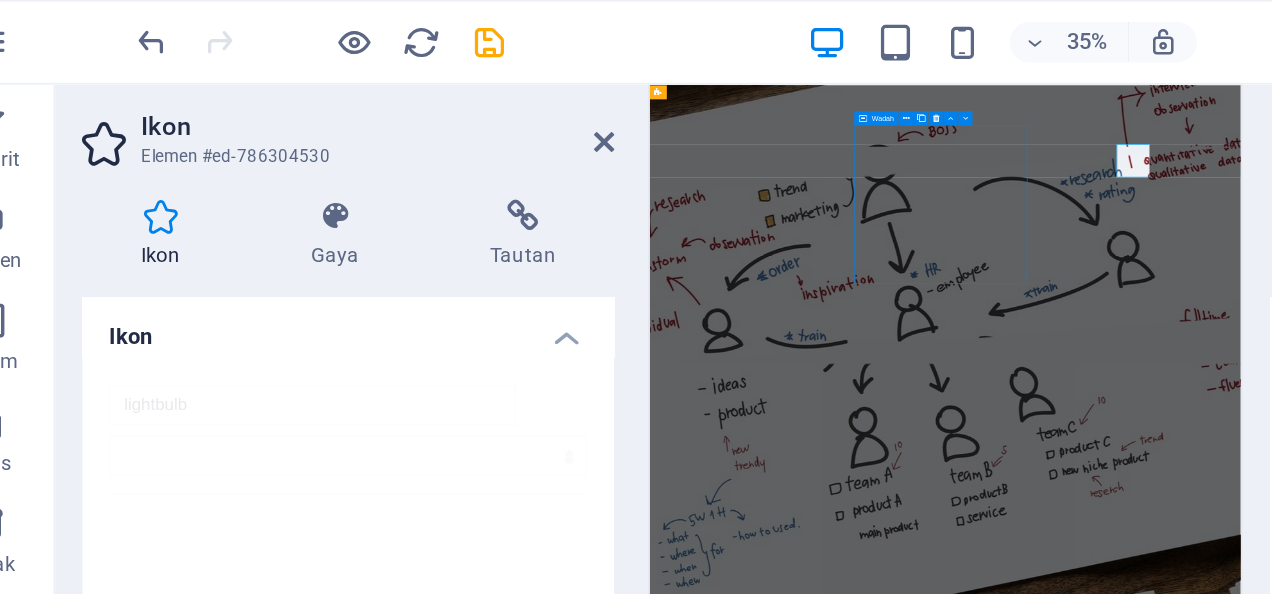 click on "WRITING & GHOST WRITING Lorem ipsum dolor sit amet, consectetur adipisicing elit. Veritatis, dolorem!" at bounding box center (811, 1015) 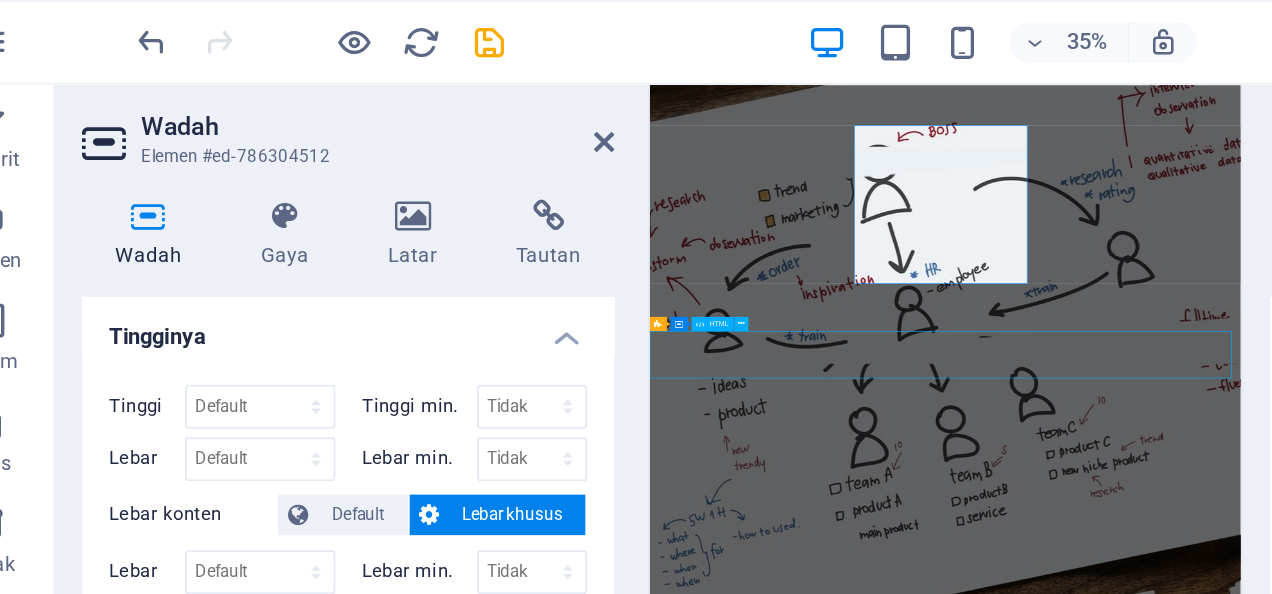click at bounding box center (1149, 1882) 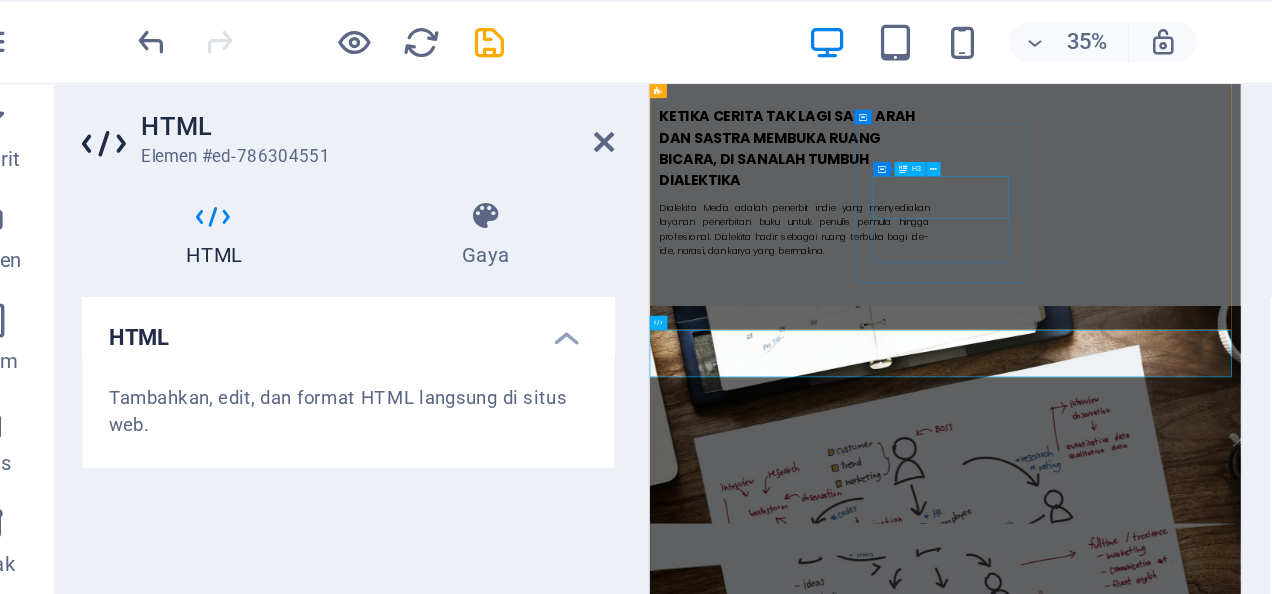 click on "WRITING & GHOST WRITING" at bounding box center (811, 1645) 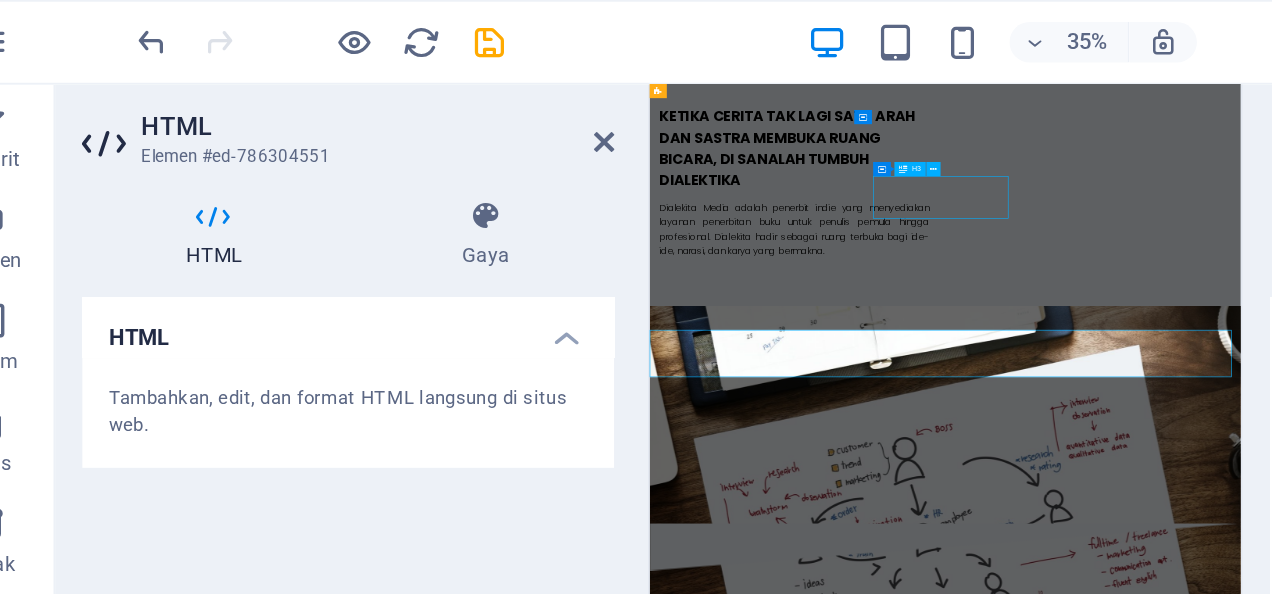 scroll, scrollTop: 1415, scrollLeft: 0, axis: vertical 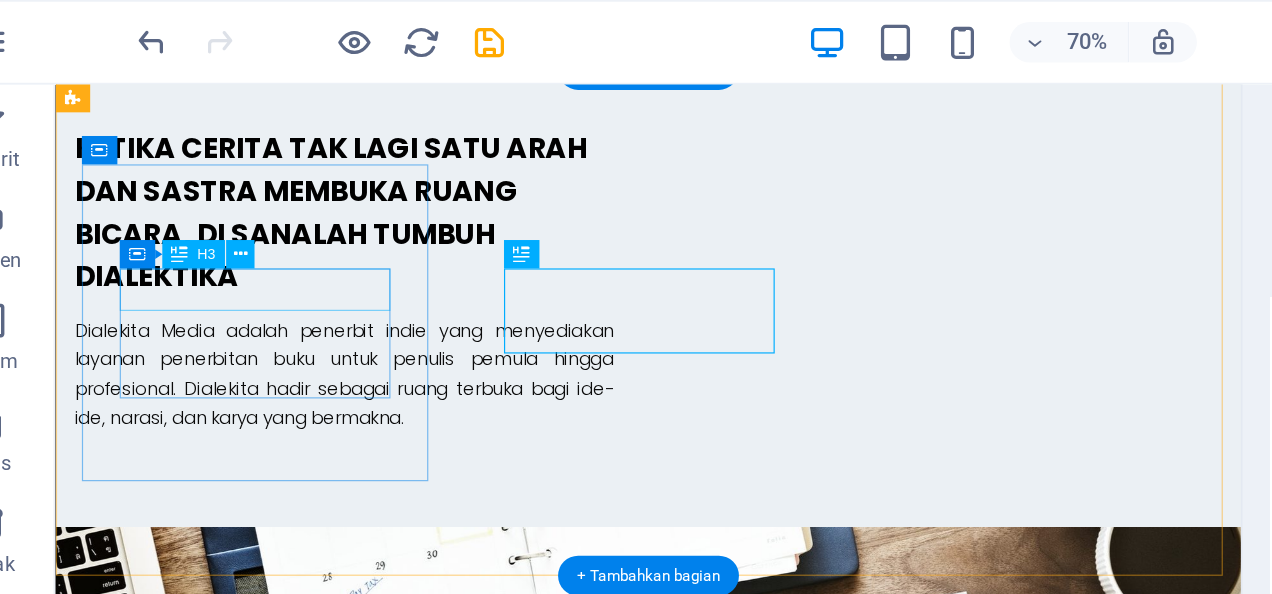 click on "WRITING" at bounding box center (217, 1381) 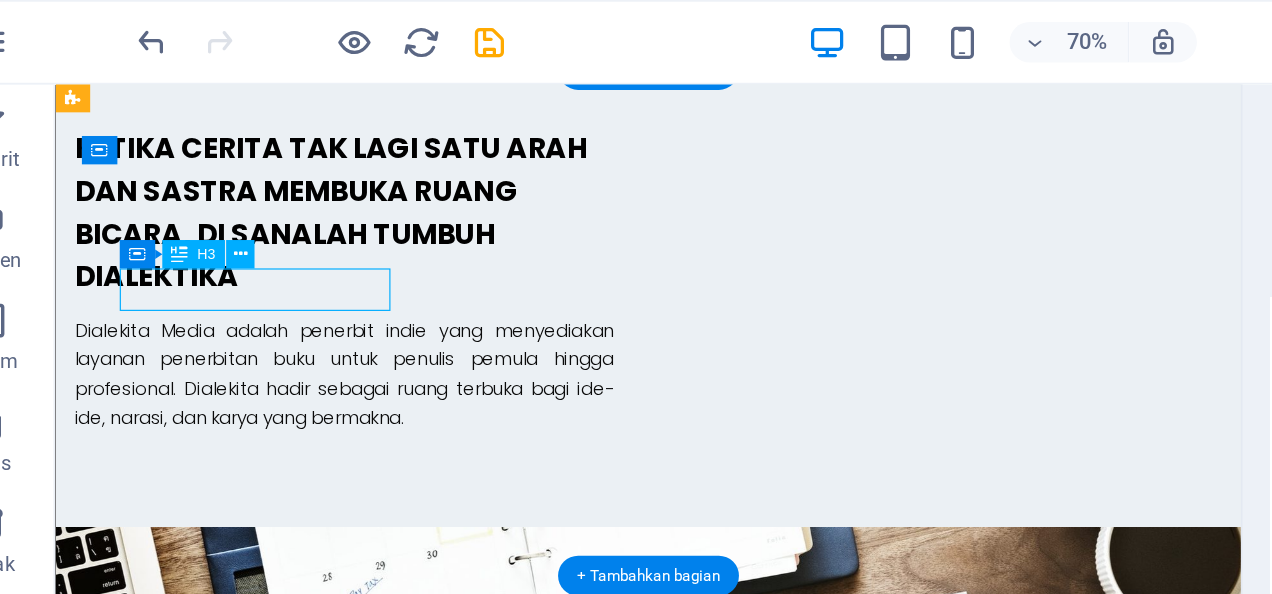 click on "WRITING" at bounding box center (217, 1381) 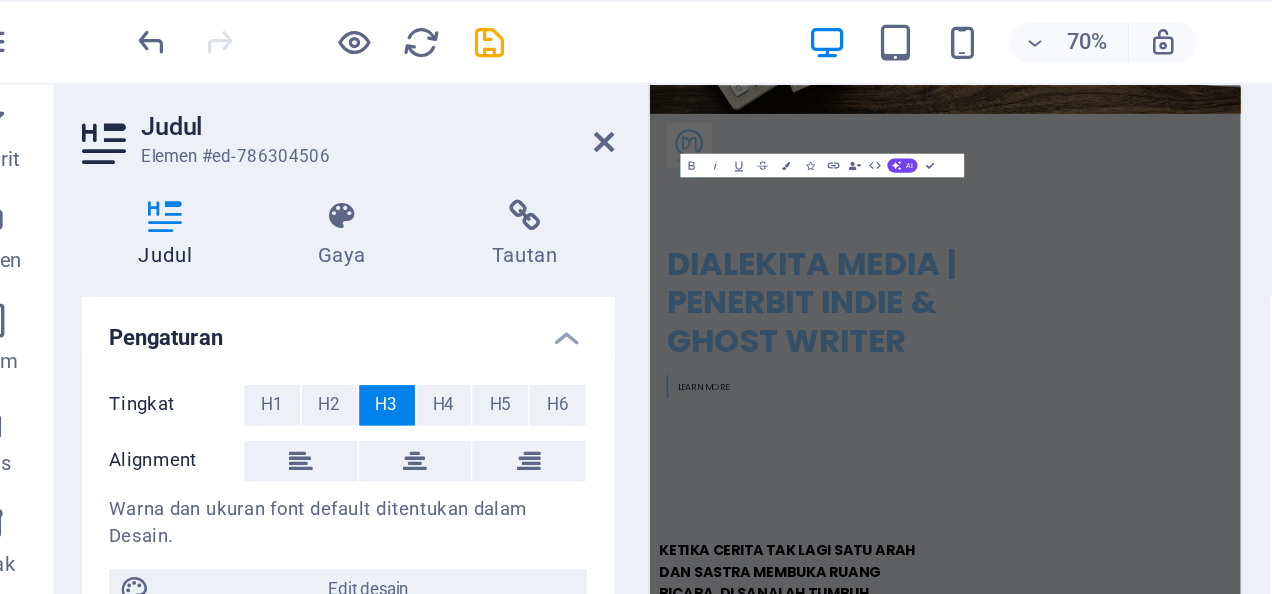 scroll, scrollTop: 2146, scrollLeft: 0, axis: vertical 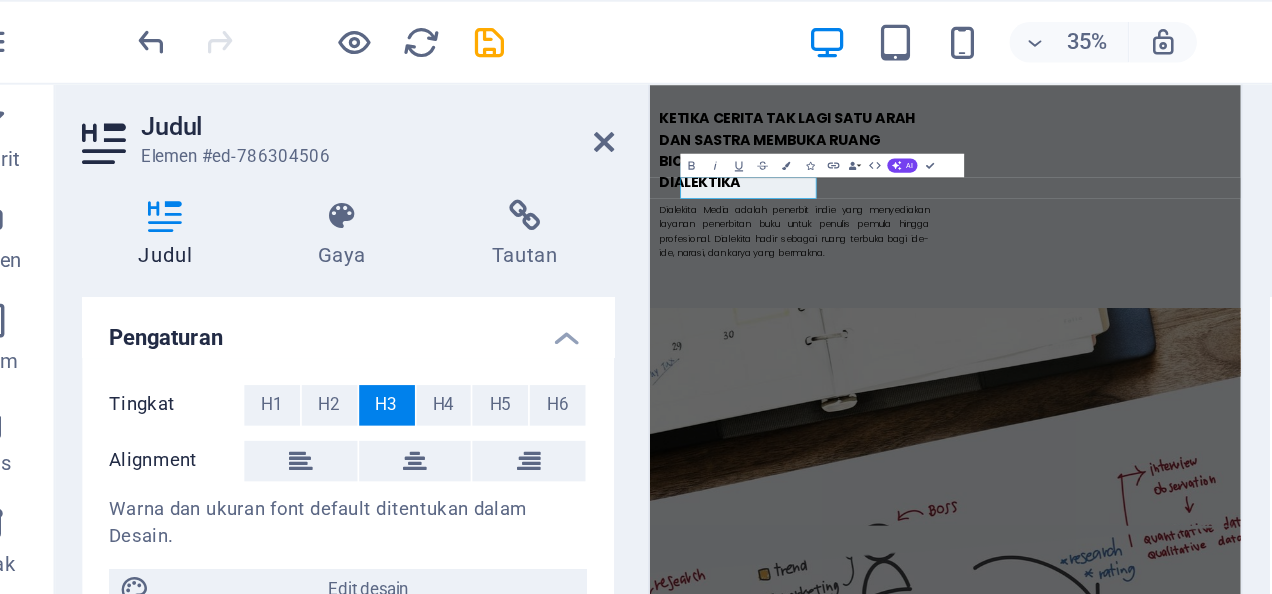 type 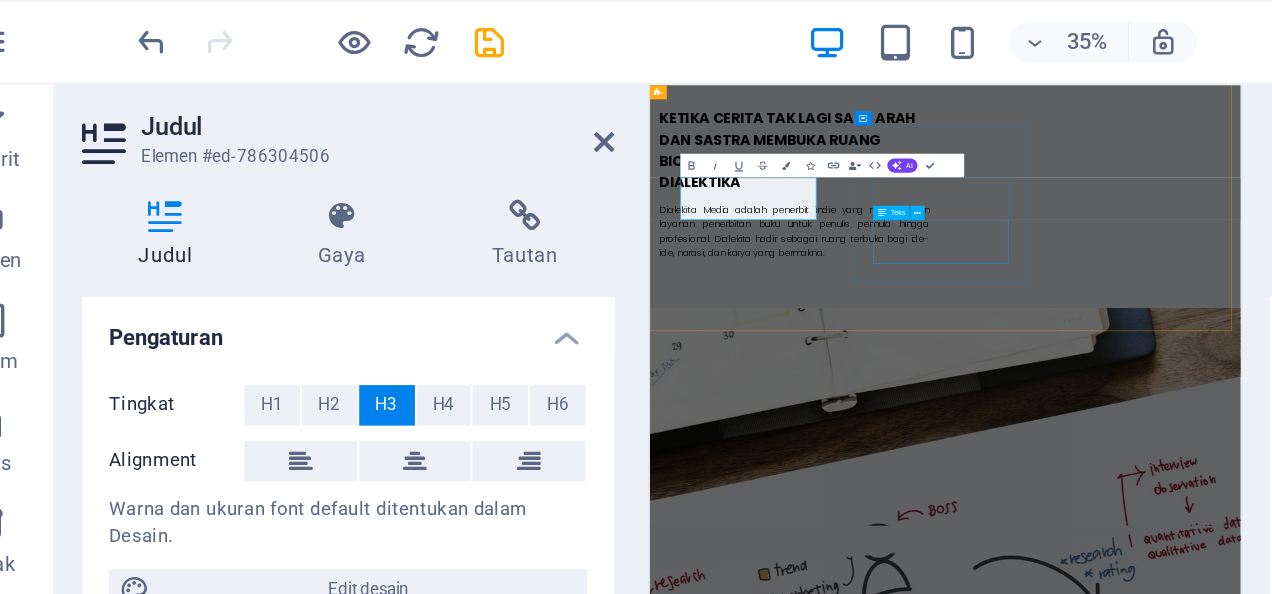 click on "Lorem ipsum dolor sit amet, consectetur adipisicing elit. Veritatis, dolorem!" at bounding box center [811, 1755] 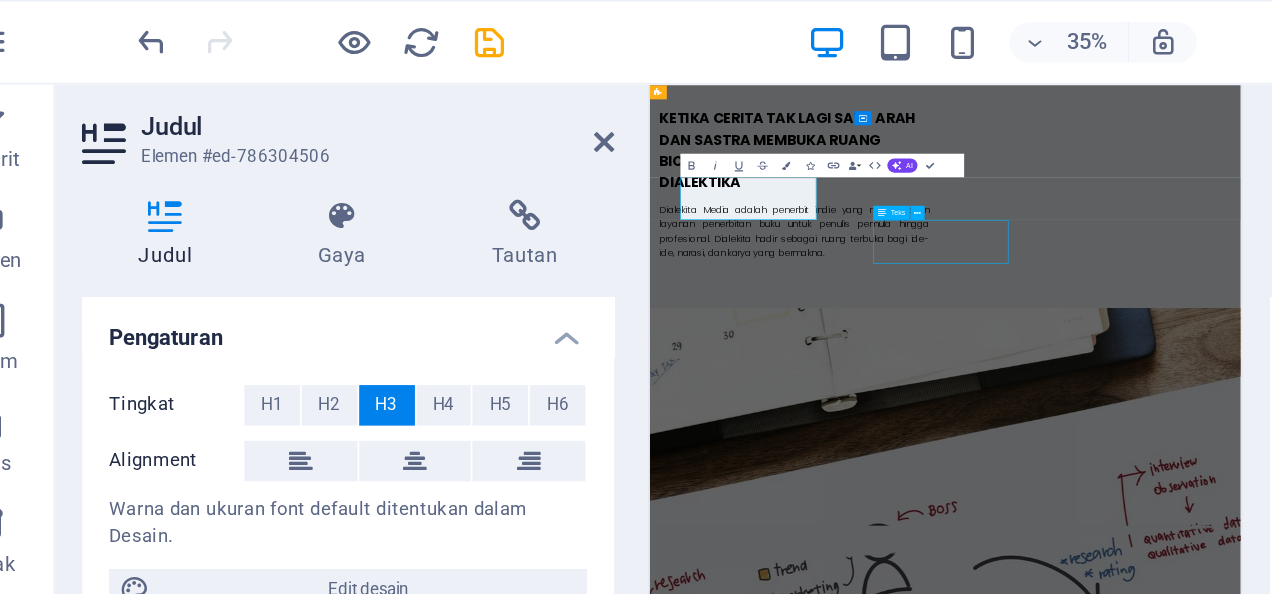 click on "Lorem ipsum dolor sit amet, consectetur adipisicing elit. Veritatis, dolorem!" at bounding box center (811, 1755) 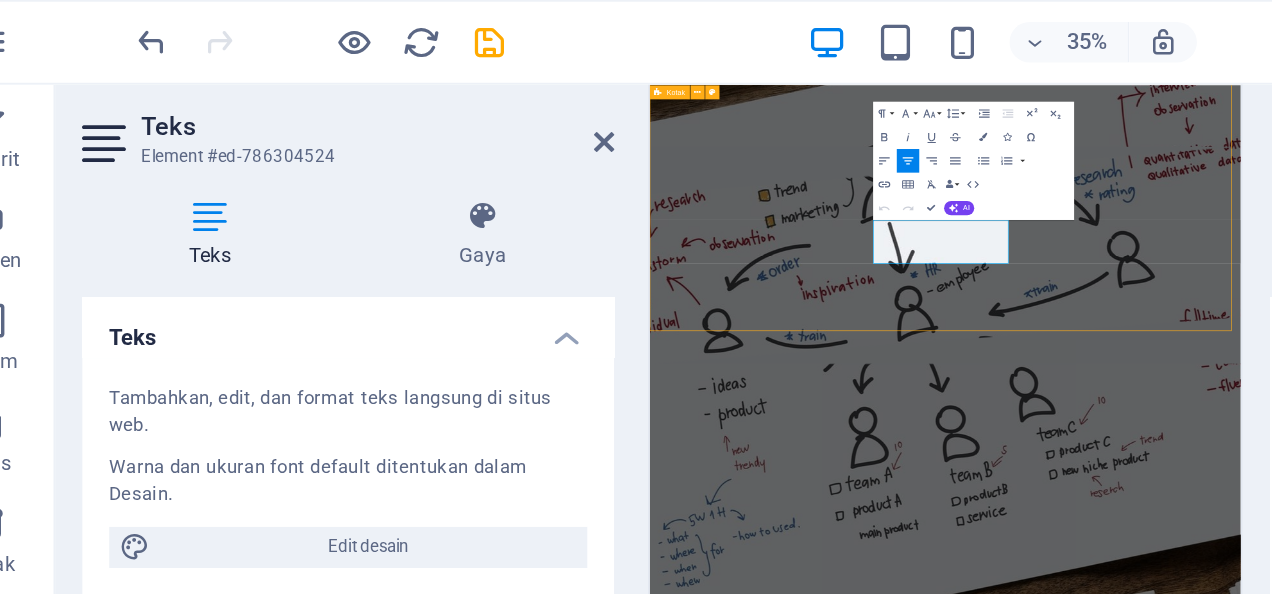 click on "DESIGN & PUBLISHING Lorem ipsum dolor sit amet, consectetur adipisicing elit. Veritatis, dolorem! WRITING & GHOST WRITING Lorem ipsum dolor sit amet, consectetur adipisicing elit. Veritatis, dolorem! Great Results Lorem ipsum dolor sit amet, consectetur adipisicing elit. Veritatis, dolorem!" at bounding box center [1149, 1032] 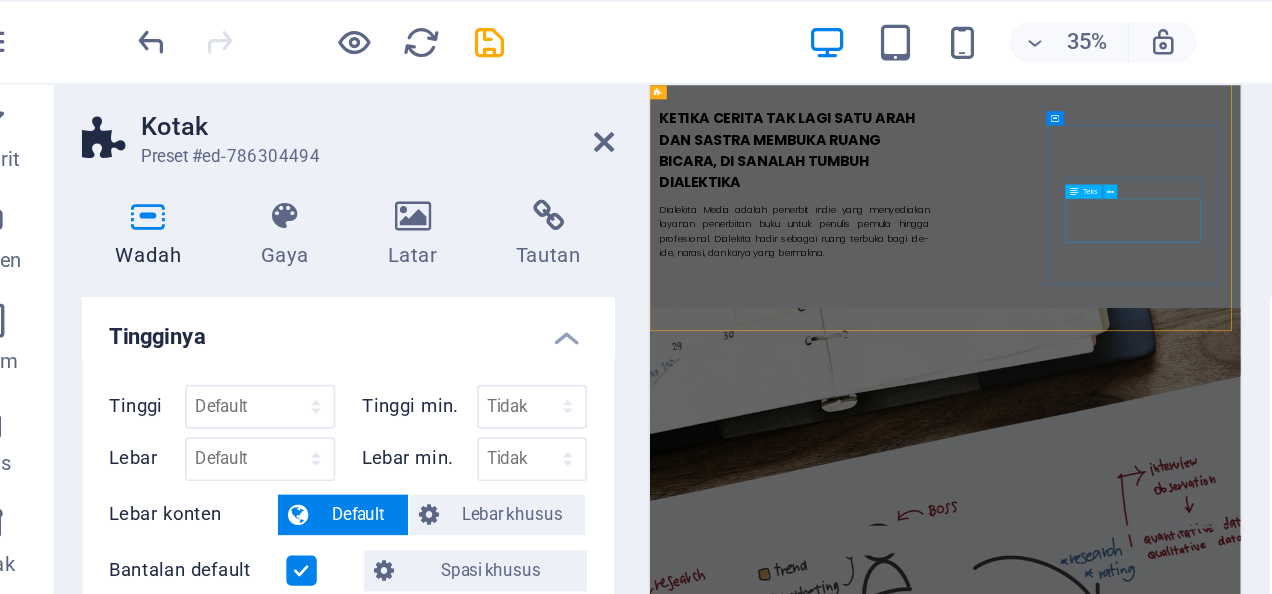 drag, startPoint x: 709, startPoint y: 111, endPoint x: 802, endPoint y: 222, distance: 144.81023 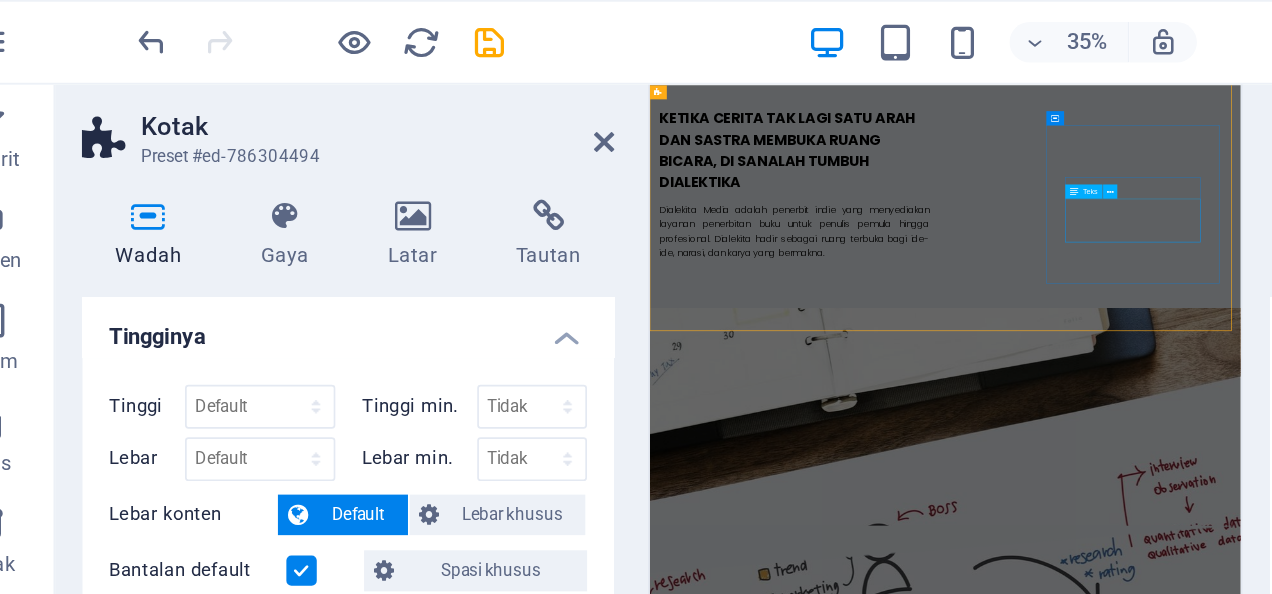 click on "Teks" at bounding box center [695, 113] 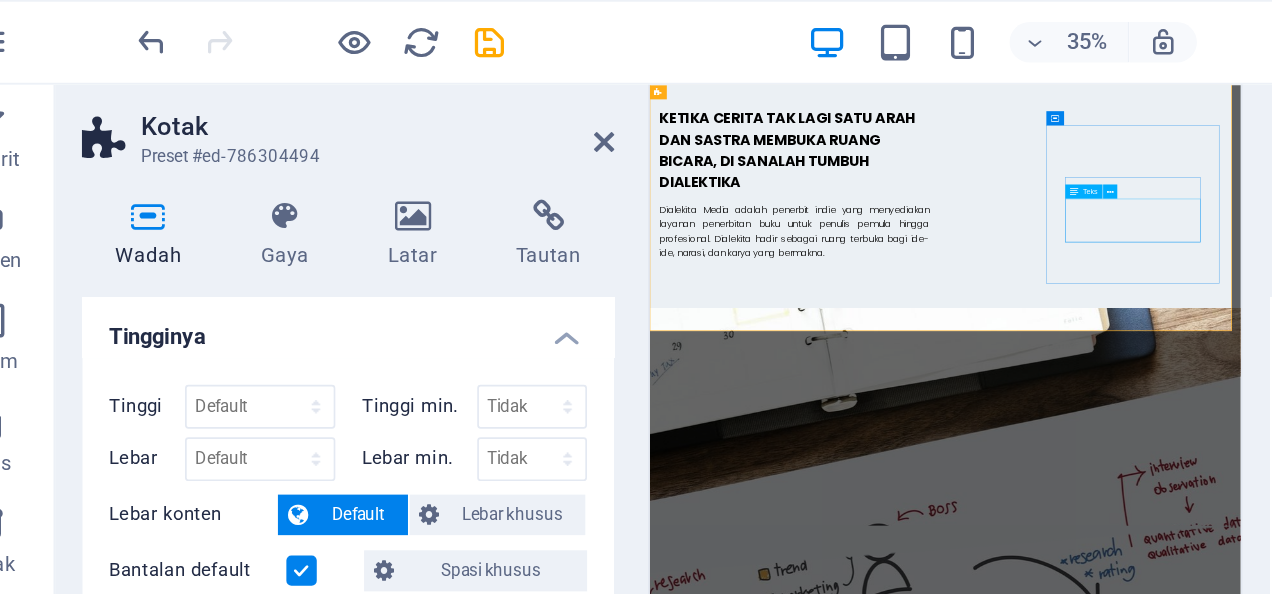 click on "Teks" at bounding box center (695, 113) 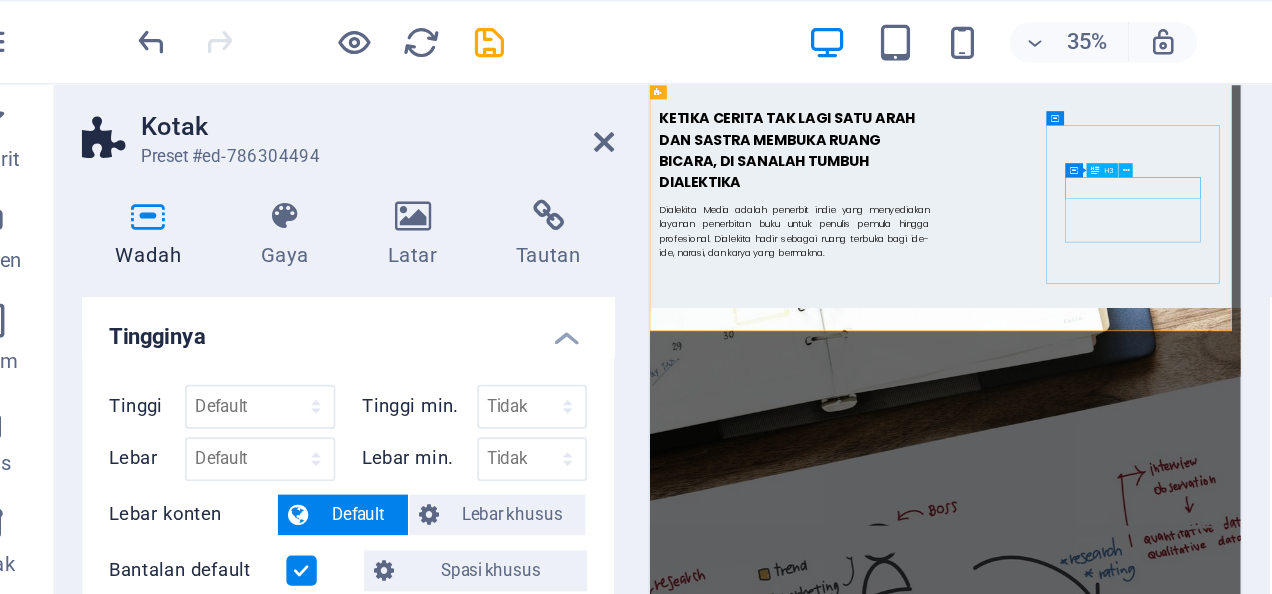 click on "Great Results" at bounding box center [811, 1948] 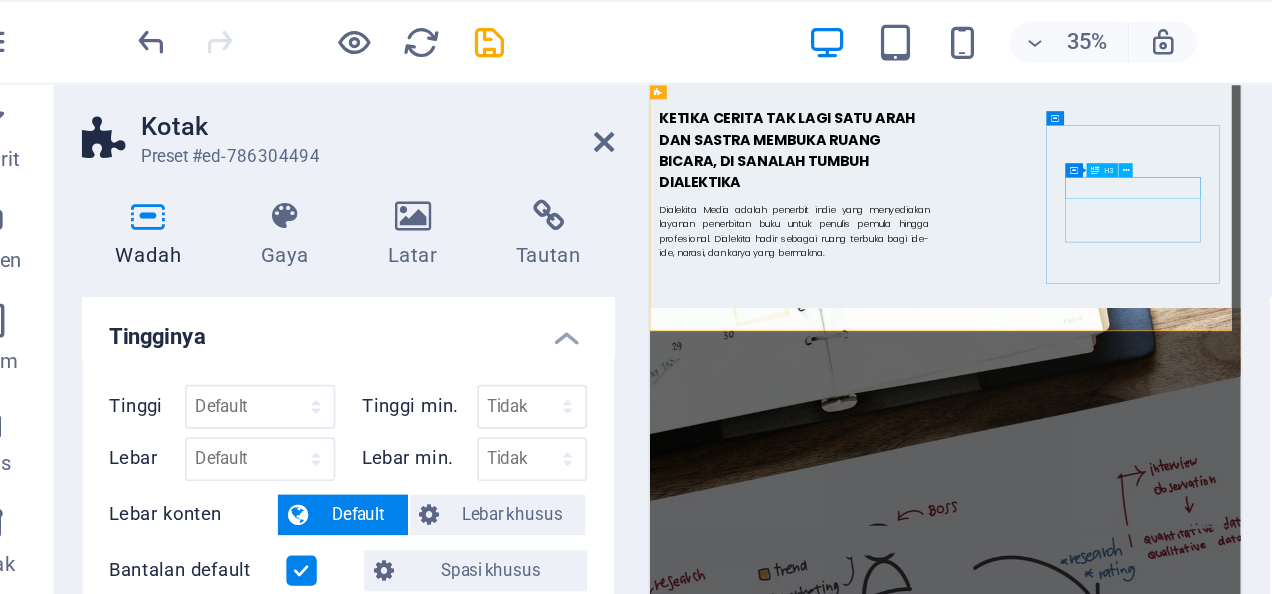 click on "Great Results" at bounding box center (811, 1948) 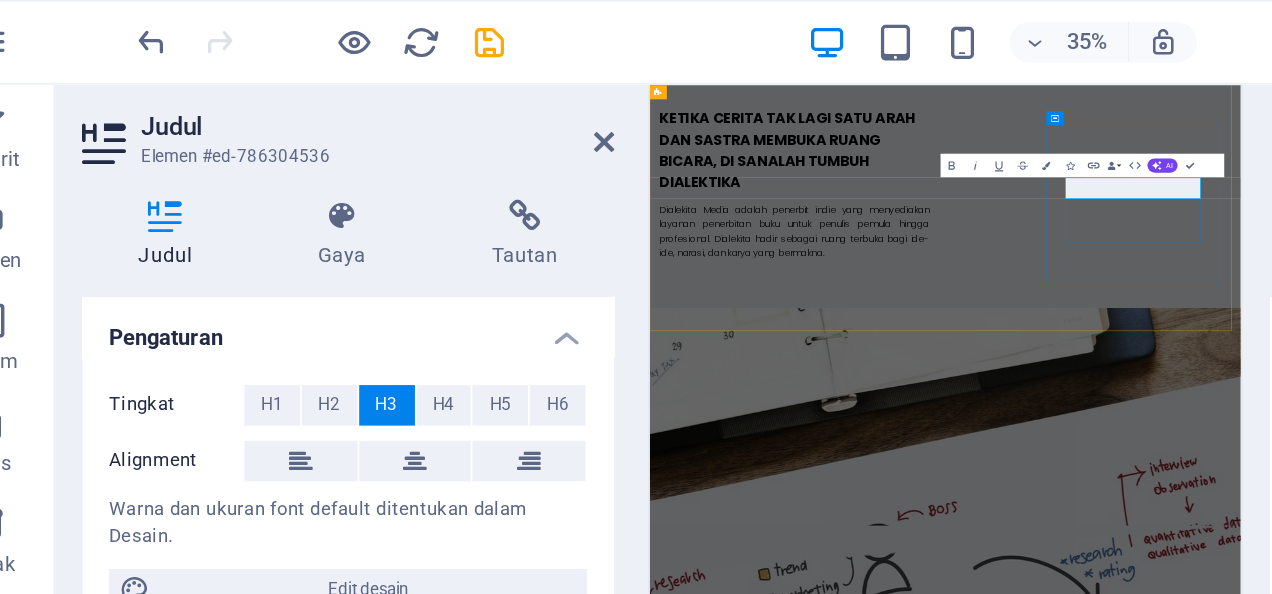 type 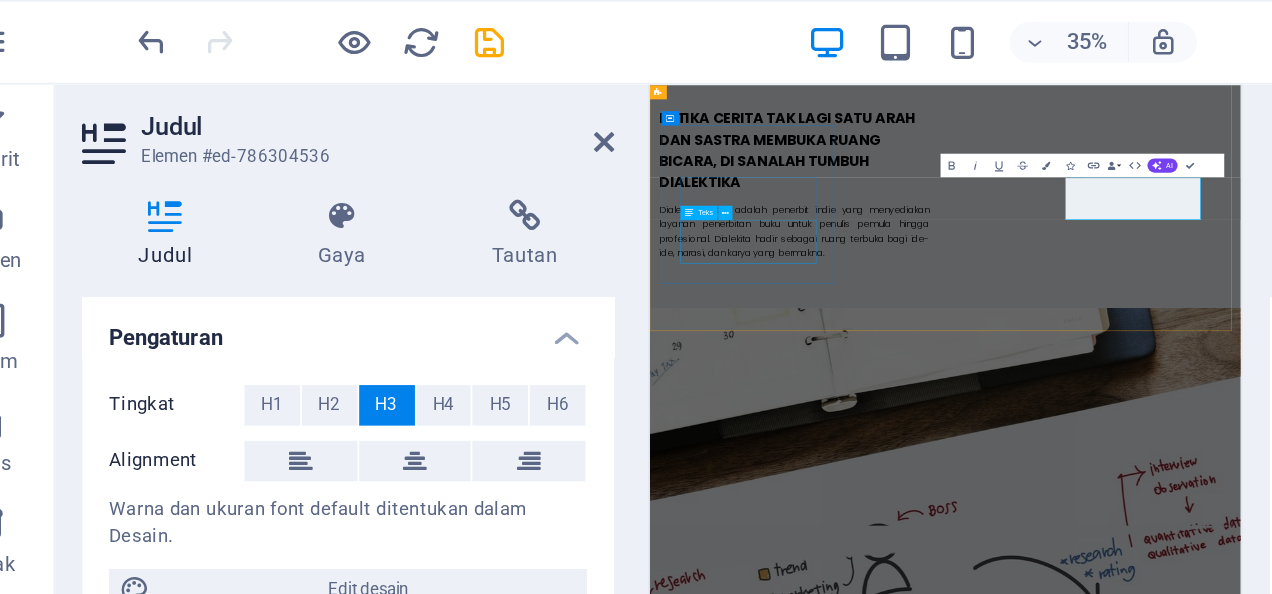 click on "Lorem ipsum dolor sit amet, consectetur adipisicing elit. Veritatis, dolorem!" at bounding box center (811, 1473) 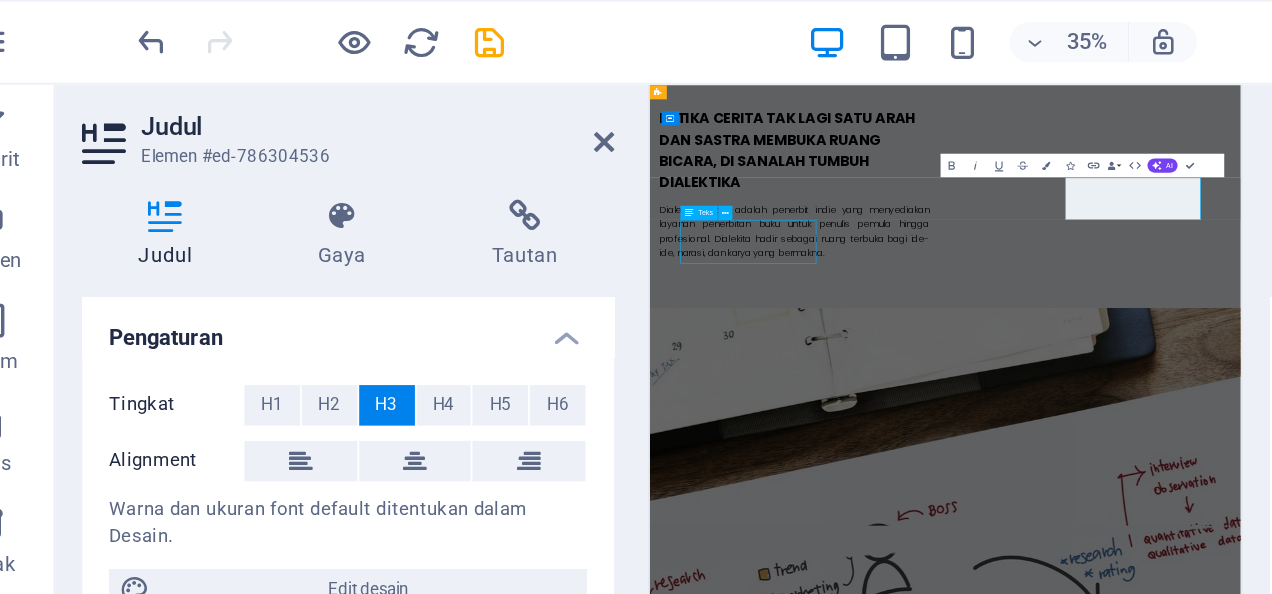 click on "Lorem ipsum dolor sit amet, consectetur adipisicing elit. Veritatis, dolorem!" at bounding box center [811, 1473] 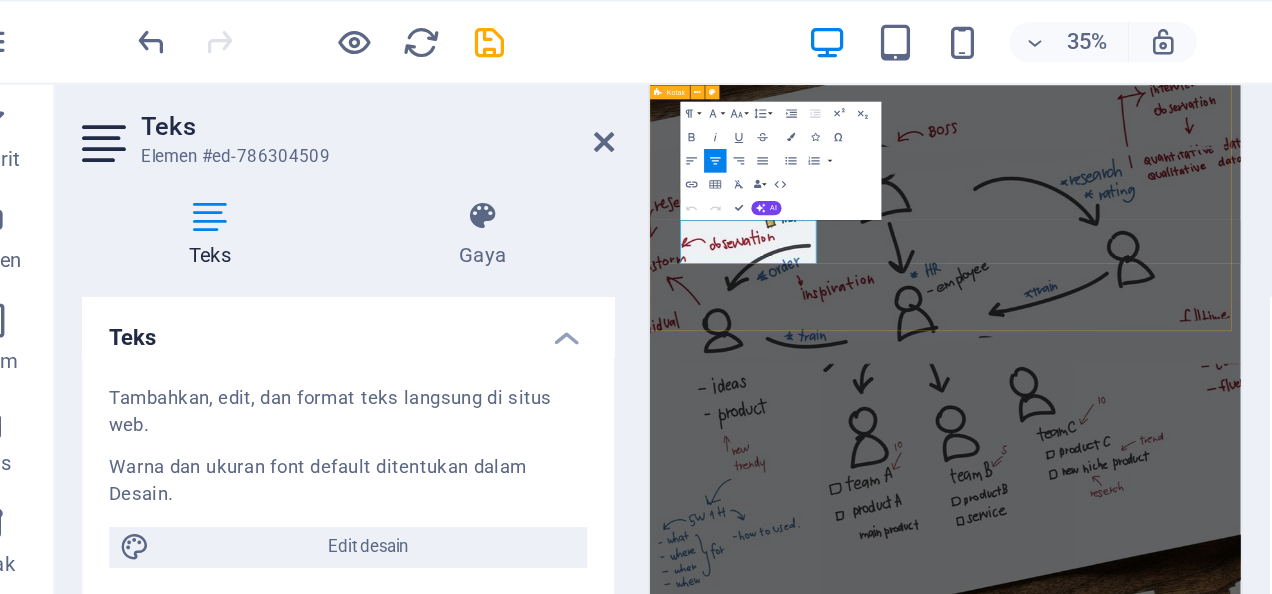 click on "DESIGN & PUBLISHING Lorem ipsum dolor sit amet, consectetur adipisicing elit. Veritatis, dolorem! WRITING & GHOST WRITING Lorem ipsum dolor sit amet, consectetur adipisicing elit. Veritatis, dolorem! DISTRIBUTION & PROMOTION Lorem ipsum dolor sit amet, consectetur adipisicing elit. Veritatis, dolorem!" at bounding box center [1149, 1050] 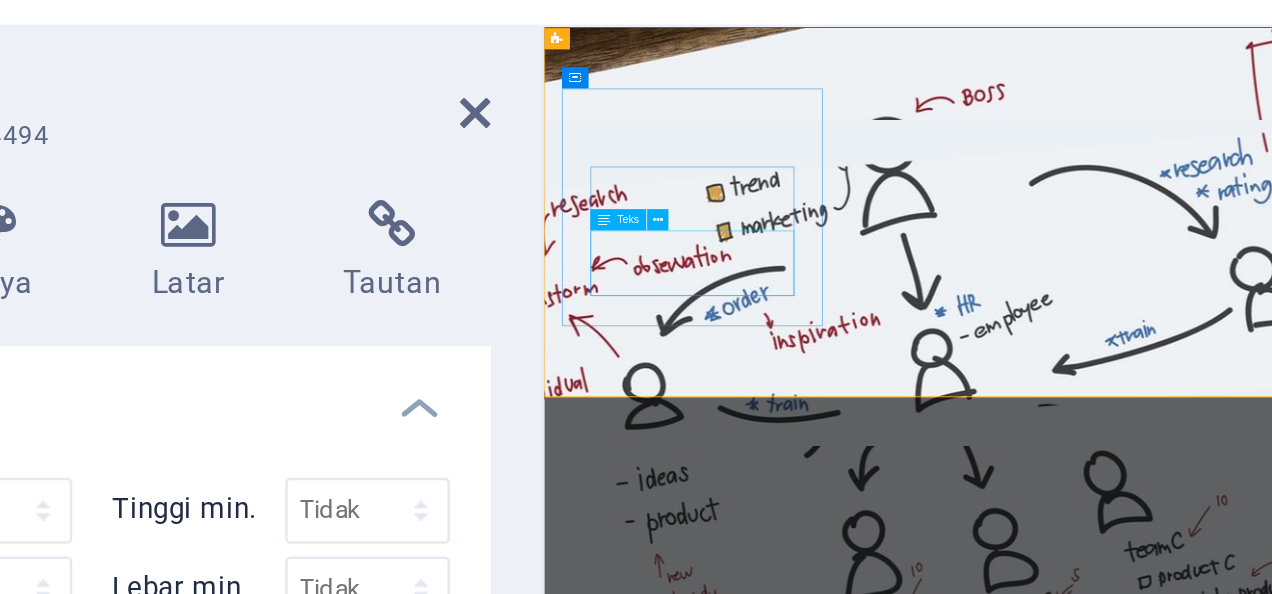click on "Lorem ipsum dolor sit amet, consectetur adipisicing elit. Veritatis, dolorem!" at bounding box center [706, 775] 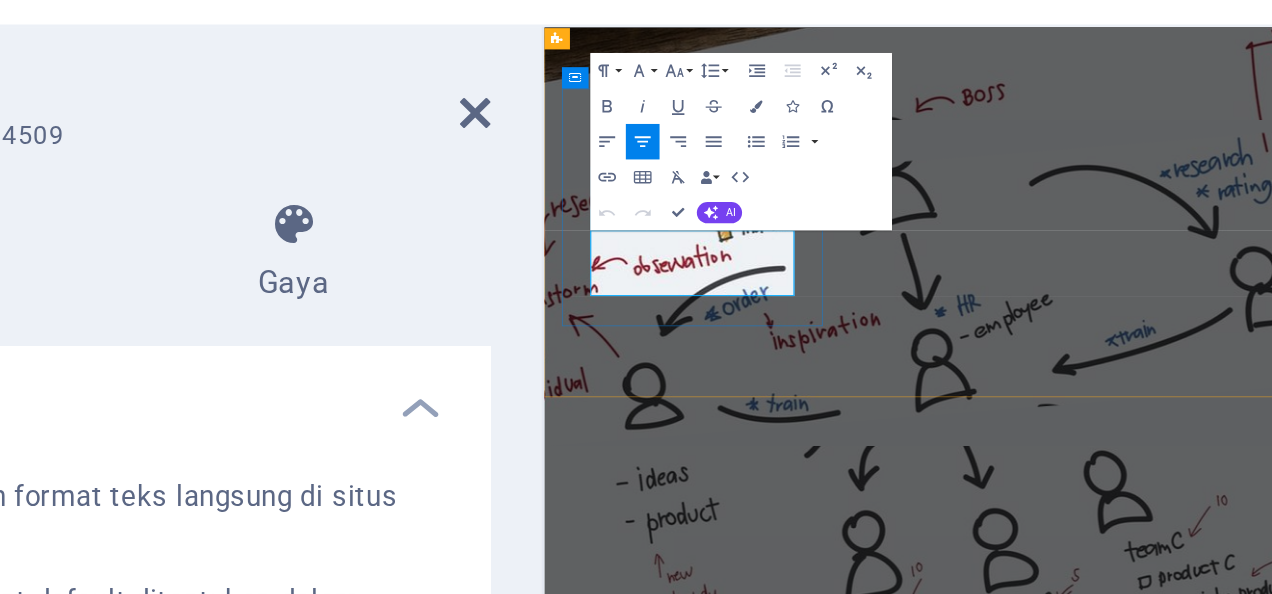 click on "Lorem ipsum dolor sit amet, consectetur adipisicing elit. Veritatis, dolorem!" at bounding box center [706, 775] 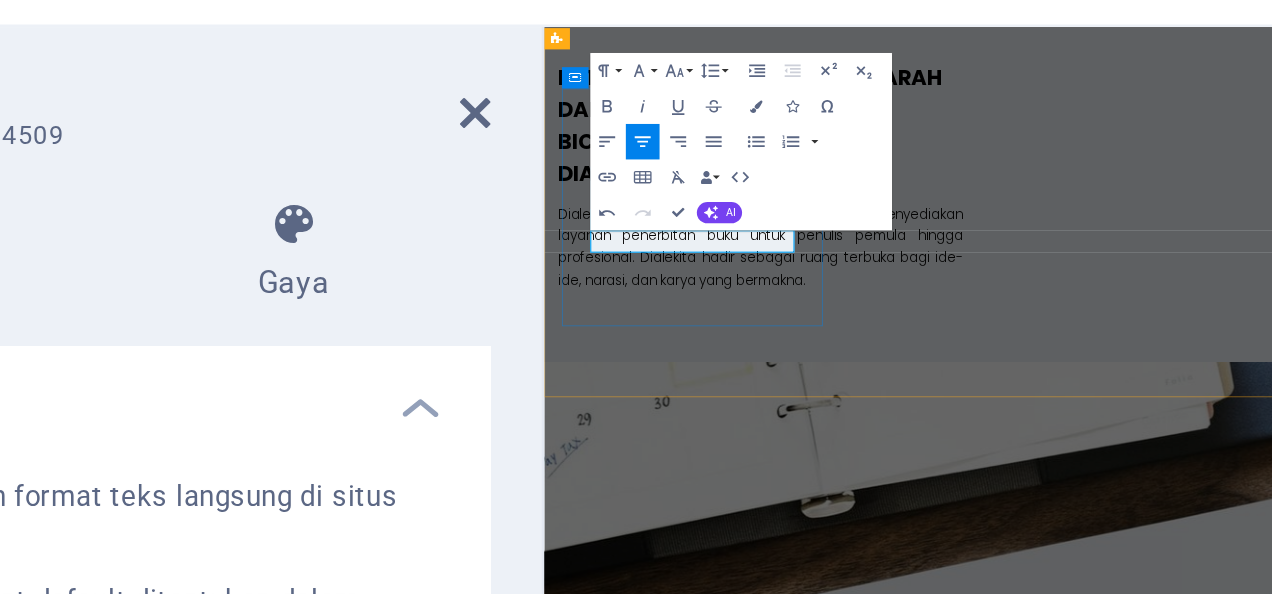 click on "!" at bounding box center (706, 1391) 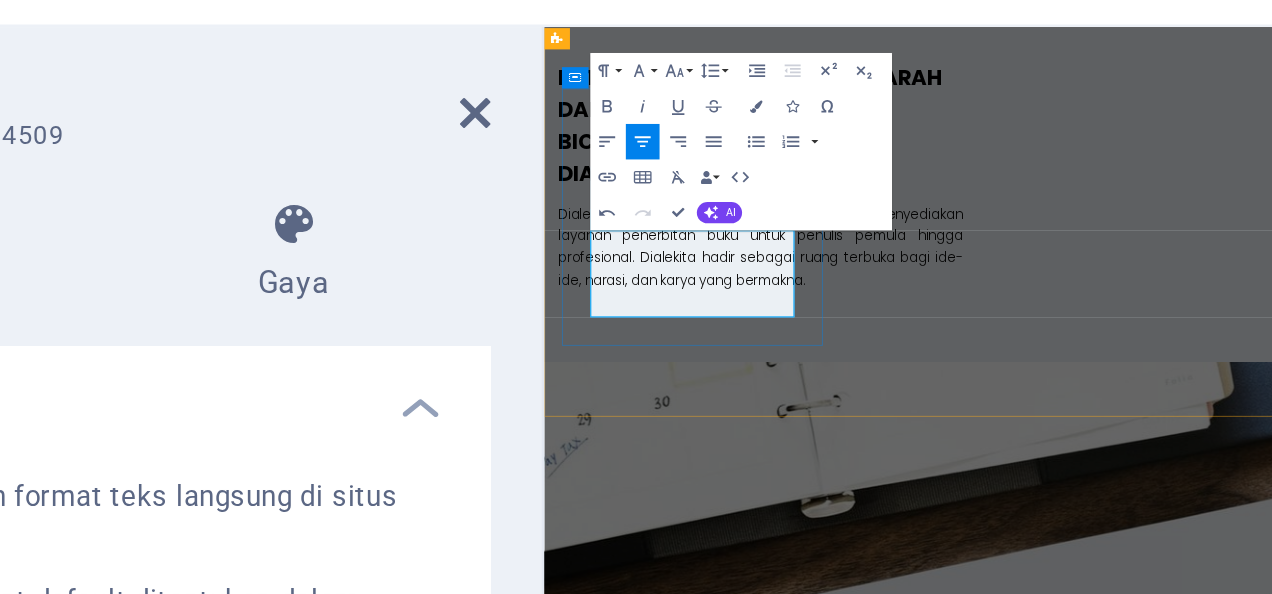 scroll, scrollTop: 429, scrollLeft: 1, axis: both 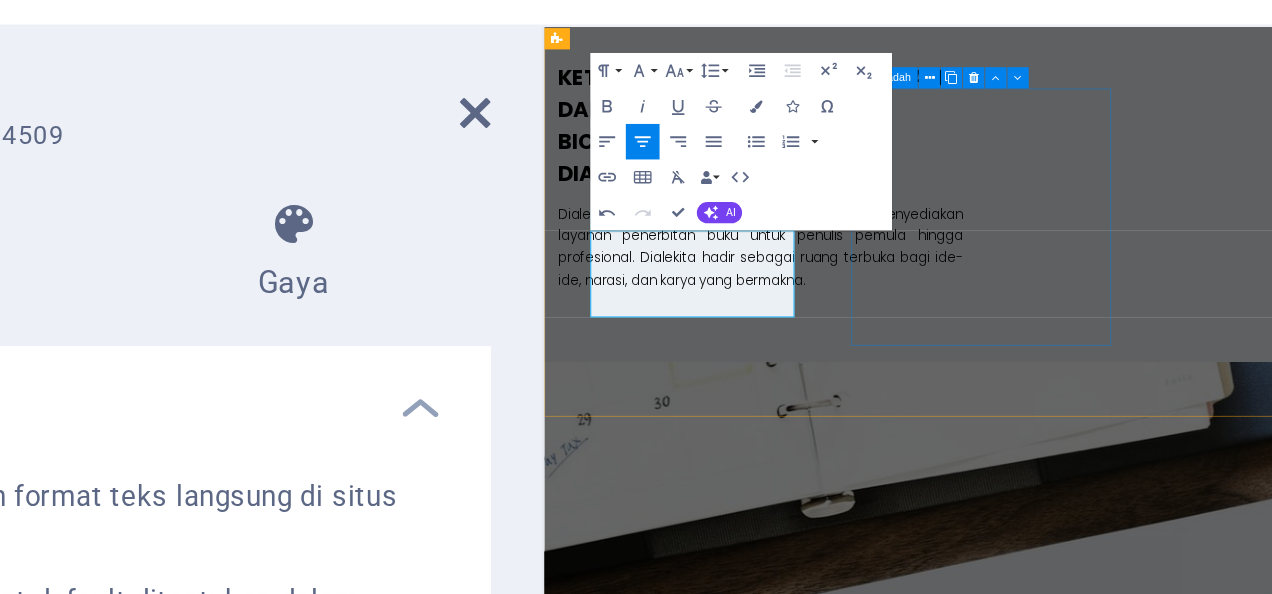 click on "WRITING & GHOST WRITING Lorem ipsum dolor sit amet, consectetur adipisicing elit. Veritatis, dolorem!" at bounding box center (706, 1659) 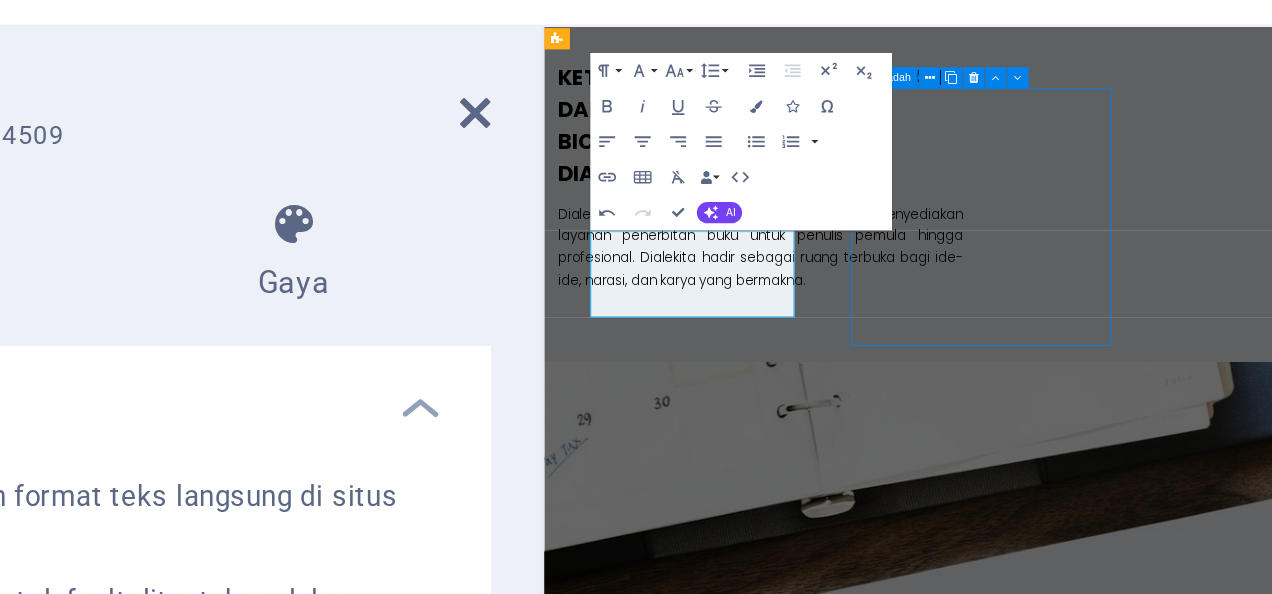 click on "DESIGN & PUBLISHING ​Kami juga menyediakan jasa ghostwriter. Kami bantu kamu dari ide, penulisan, hingga naskah siap cetak. Kami juga menyediakan jasa ghostwriter. Kami bantu kamu dari ide, penulisan, hingga naskah siap cetak. WRITING & GHOST WRITING Lorem ipsum dolor sit amet, consectetur adipisicing elit. Veritatis, dolorem! DISTRIBUTION & PROMOTION Lorem ipsum dolor sit amet, consectetur adipisicing elit. Veritatis, dolorem!" at bounding box center [1032, 1647] 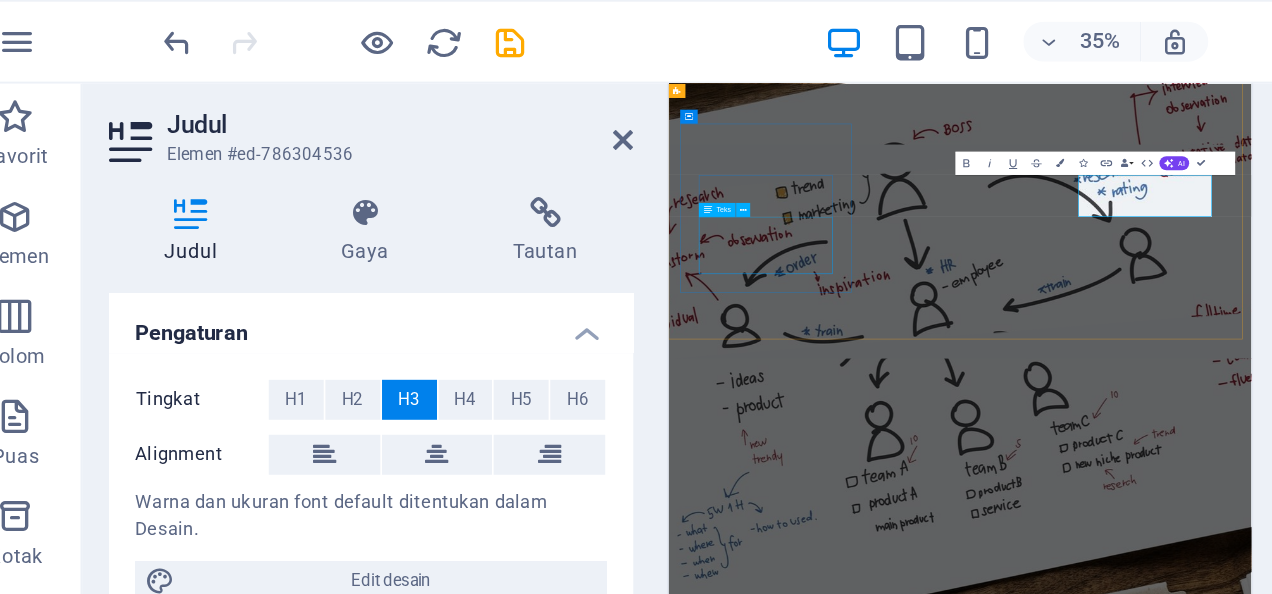 click on "Kami juga menyediakan jasa ghostwriter. Kami bantu kamu dari ide, penulisan, hingga naskah siap cetak." at bounding box center [830, 843] 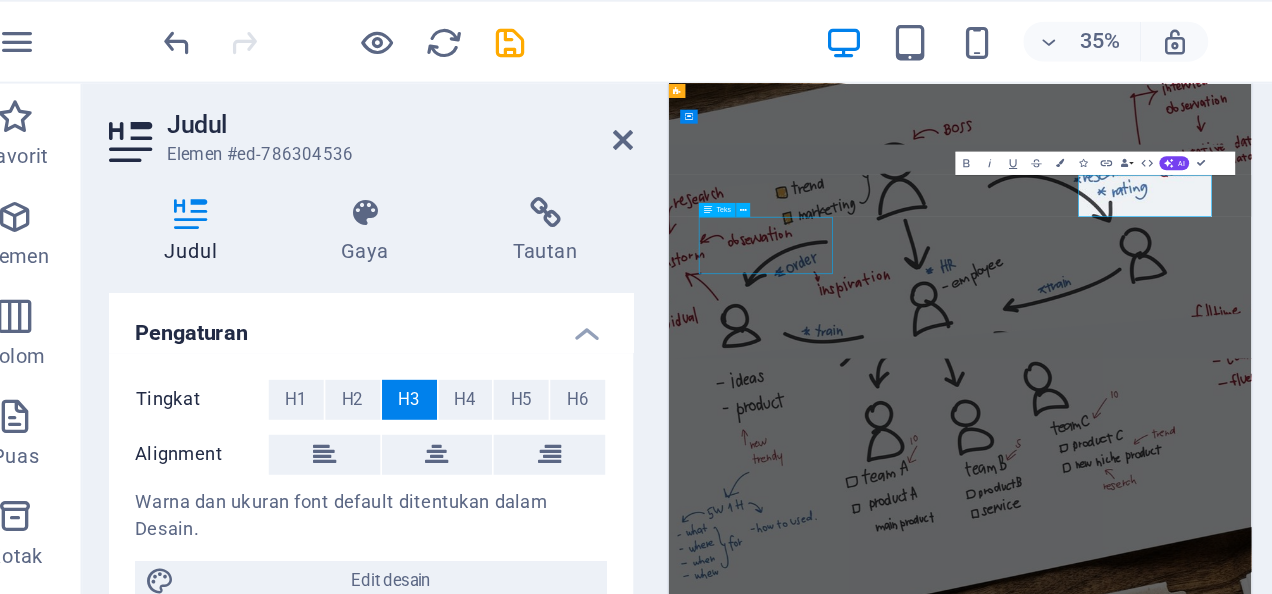 click on "Kami juga menyediakan jasa ghostwriter. Kami bantu kamu dari ide, penulisan, hingga naskah siap cetak." at bounding box center (830, 843) 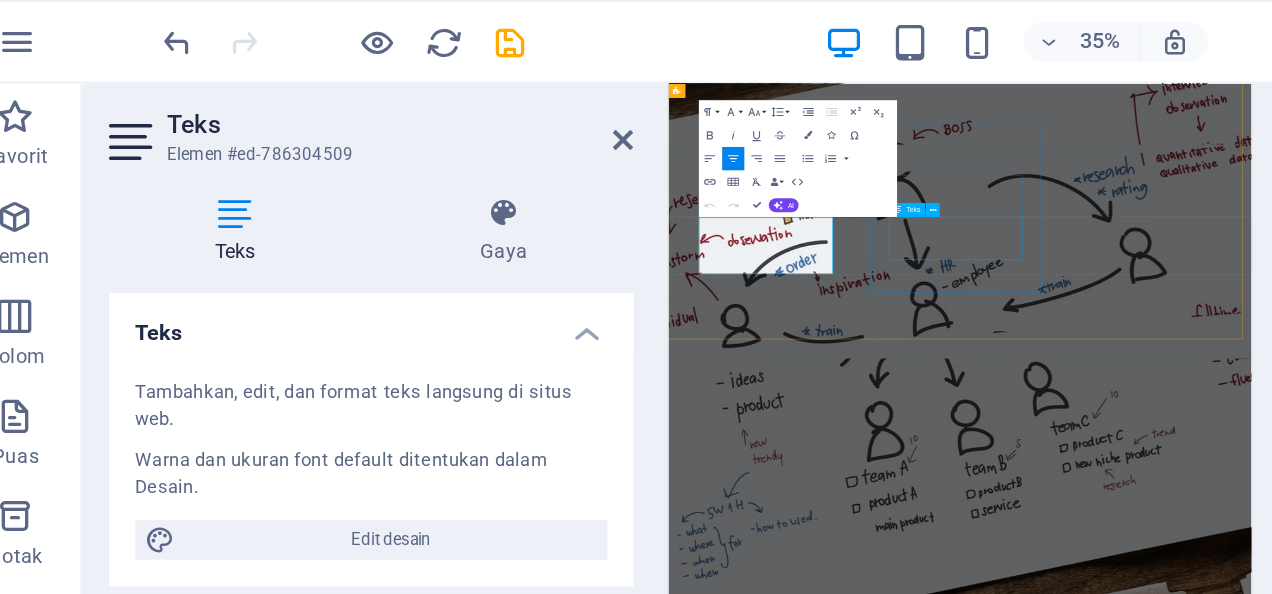 click on "Lorem ipsum dolor sit amet, consectetur adipisicing elit. Veritatis, dolorem!" at bounding box center (830, 1138) 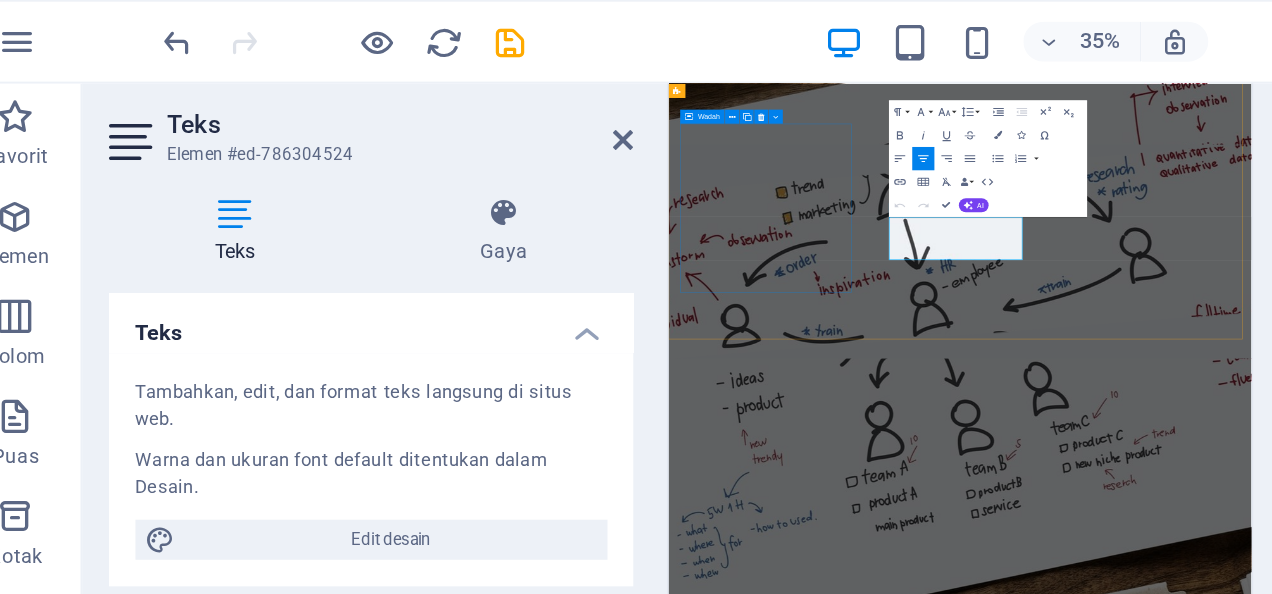 drag, startPoint x: 1223, startPoint y: 371, endPoint x: 954, endPoint y: 290, distance: 280.9306 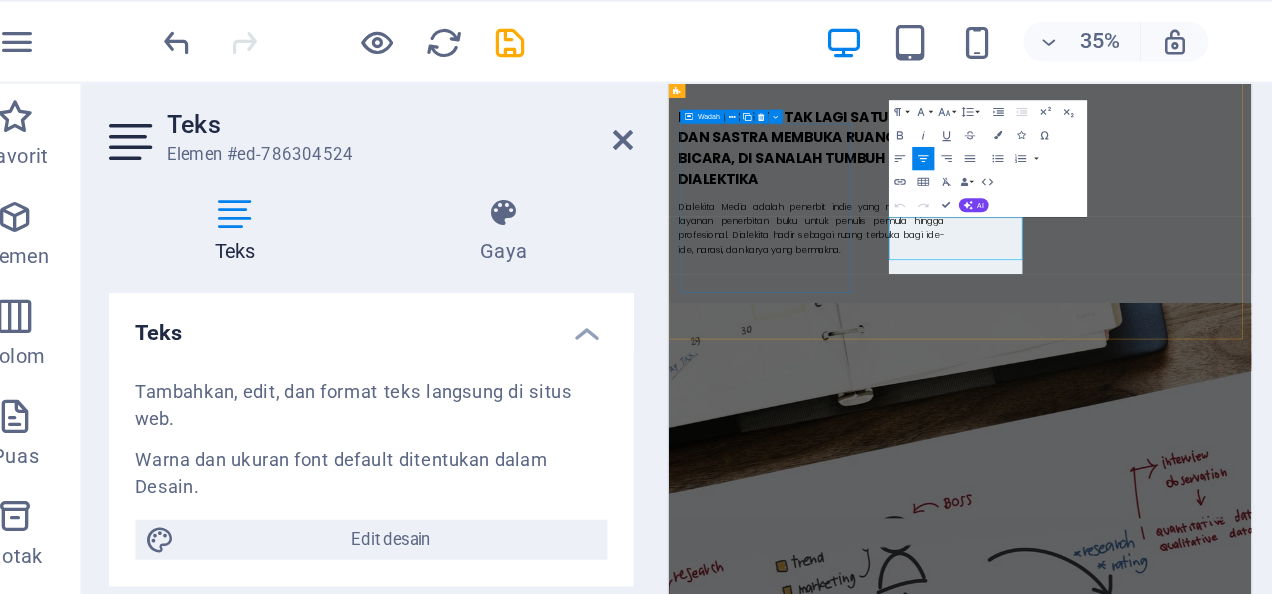 scroll, scrollTop: 450, scrollLeft: 1, axis: both 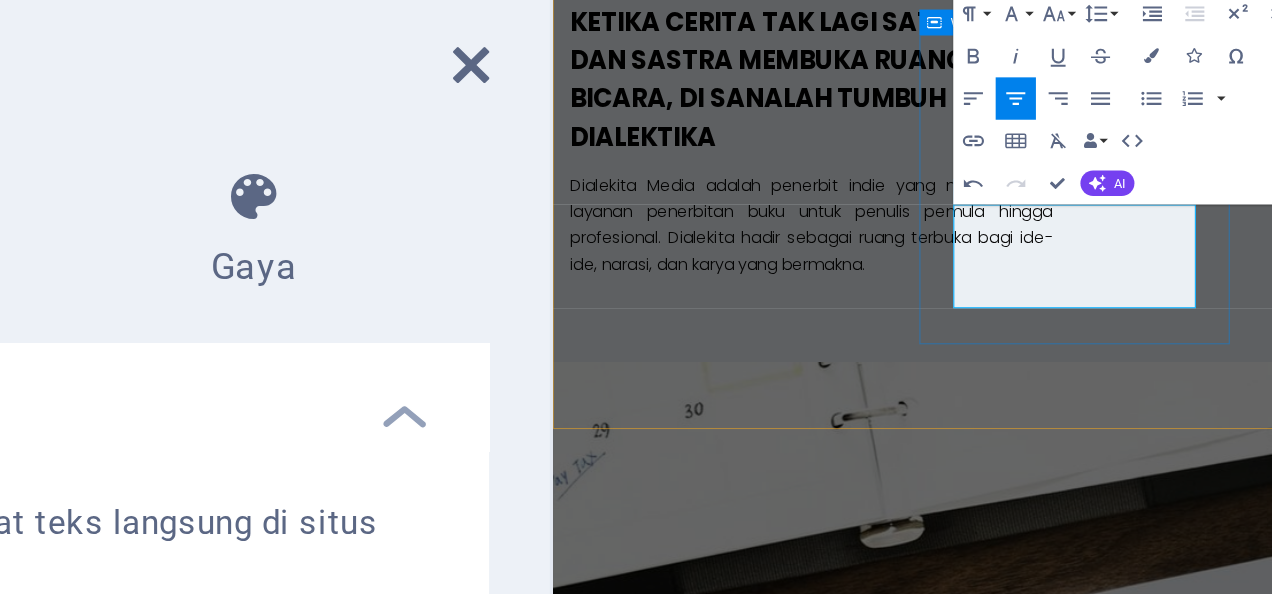 drag, startPoint x: 1132, startPoint y: 273, endPoint x: 920, endPoint y: 199, distance: 224.54398 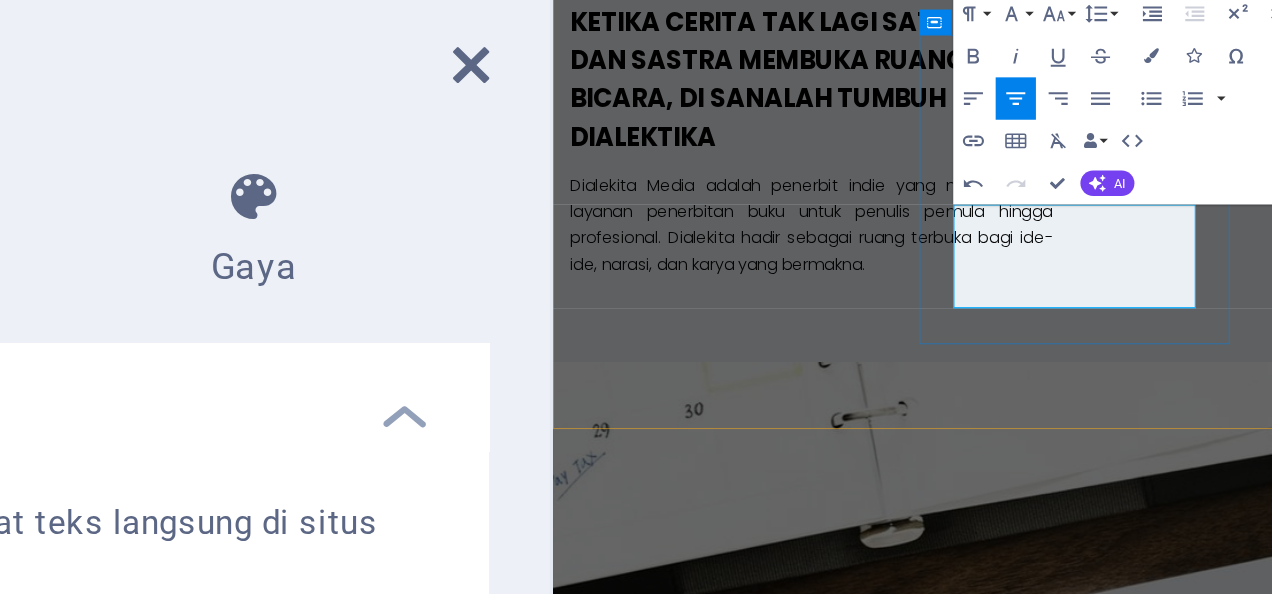 click on "Kami juga menyediakan jasa ghostwriter. Kami bantu kamu dari ide, penulisan, hingga naskah siap cetak." at bounding box center [714, 1669] 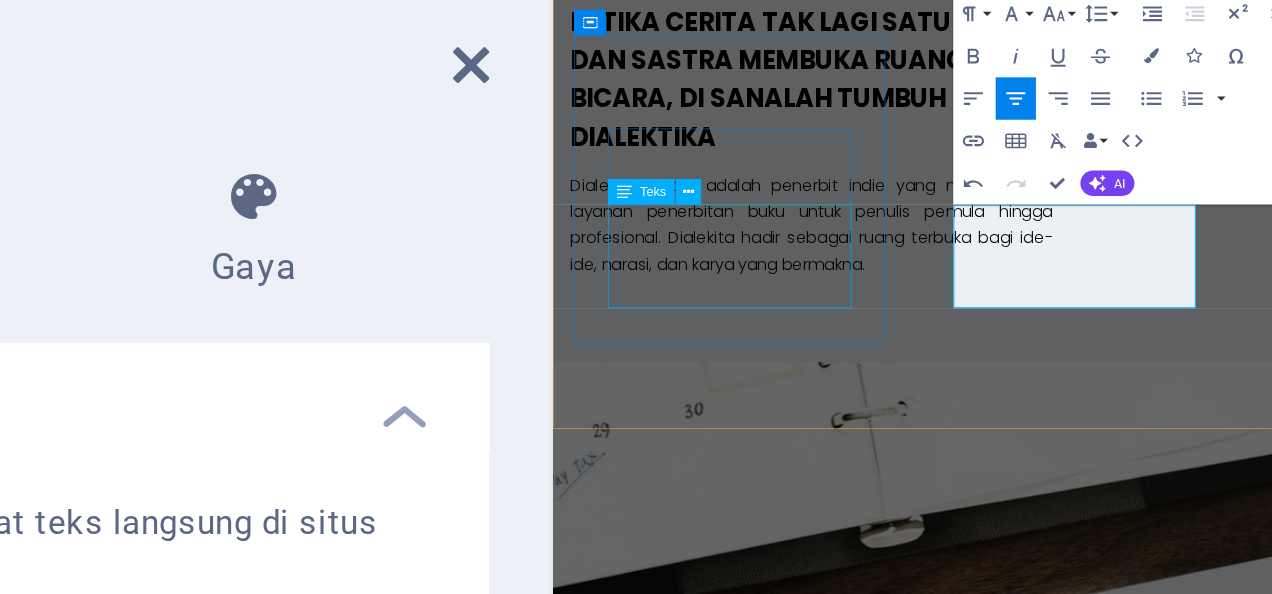 click on "Kami juga menyediakan jasa ghostwriter. Kami bantu kamu dari ide, penulisan, hingga naskah siap cetak." at bounding box center [714, 1363] 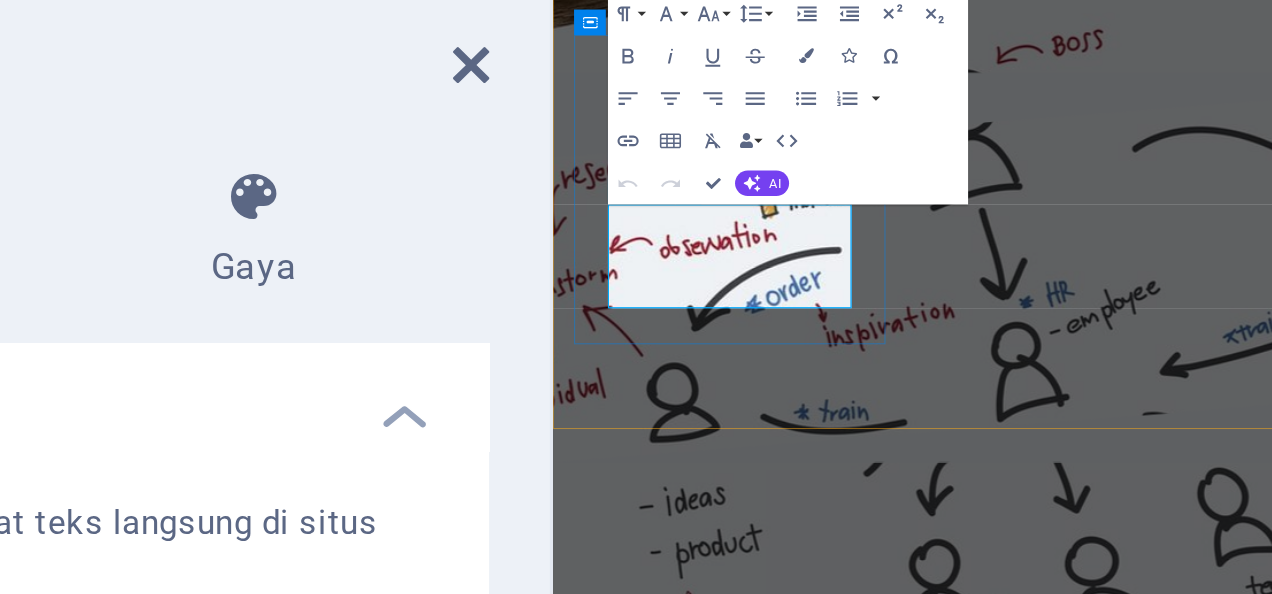 click on "Kami juga menyediakan jasa ghostwriter. Kami bantu kamu dari ide, penulisan, hingga naskah siap cetak." at bounding box center [714, 722] 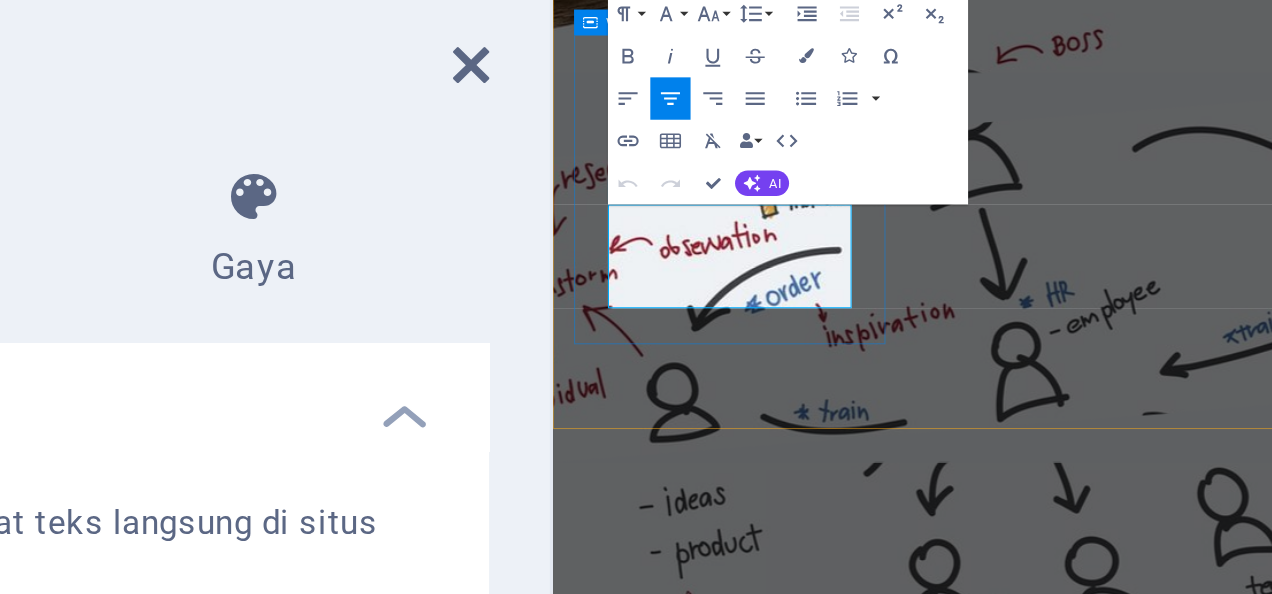 drag, startPoint x: 795, startPoint y: 275, endPoint x: 587, endPoint y: 175, distance: 230.78995 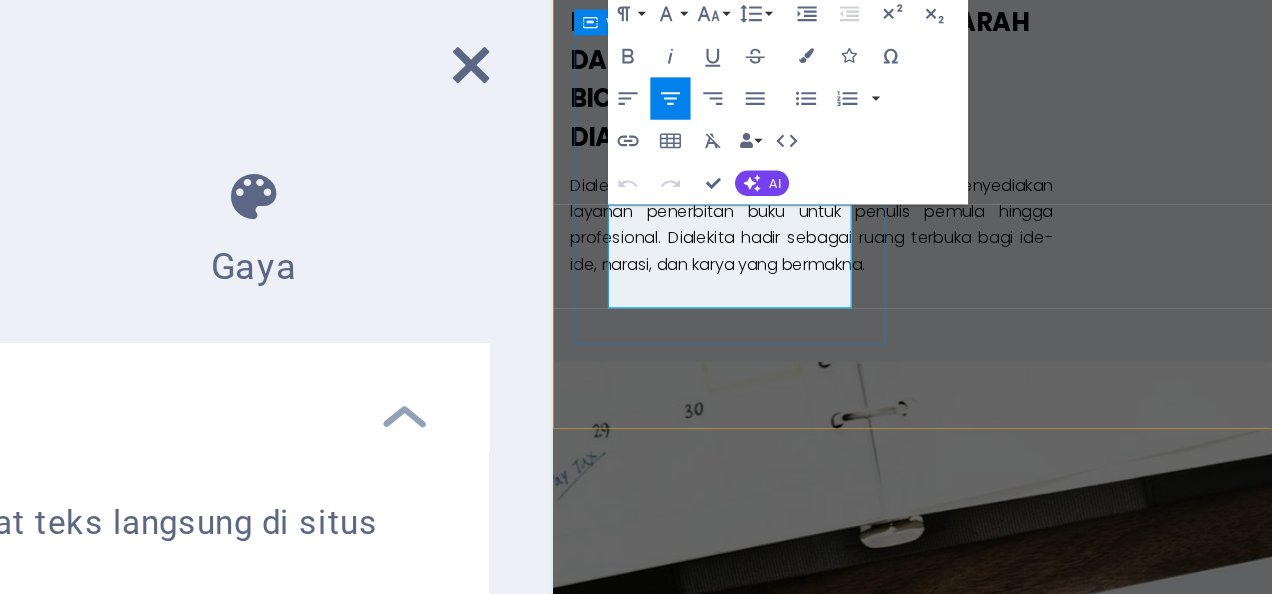 click on "DESIGN & PUBLISHING Kami juga menyediakan jasa ghostwriter. Kami bantu kamu dari ide, penulisan, hingga naskah siap cetak." at bounding box center (714, 1299) 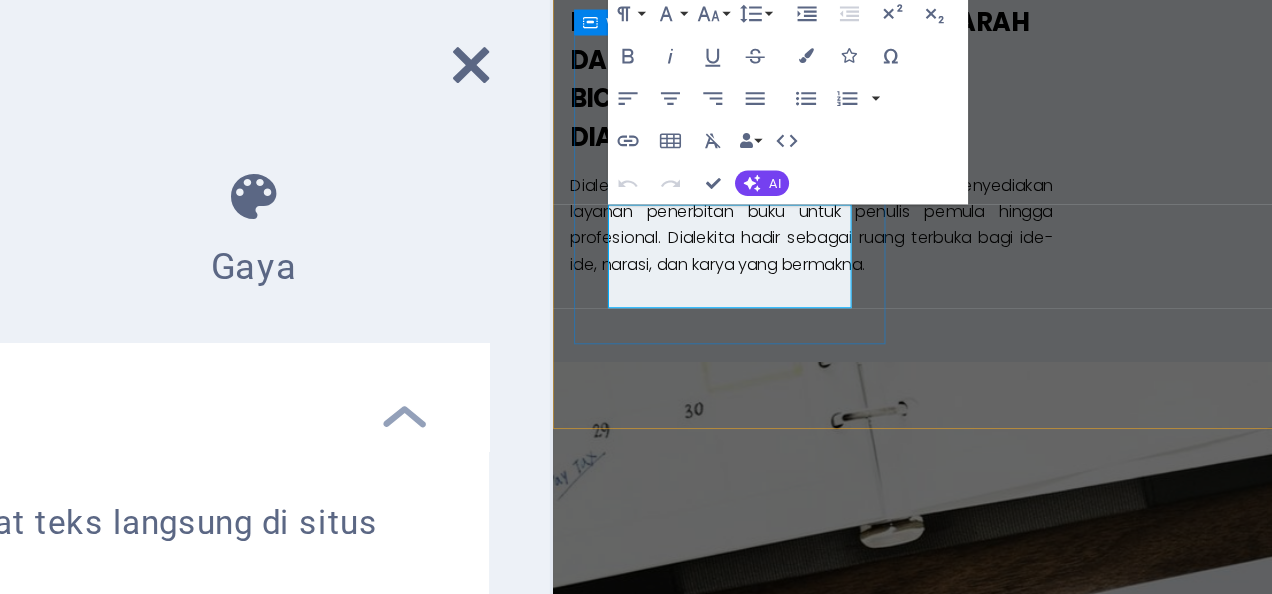 scroll, scrollTop: 450, scrollLeft: 1, axis: both 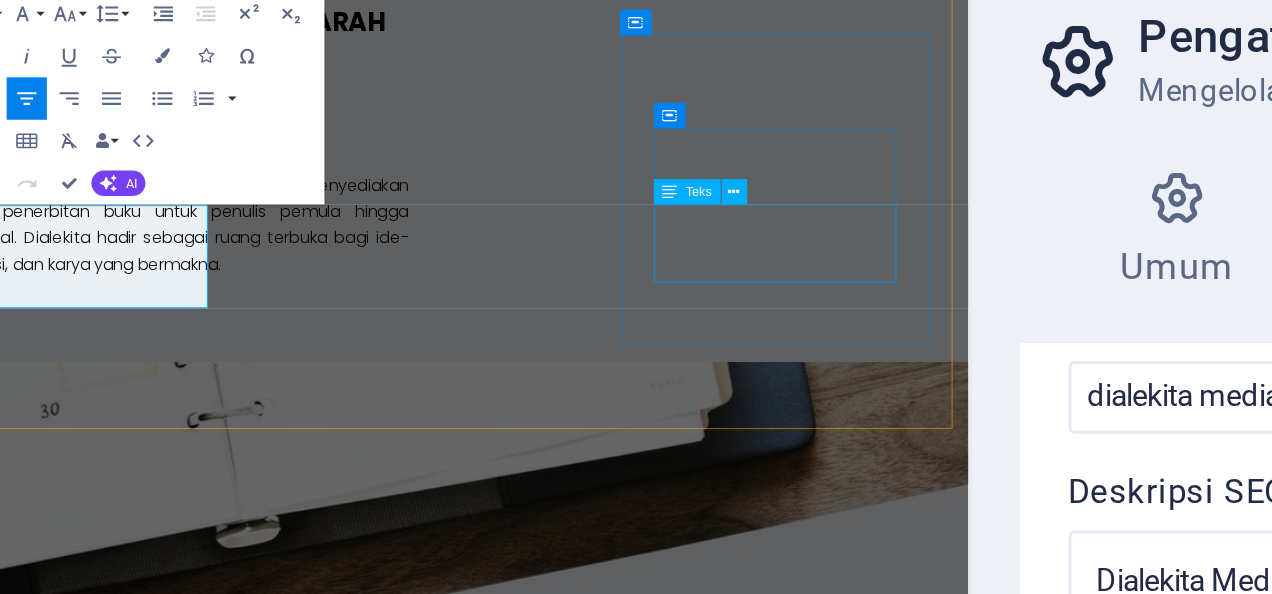 click on "Lorem ipsum dolor sit amet, consectetur adipisicing elit. Veritatis, dolorem!" at bounding box center [72, 1966] 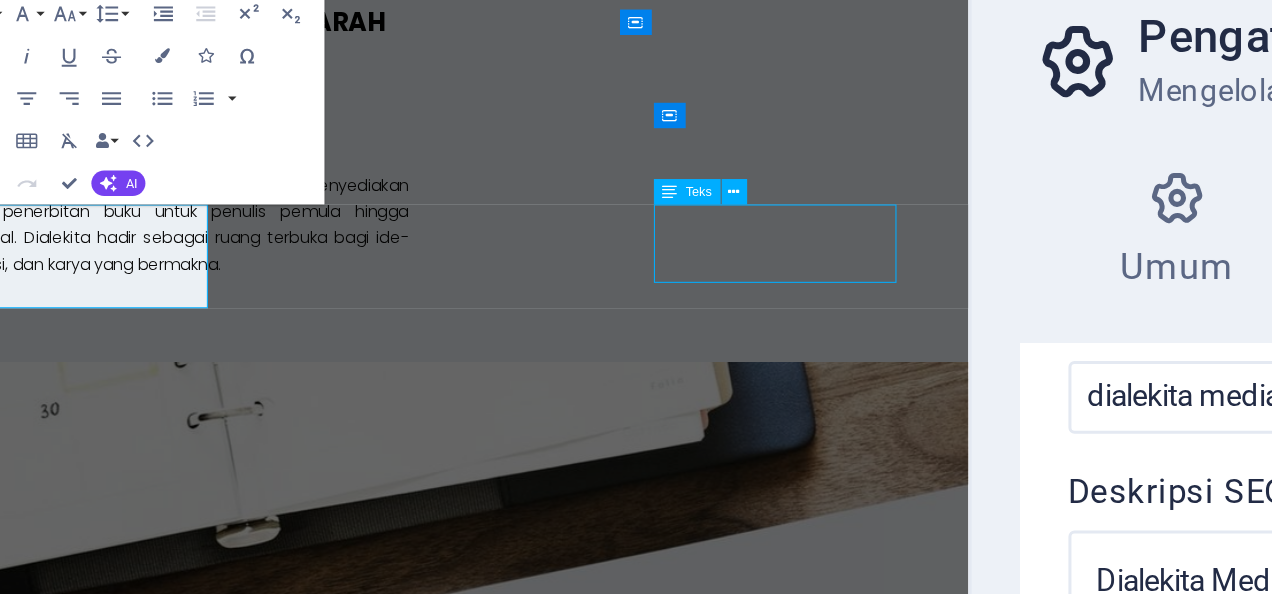 click on "DISTRIBUTION & PROMOTION Lorem ipsum dolor sit amet, consectetur adipisicing elit. Veritatis, dolorem!" at bounding box center [72, 1902] 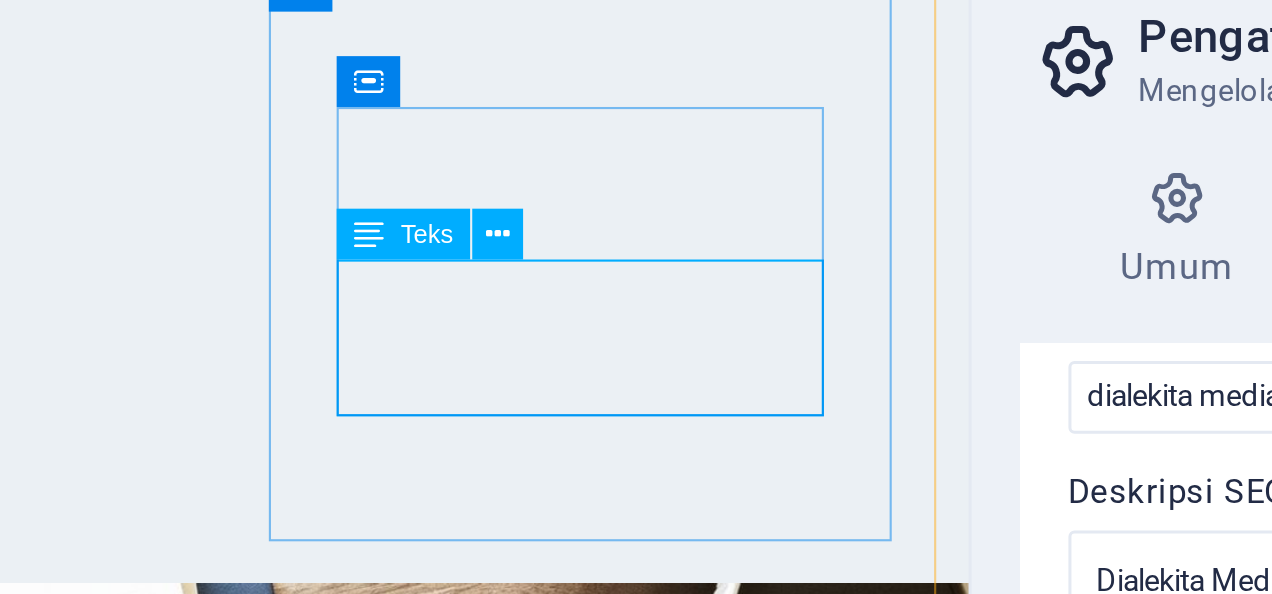 scroll, scrollTop: 1502, scrollLeft: 0, axis: vertical 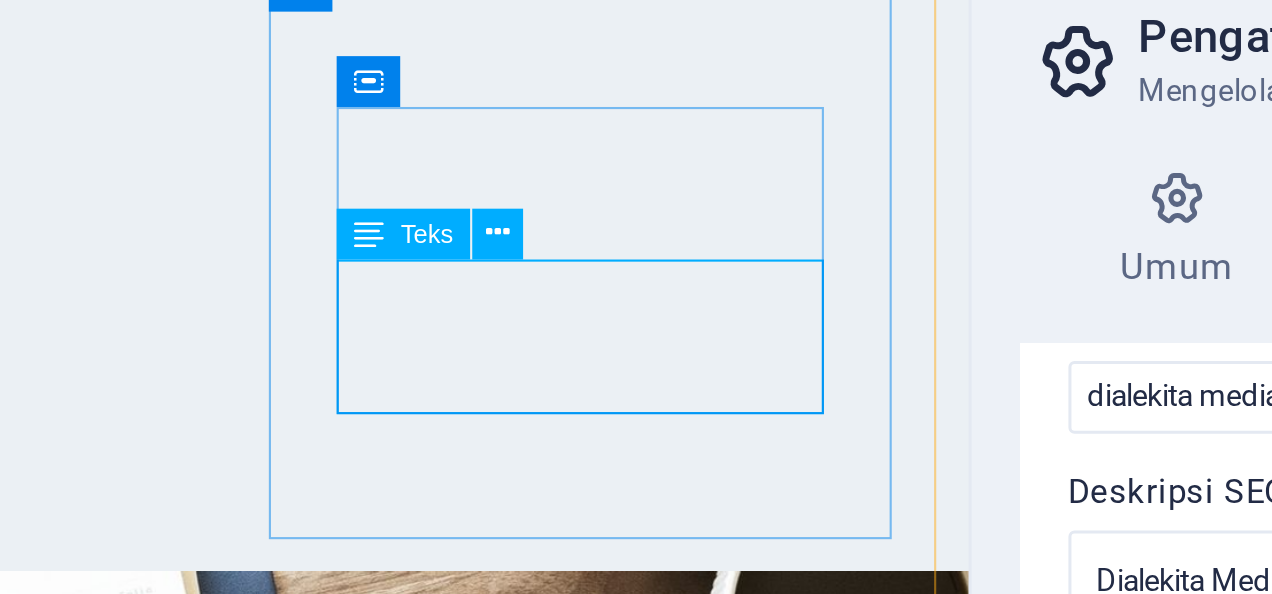click on "Lorem ipsum dolor sit amet, consectetur adipisicing elit. Veritatis, dolorem!" at bounding box center (-994, 1878) 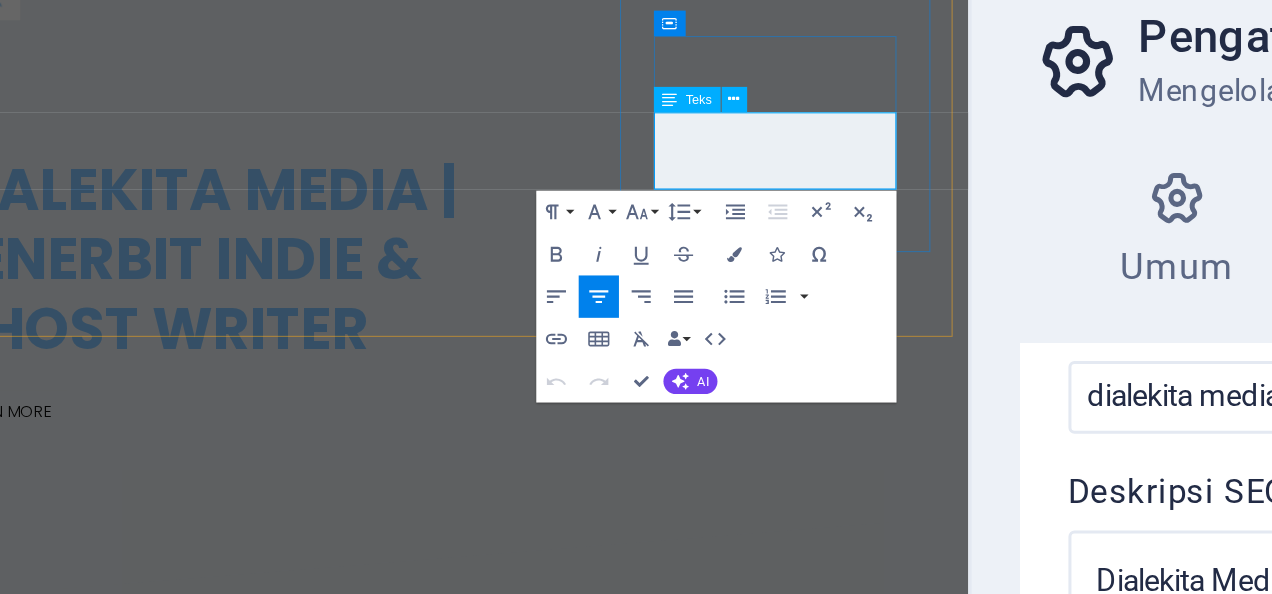 scroll, scrollTop: 2234, scrollLeft: 0, axis: vertical 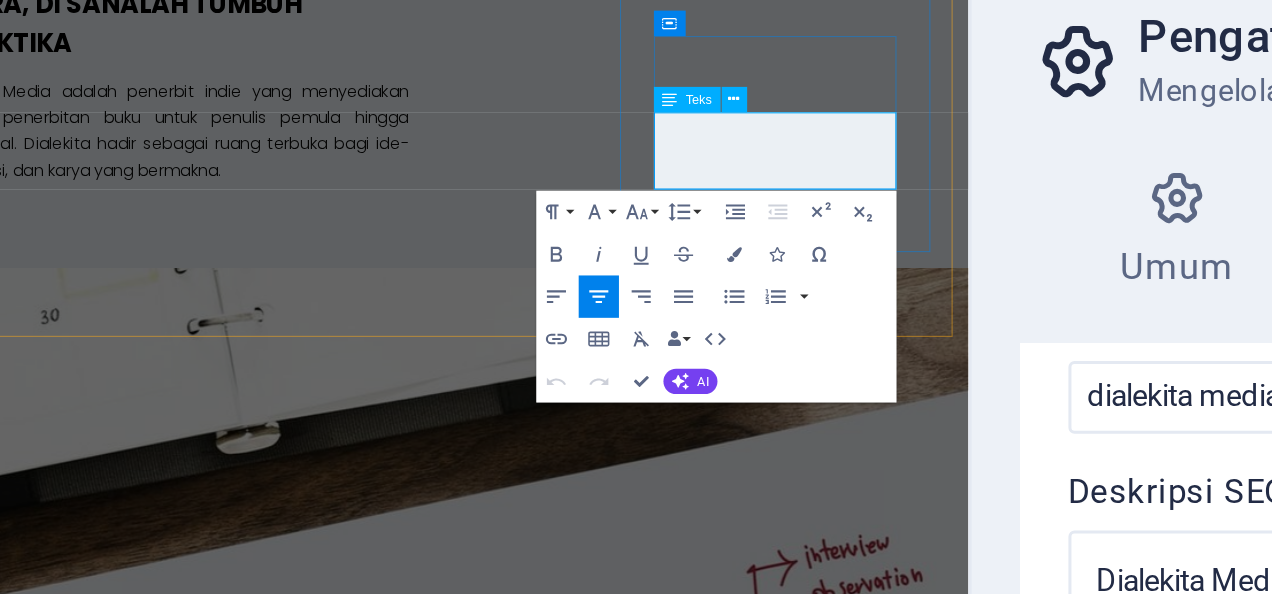 click on "Lorem ipsum dolor sit amet, consectetur adipisicing elit. Veritatis, dolorem!" at bounding box center [72, 1878] 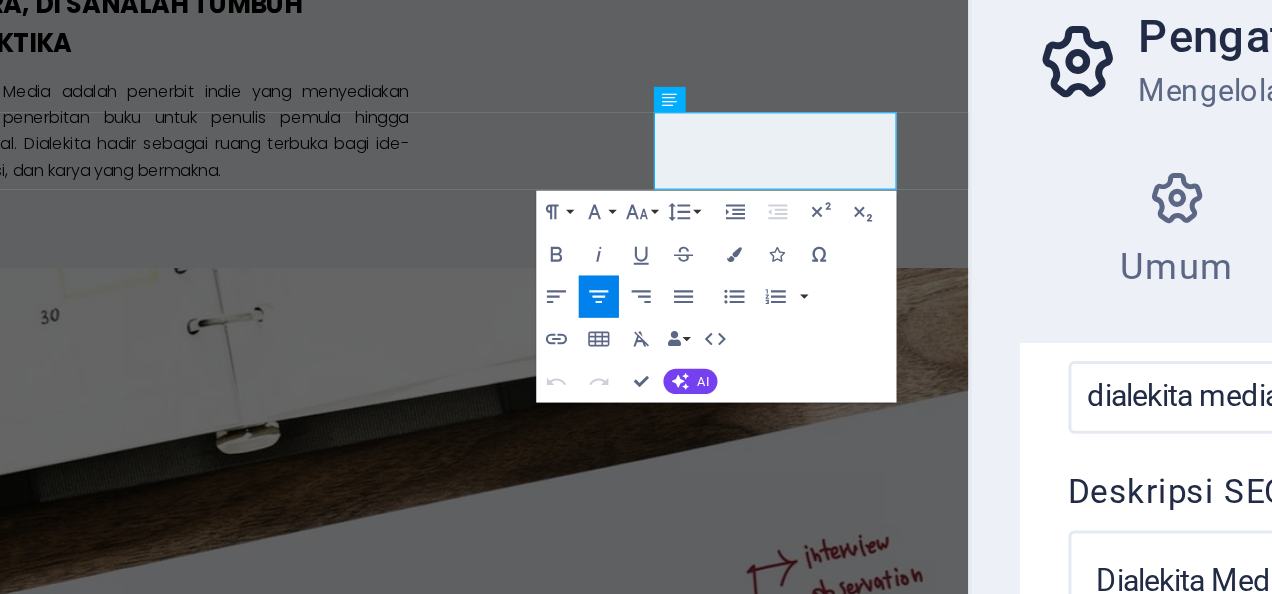 drag, startPoint x: 621, startPoint y: 112, endPoint x: 898, endPoint y: 239, distance: 304.7261 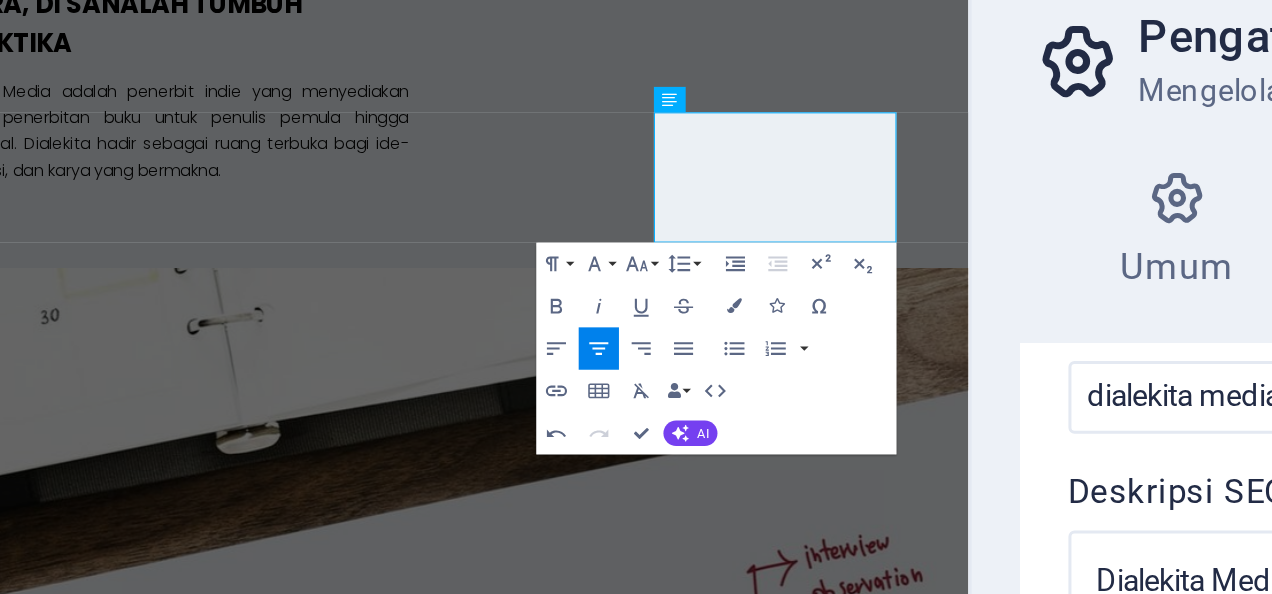 scroll, scrollTop: 580, scrollLeft: 1, axis: both 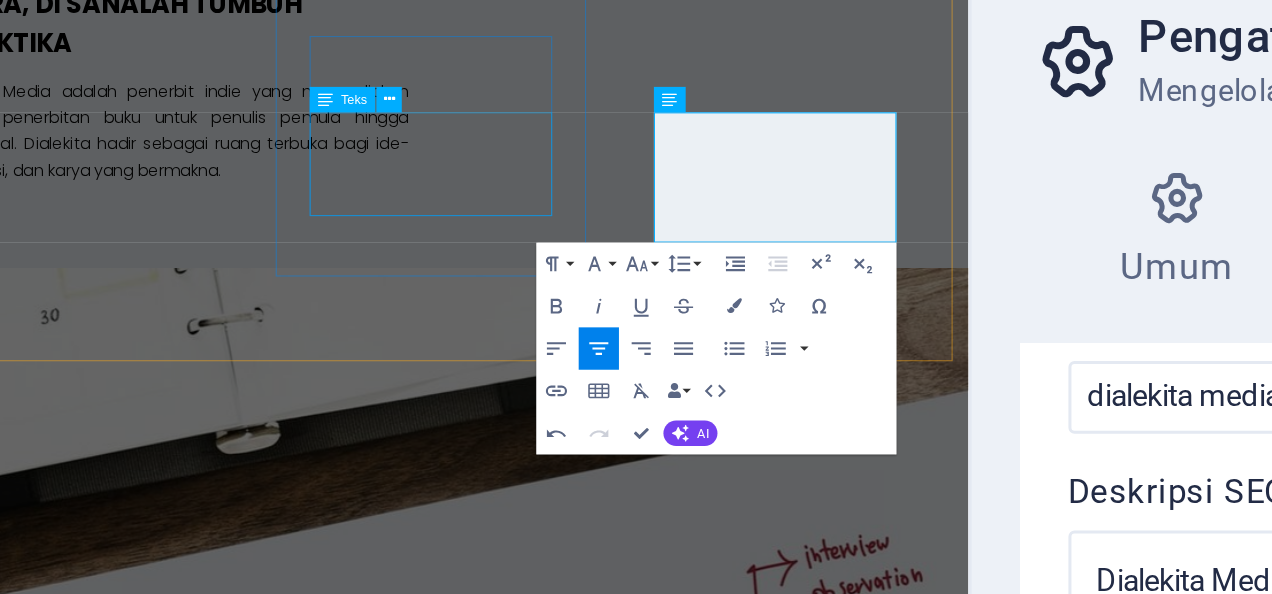 click on "Kami menyediakan jasa ghostwriter. Kami bantu kamu dari ide, penulisan, hingga naskah siap cetak." at bounding box center [72, 1581] 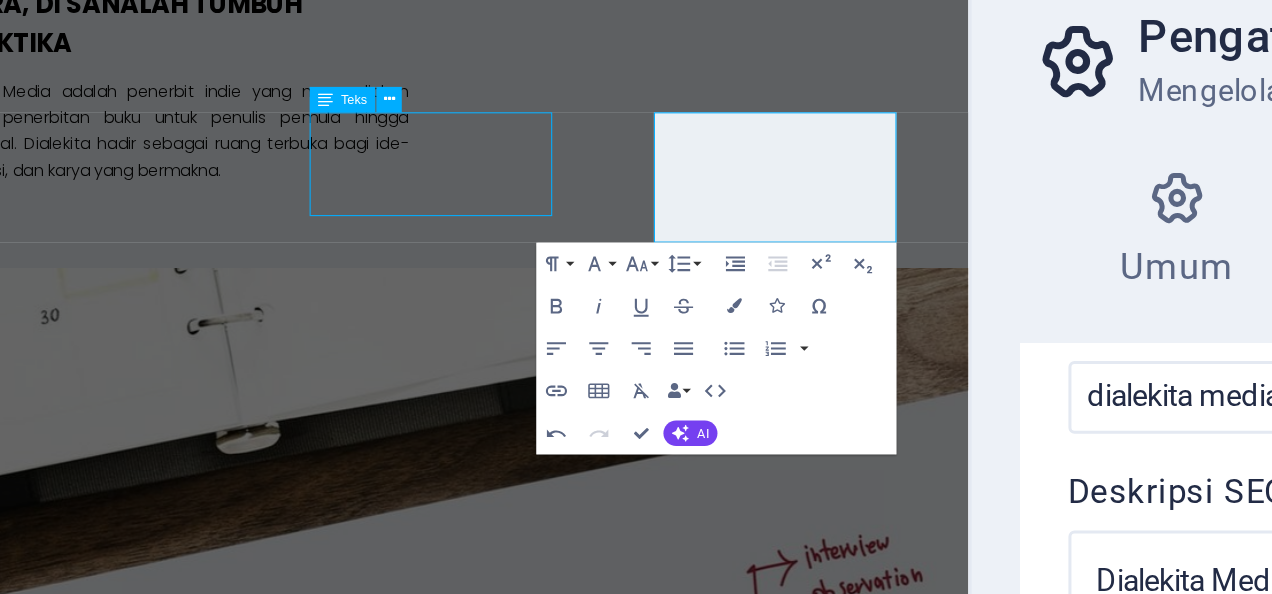 click on "Kami menyediakan jasa ghostwriter. Kami bantu kamu dari ide, penulisan, hingga naskah siap cetak." at bounding box center (72, 1581) 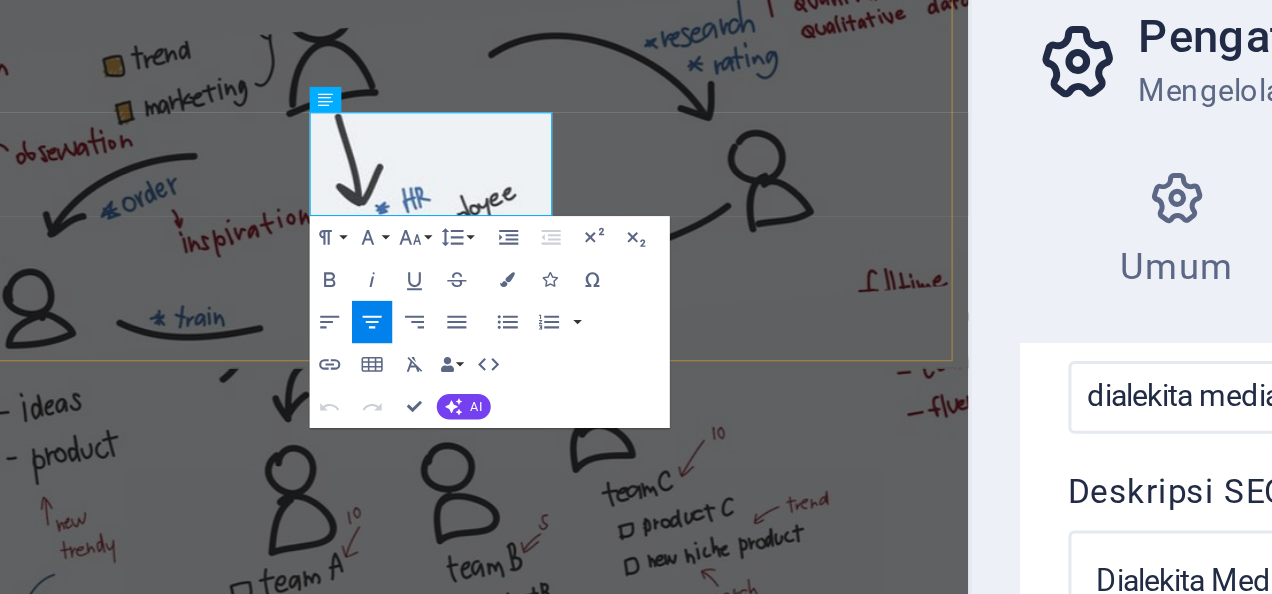 click on "DESIGN & PUBLISHING Editing naskah, desain cover, layout, ISBN, QRCBN, dan cetak buku. Semua dilakukan dengan profesional. WRITING & GHOST WRITING Kami menyediakan jasa ghostwriter. Kami bantu kamu dari ide, penulisan, hingga naskah siap cetak. DISTRIBUTION & PROMOTION Buku akan dipromosikan oleh tim marketing dan distribusikan secara online melalui berbagai platform digital." at bounding box center [410, 889] 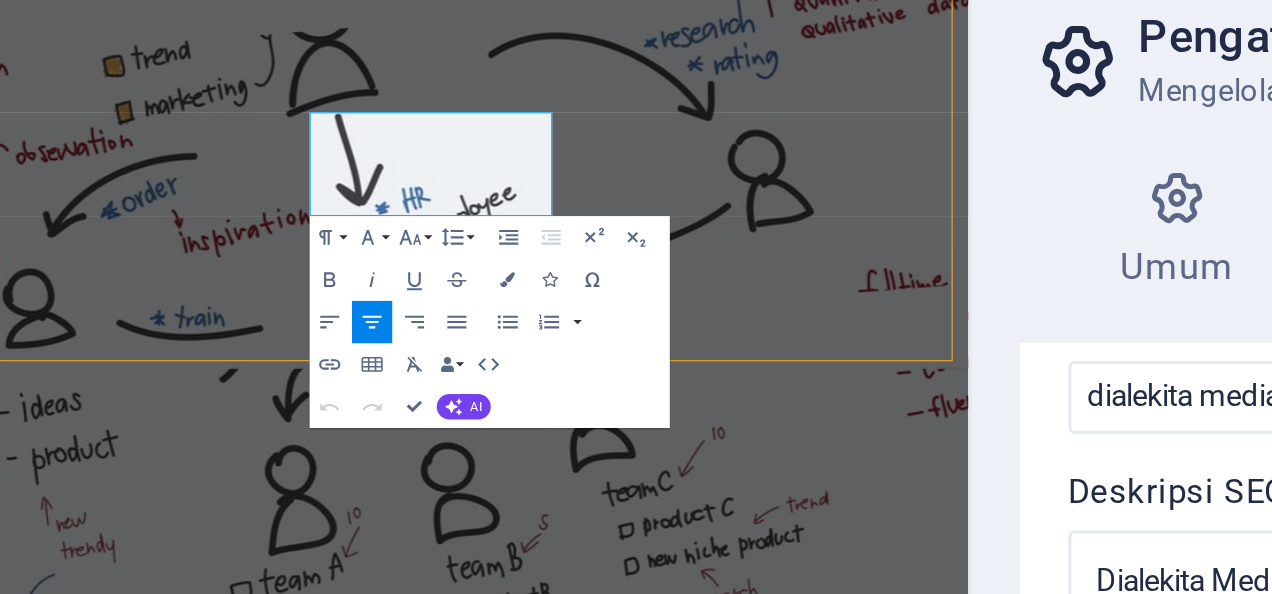 click on "DESIGN & PUBLISHING Editing naskah, desain cover, layout, ISBN, QRCBN, dan cetak buku. Semua dilakukan dengan profesional. WRITING & GHOST WRITING Kami menyediakan jasa ghostwriter. Kami bantu kamu dari ide, penulisan, hingga naskah siap cetak. DISTRIBUTION & PROMOTION Buku akan dipromosikan oleh tim marketing dan distribusikan secara online melalui berbagai platform digital." at bounding box center (410, 889) 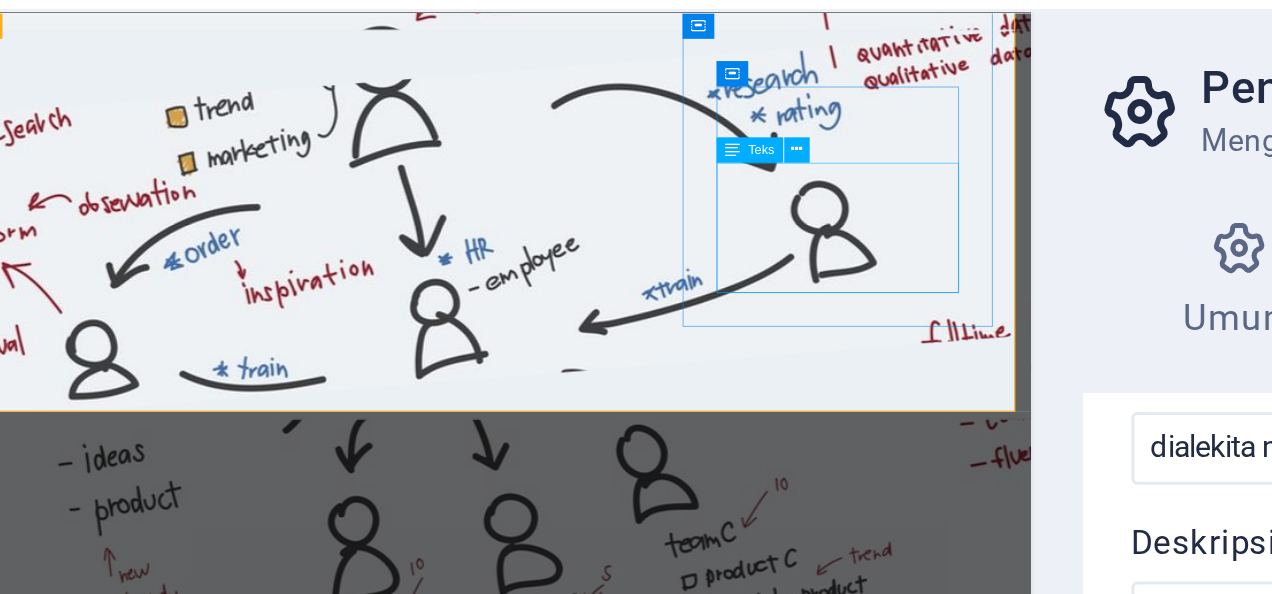 click on "Buku akan dipromosikan oleh tim marketing dan distribusikan secara online melalui berbagai platform digital." at bounding box center [134, 1311] 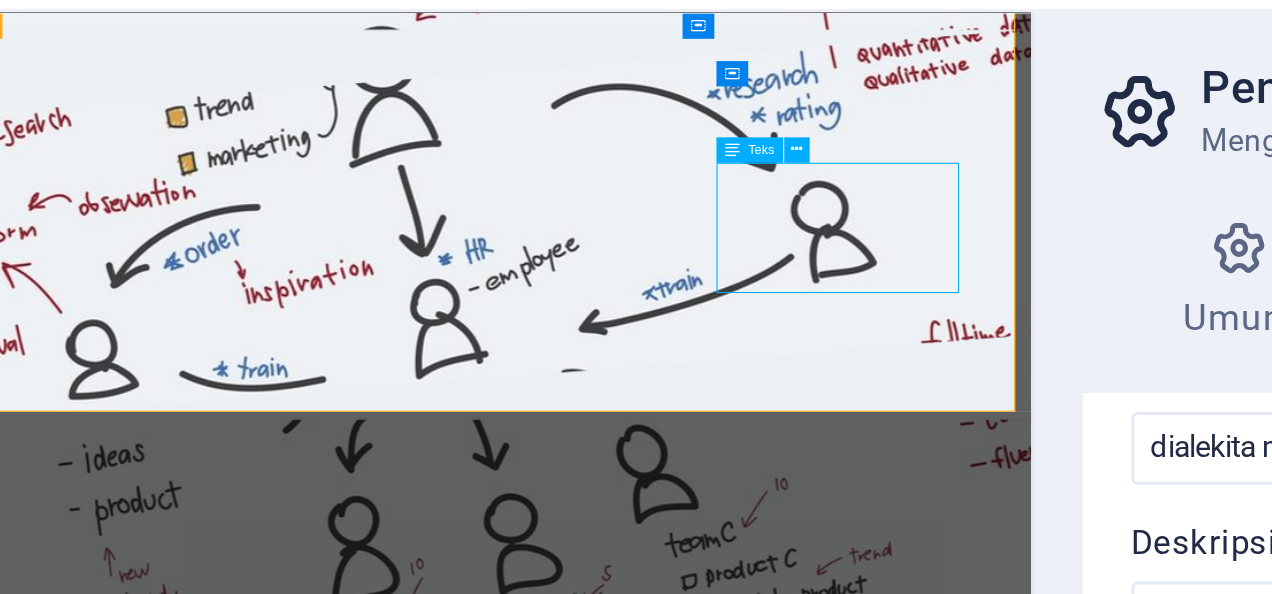 click on "Buku akan dipromosikan oleh tim marketing dan distribusikan secara online melalui berbagai platform digital." at bounding box center (134, 1311) 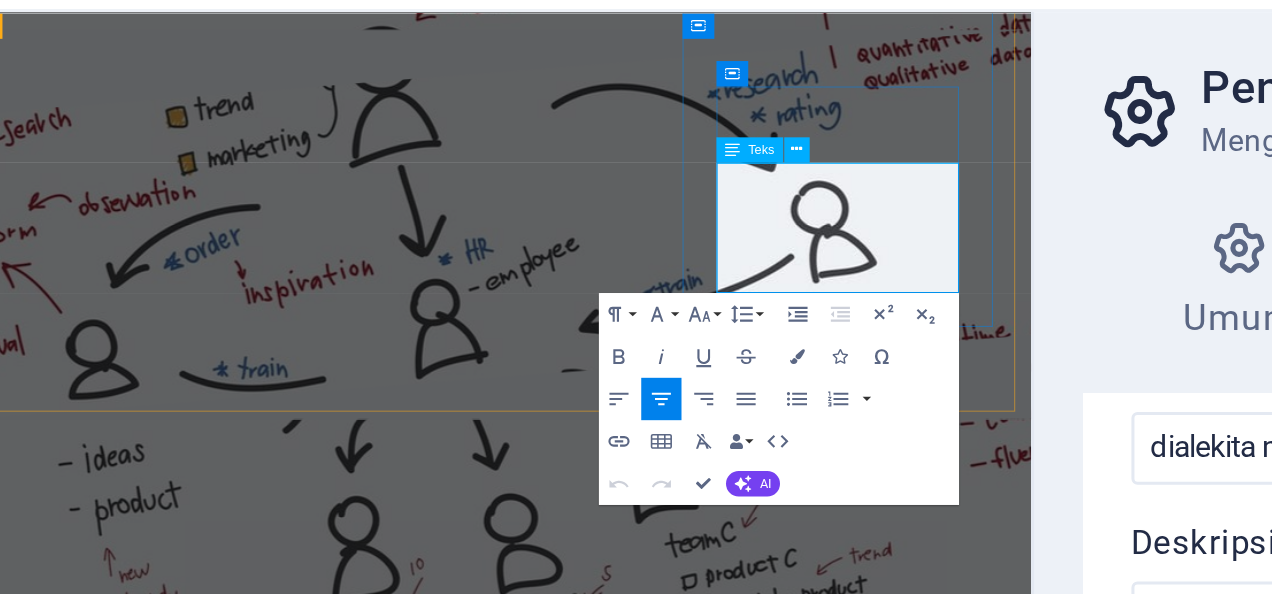 click on "Buku akan dipromosikan oleh tim marketing dan distribusikan secara online melalui berbagai platform digital." at bounding box center (134, 1311) 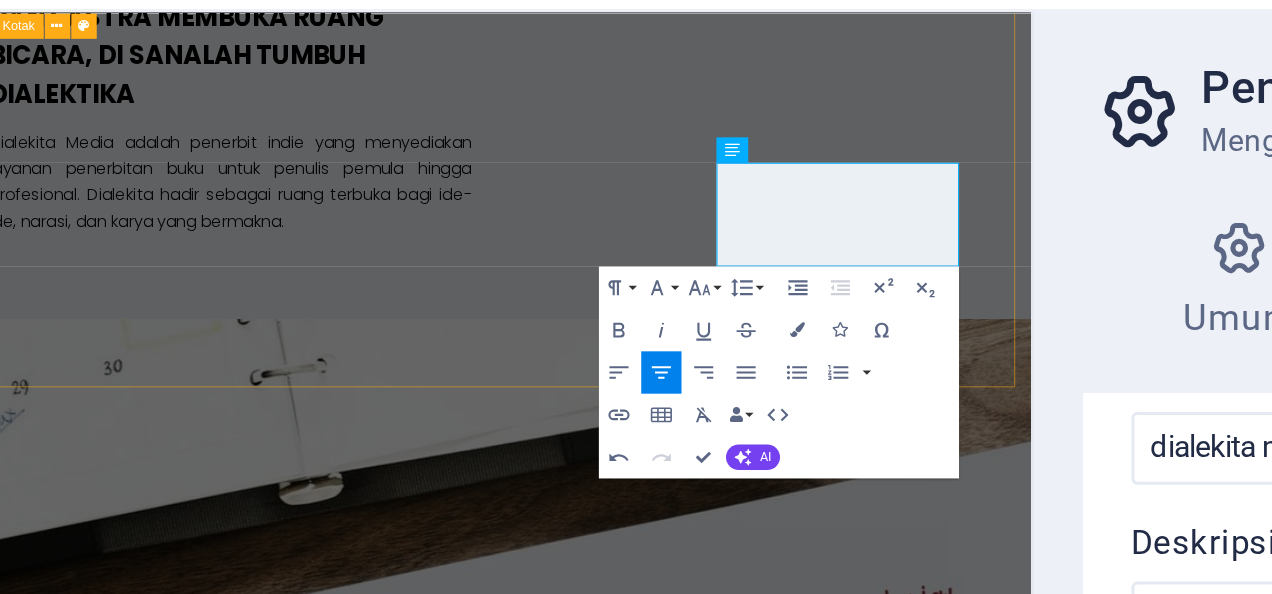 click on "DESIGN & PUBLISHING Editing naskah, desain cover, layout, ISBN, QRCBN, dan cetak buku. Semua dilakukan dengan profesional. WRITING & GHOST WRITING Kami menyediakan jasa ghostwriter. Kami bantu kamu dari ide, penulisan, hingga naskah siap cetak. DISTRIBUTION & PROMOTION Buku dipromosikan oleh tim marketing dan distribusikan secara online melalui berbagai platform digital." at bounding box center [472, 1568] 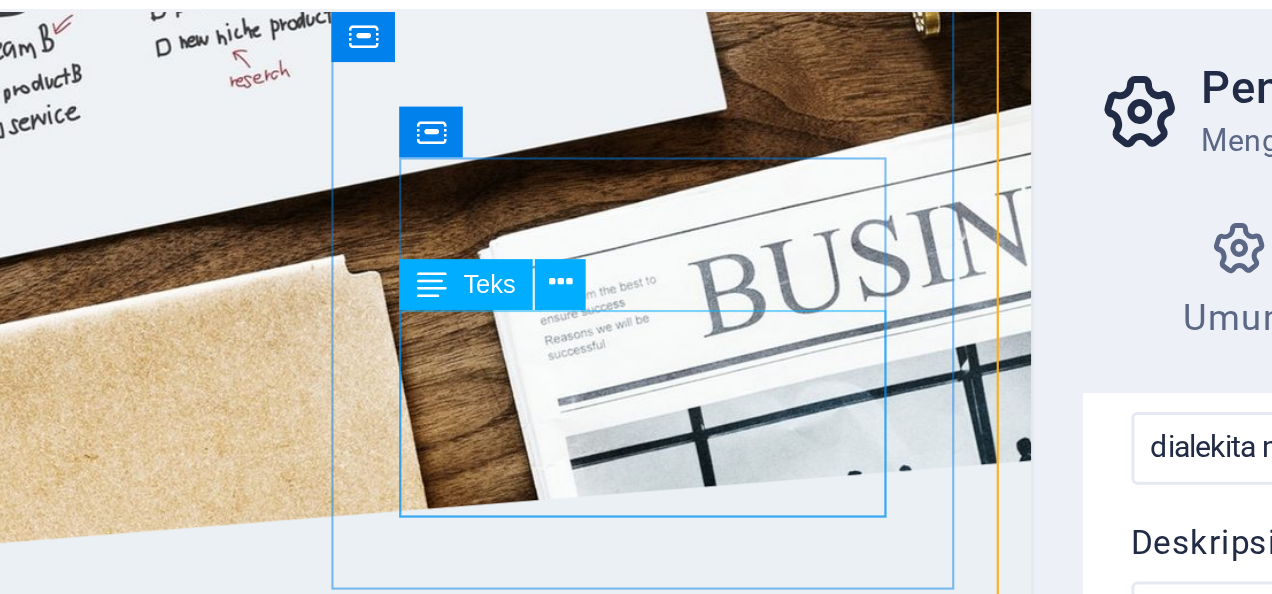 scroll, scrollTop: 1502, scrollLeft: 0, axis: vertical 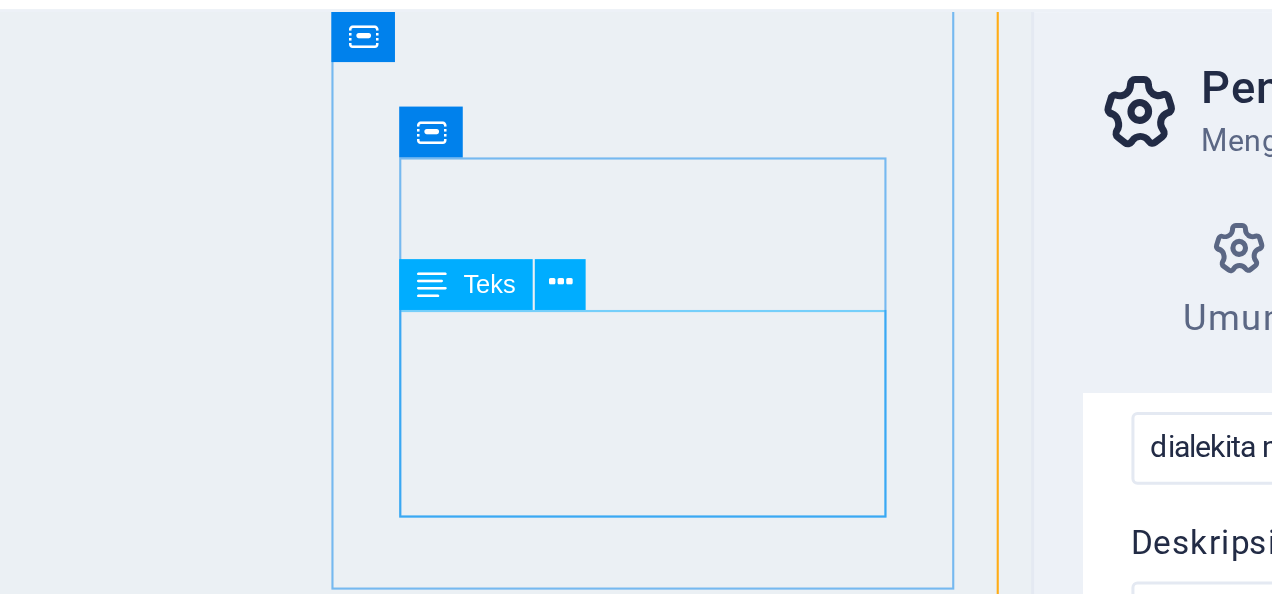 click on "Buku dipromosikan oleh tim marketing dan distribusikan secara online melalui berbagai platform digital." at bounding box center (-931, 1940) 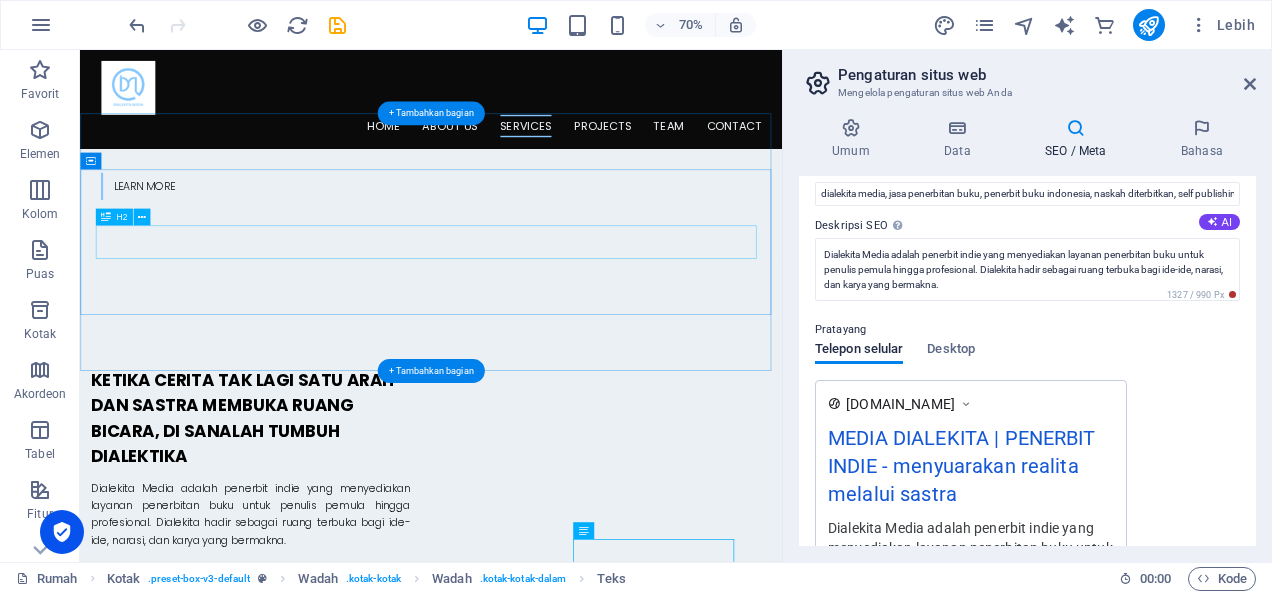 scroll, scrollTop: 926, scrollLeft: 0, axis: vertical 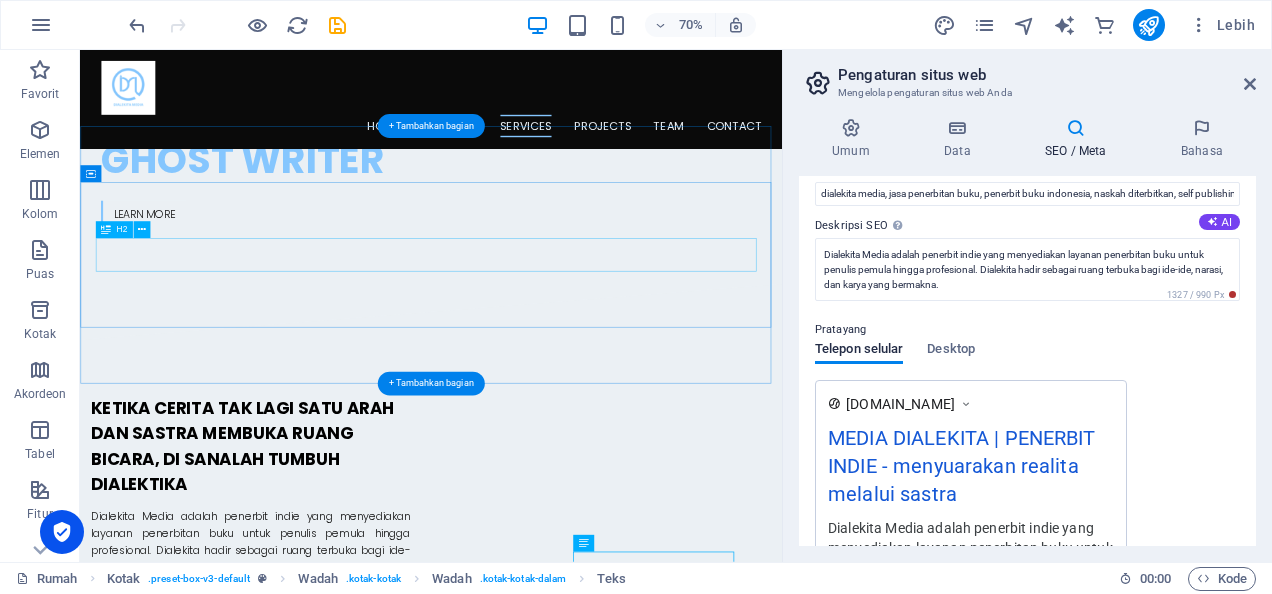 click on "Our Services" at bounding box center (582, 1434) 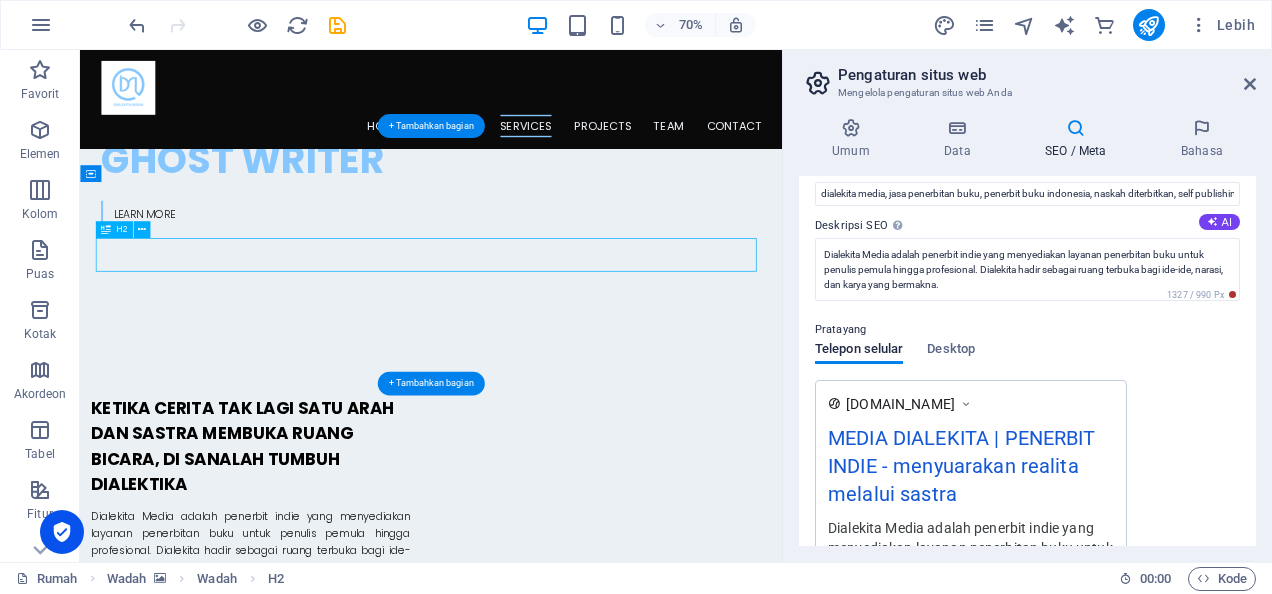 click on "Our Services" at bounding box center [582, 1434] 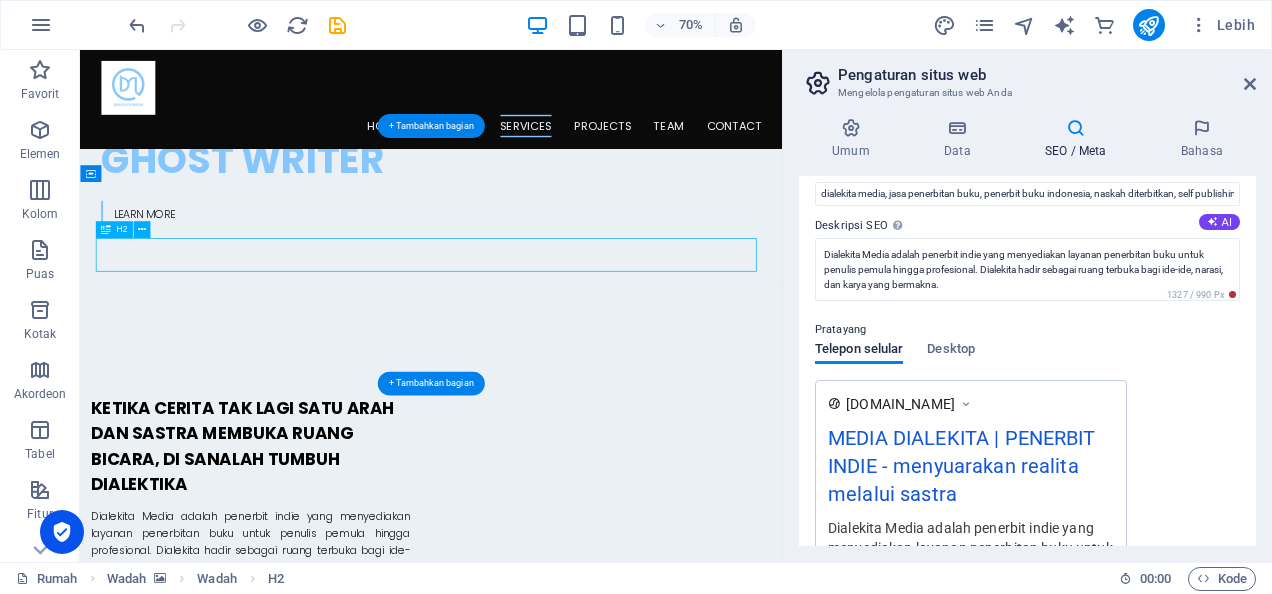 click on "Our Services" at bounding box center (582, 1434) 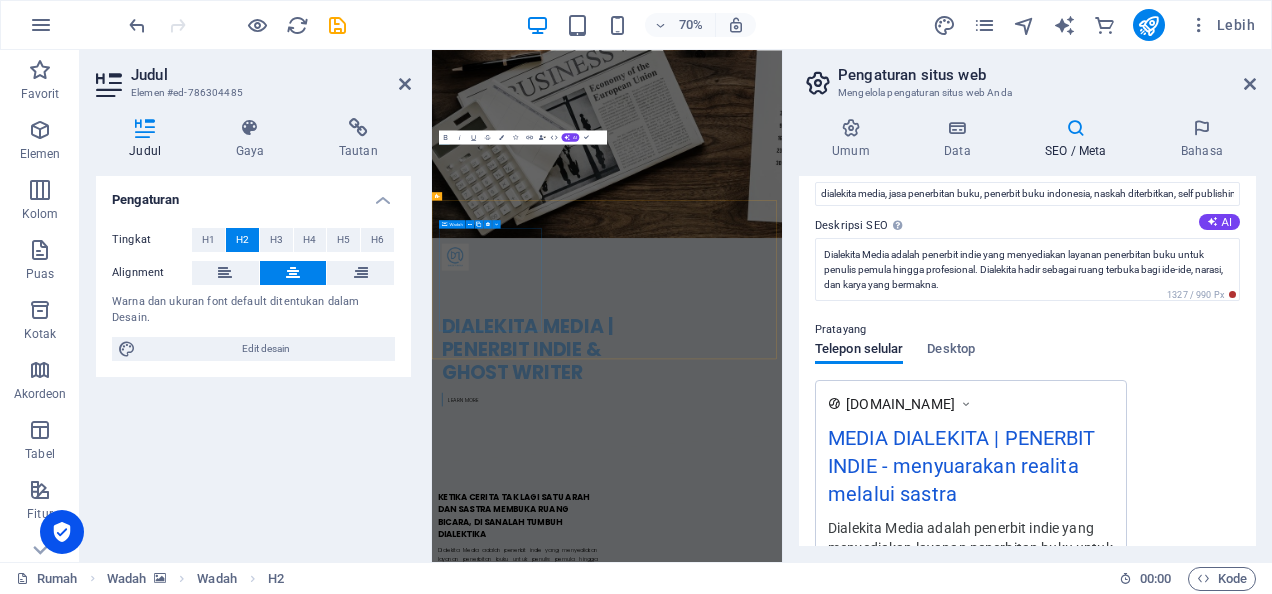 click on "DESIGN & PUBLISHING Editing naskah, desain cover, layout, ISBN, QRCBN, dan cetak buku. Semua dilakukan dengan profesional." at bounding box center (594, 2559) 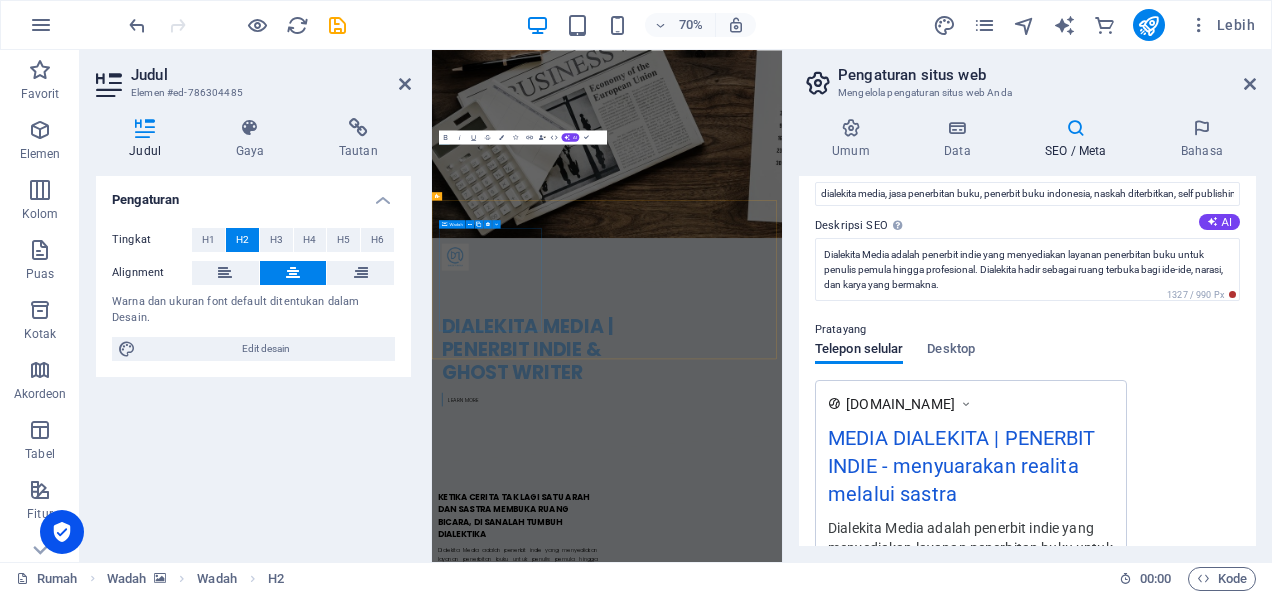 scroll, scrollTop: 1657, scrollLeft: 0, axis: vertical 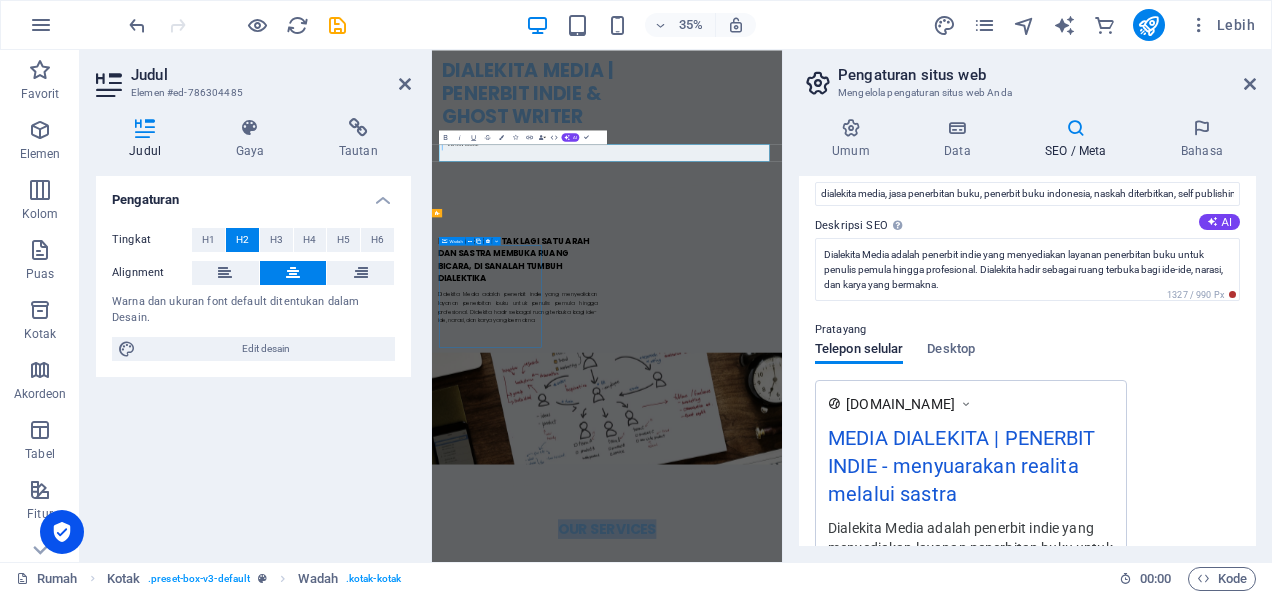 click on "DESIGN & PUBLISHING Editing naskah, desain cover, layout, ISBN, QRCBN, dan cetak buku. Semua dilakukan dengan profesional." at bounding box center [594, 1828] 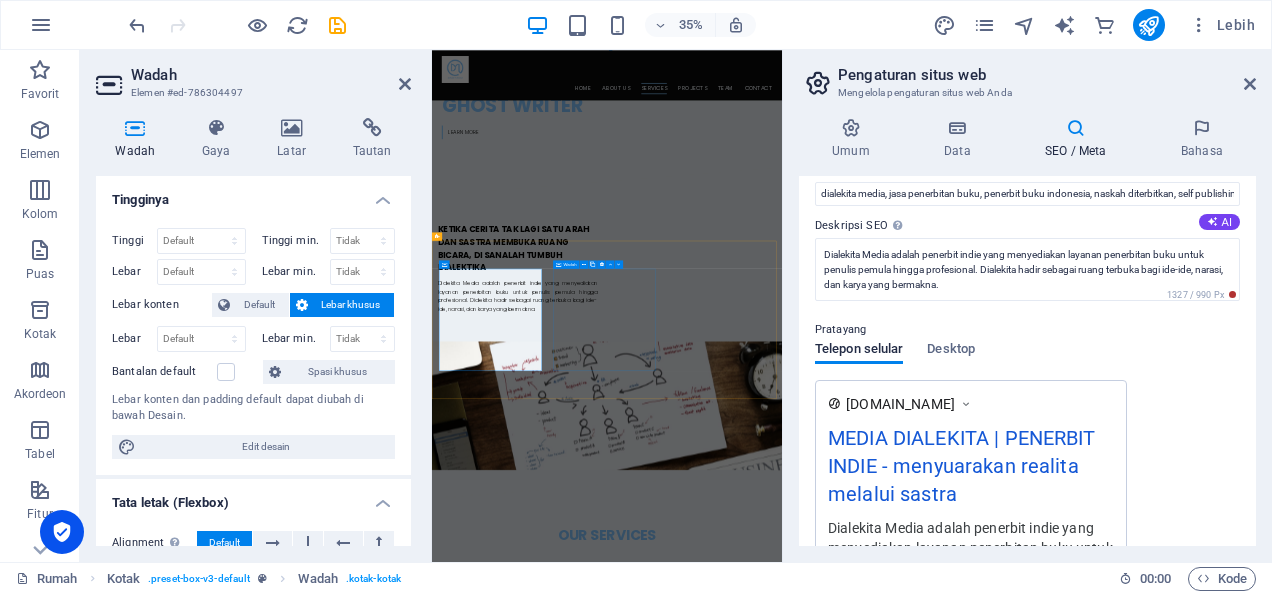 scroll, scrollTop: 1558, scrollLeft: 0, axis: vertical 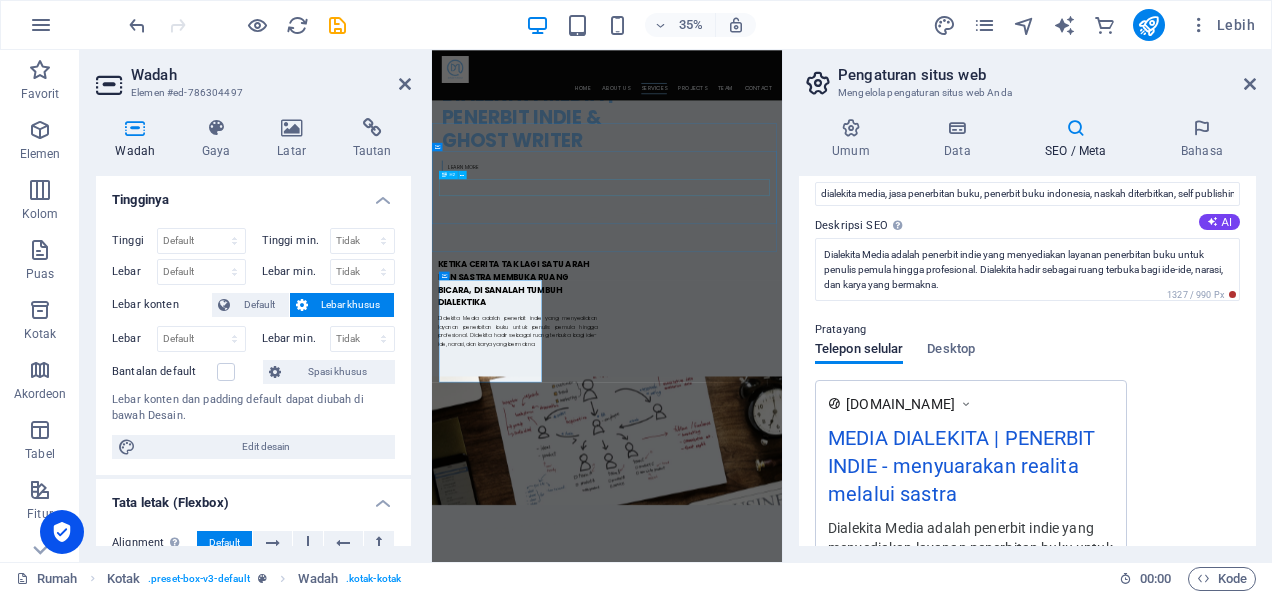 click on "Our Services" at bounding box center [932, 1534] 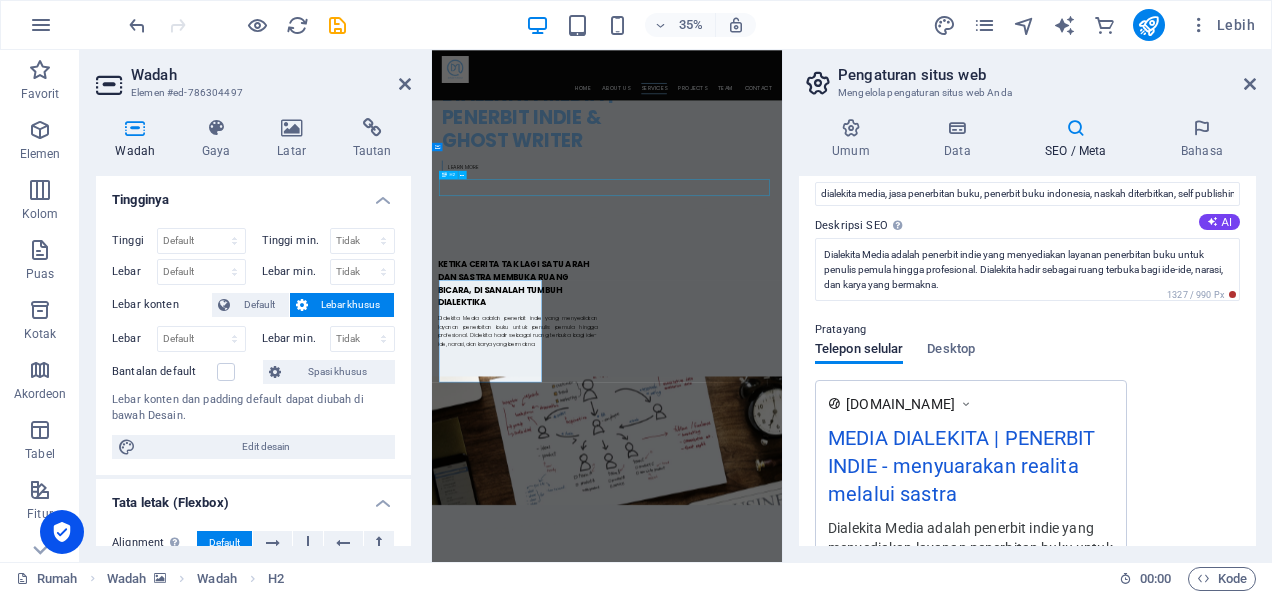 click on "Our Services" at bounding box center [932, 1534] 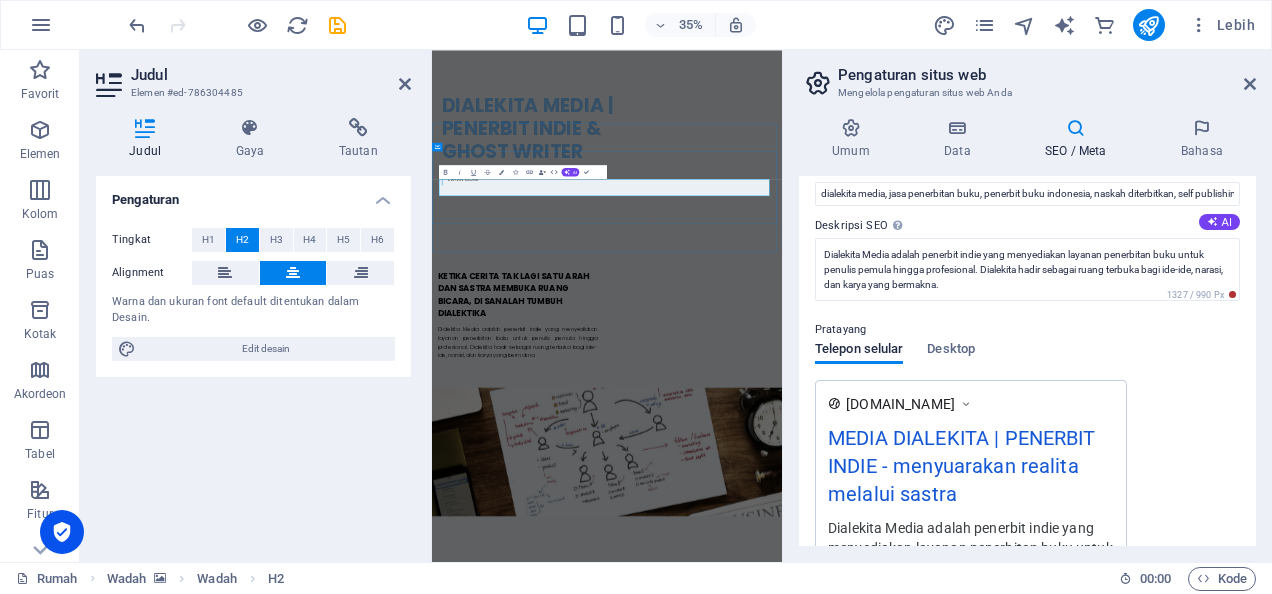 type 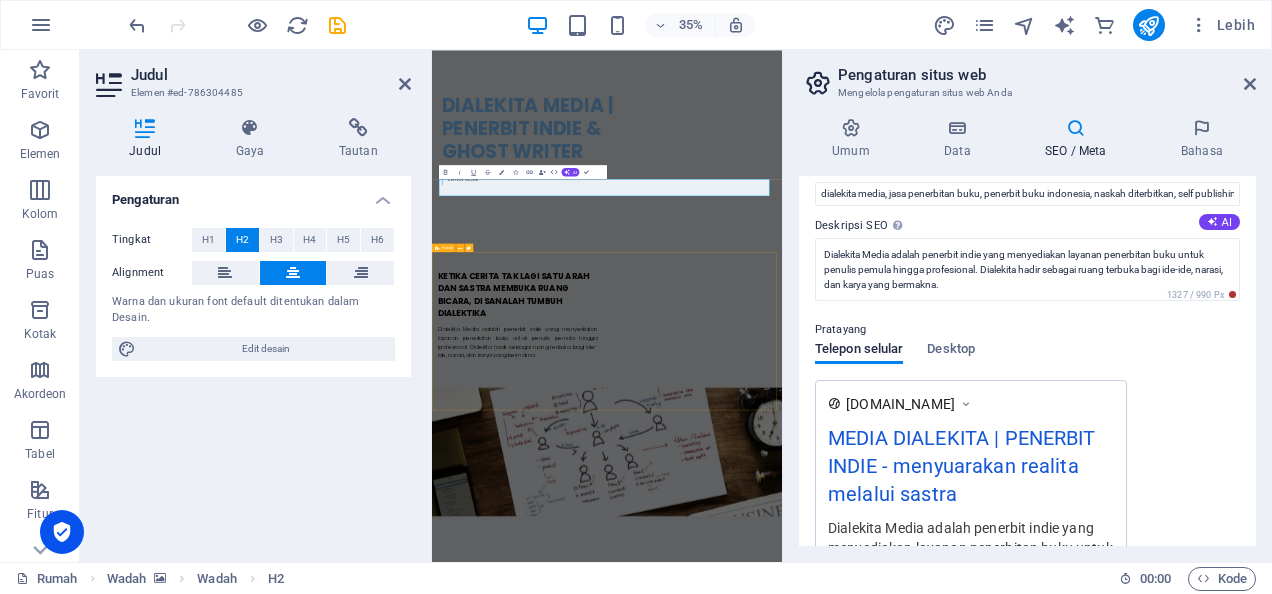 click on "DESIGN & PUBLISHING Editing naskah, desain cover, layout, ISBN, QRCBN, dan cetak buku. Semua dilakukan dengan profesional. WRITING & GHOST WRITING Kami menyediakan jasa ghostwriter. Kami bantu kamu dari ide, penulisan, hingga naskah siap cetak. DISTRIBUTION & PROMOTION Buku dipromosikan oleh tim marketing dan distribusikan secara online melalui berbagai platform digital." at bounding box center (932, 2282) 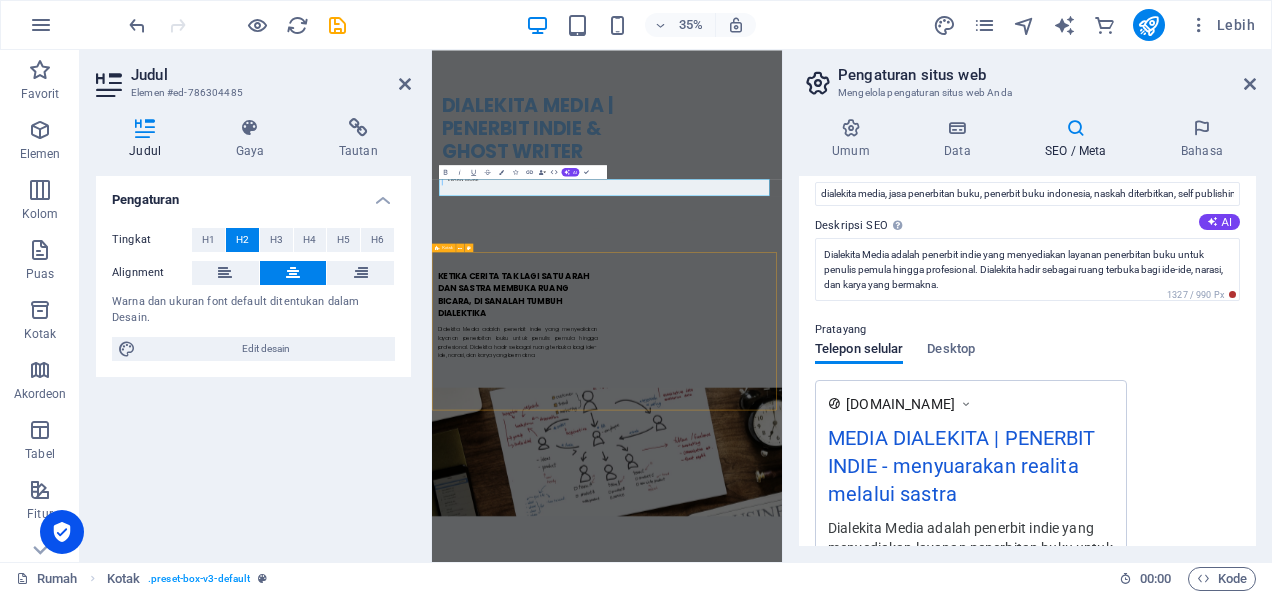 click on "DESIGN & PUBLISHING Editing naskah, desain cover, layout, ISBN, QRCBN, dan cetak buku. Semua dilakukan dengan profesional. WRITING & GHOST WRITING Kami menyediakan jasa ghostwriter. Kami bantu kamu dari ide, penulisan, hingga naskah siap cetak. DISTRIBUTION & PROMOTION Buku dipromosikan oleh tim marketing dan distribusikan secara online melalui berbagai platform digital." at bounding box center [932, 2282] 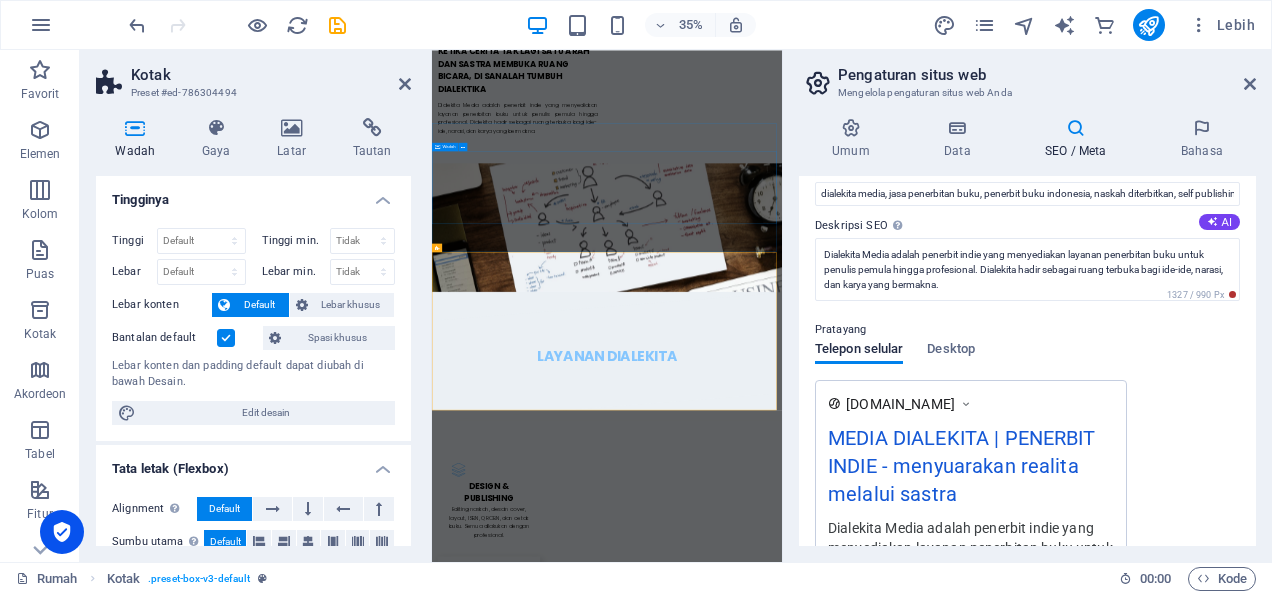 click on "LAYANAN DIALEKITA" at bounding box center (932, 925) 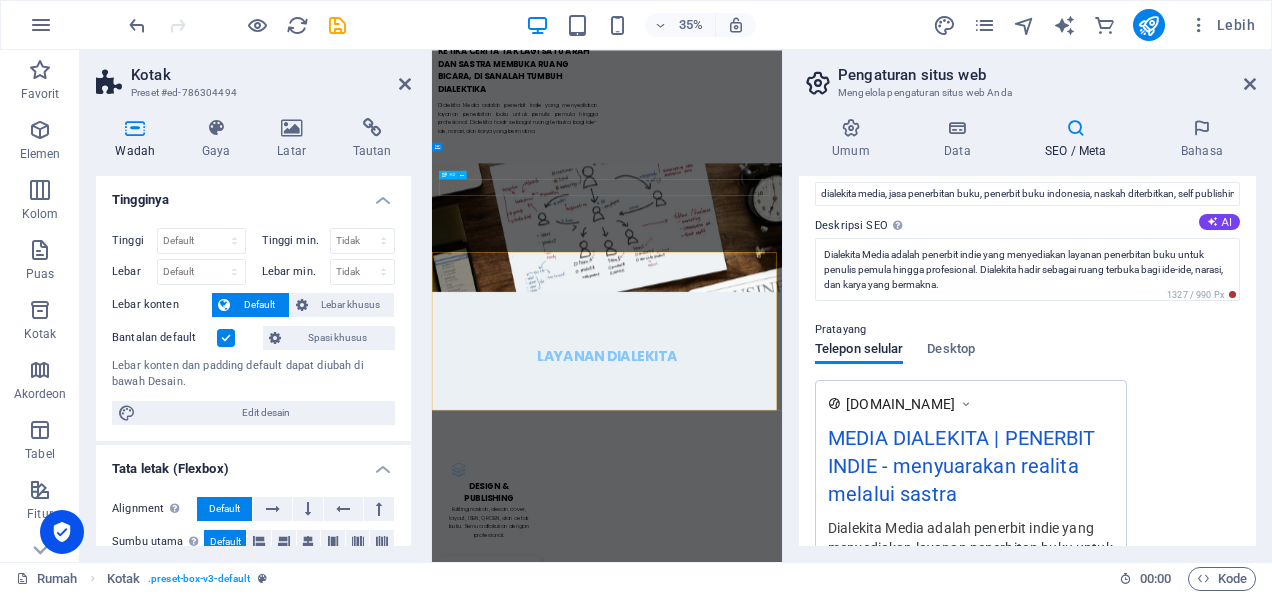 click on "LAYANAN DIALEKITA" at bounding box center [932, 925] 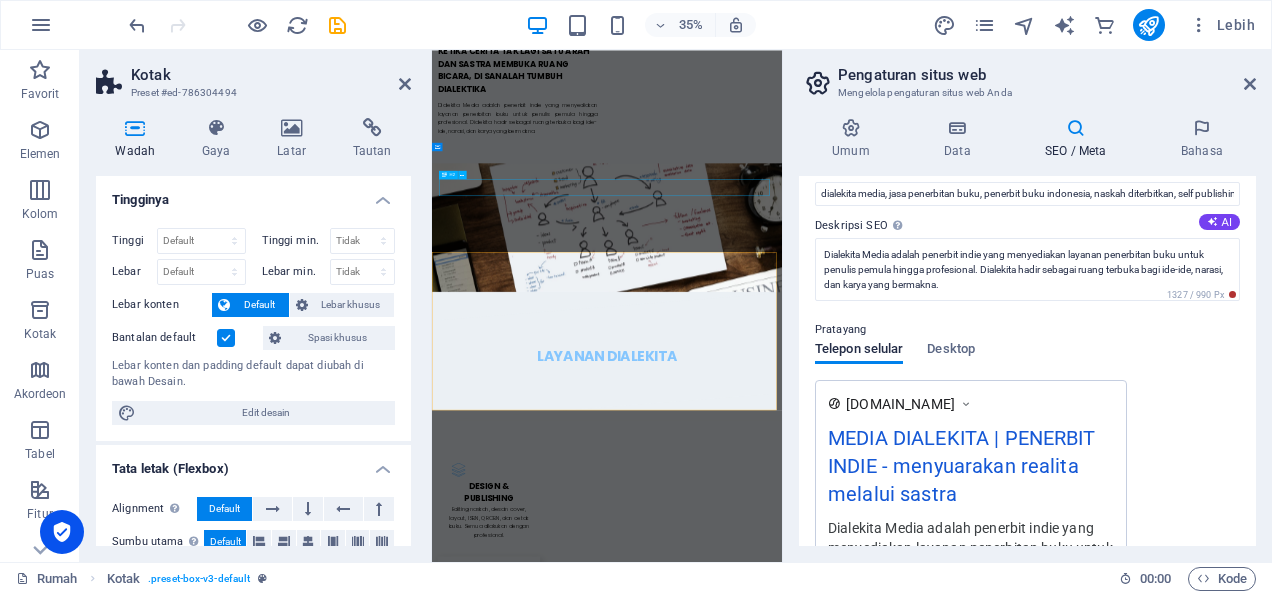 click on "LAYANAN DIALEKITA" at bounding box center [932, 925] 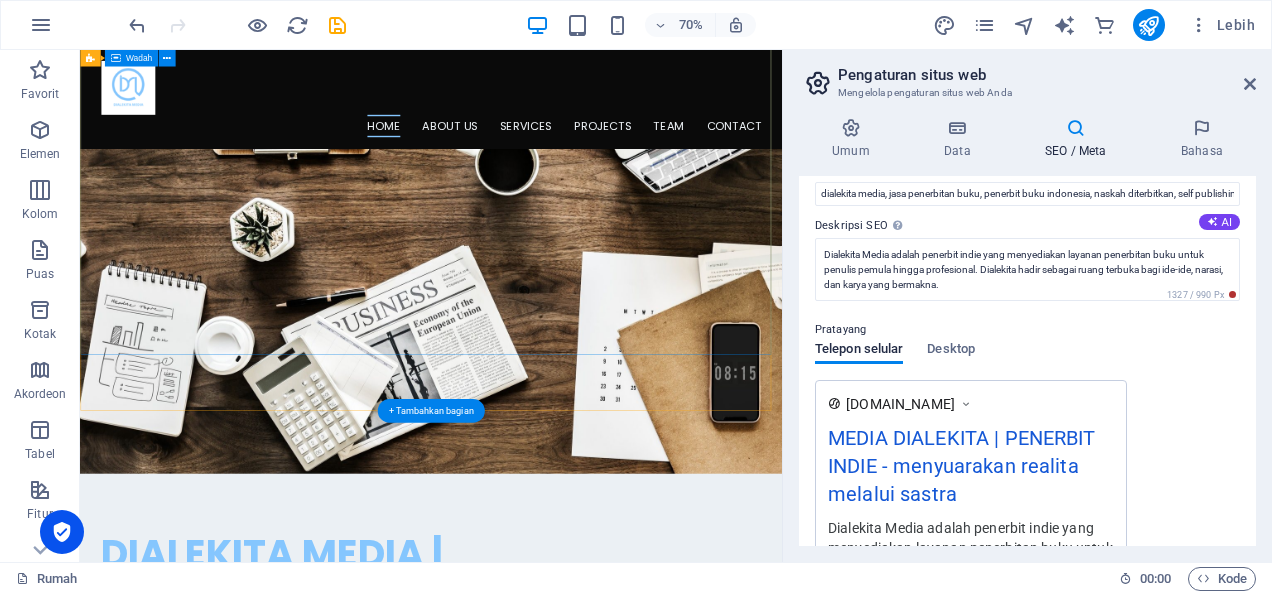 scroll, scrollTop: 212, scrollLeft: 0, axis: vertical 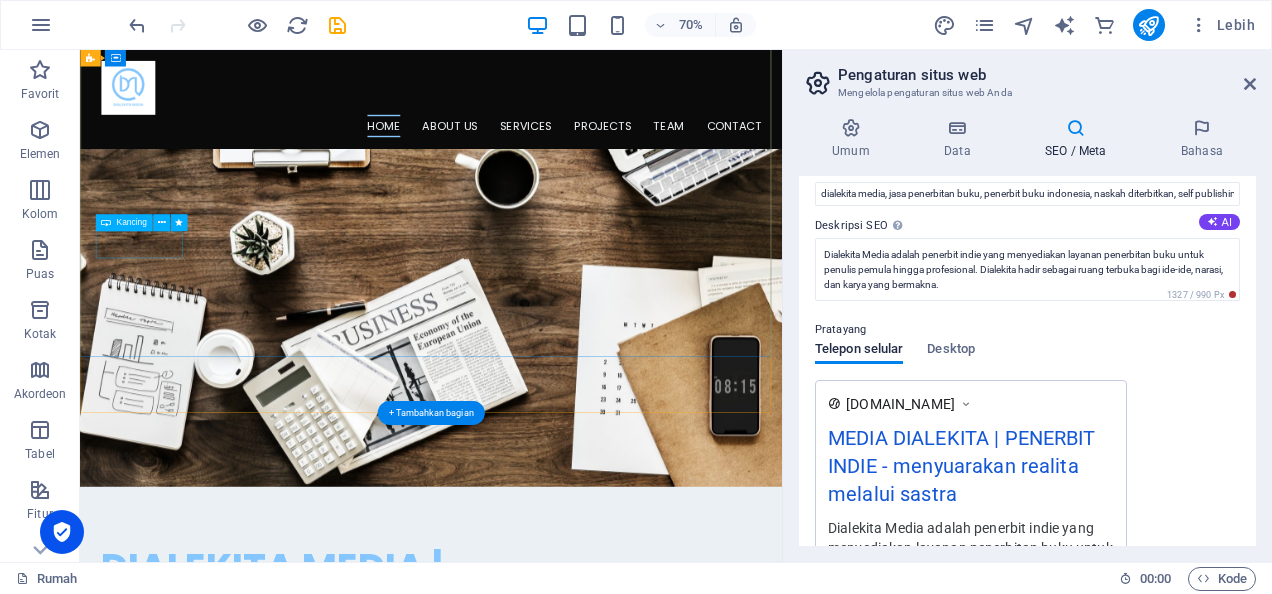 click on "Learn more" at bounding box center (582, 998) 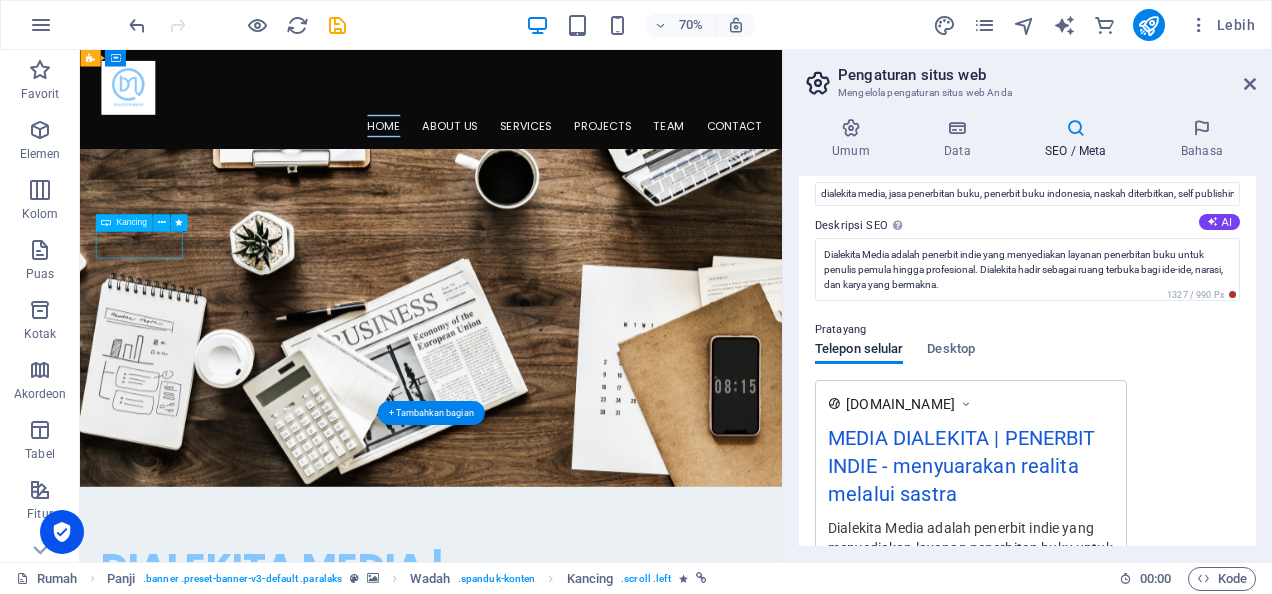 click on "Learn more" at bounding box center [582, 998] 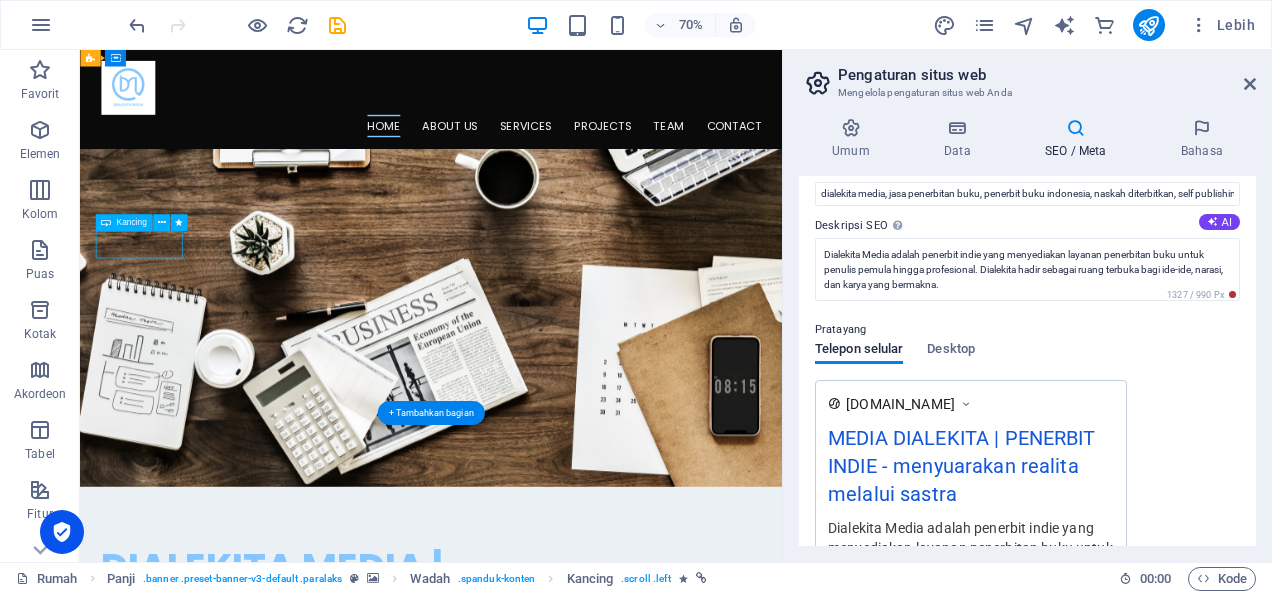 scroll, scrollTop: 212, scrollLeft: 0, axis: vertical 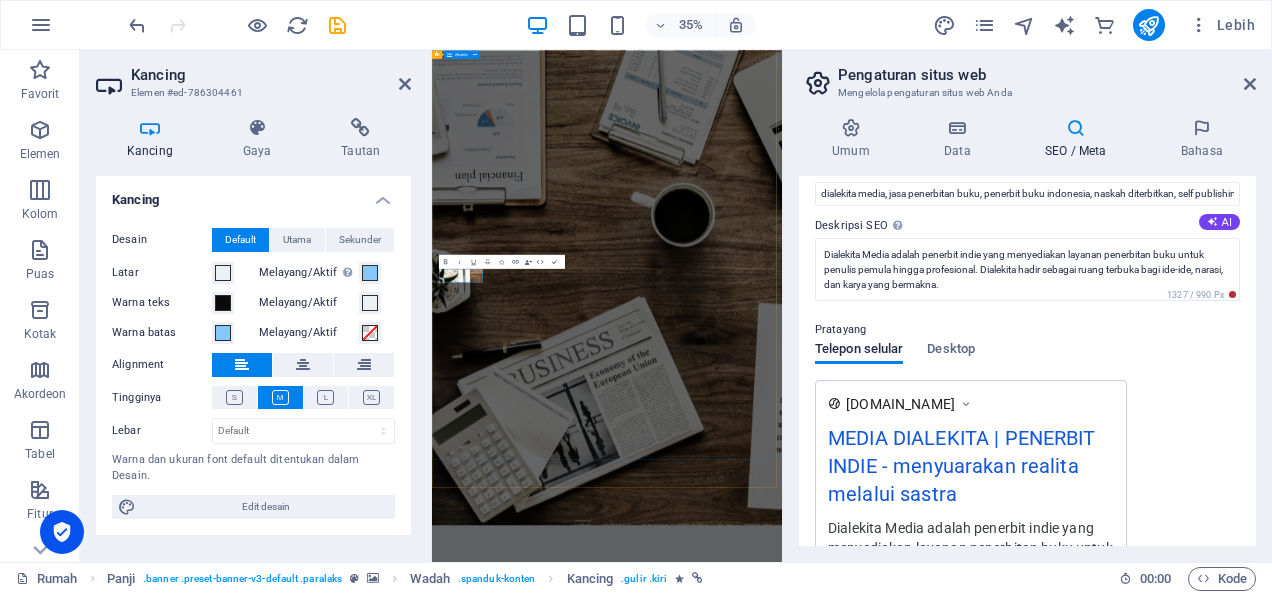 type 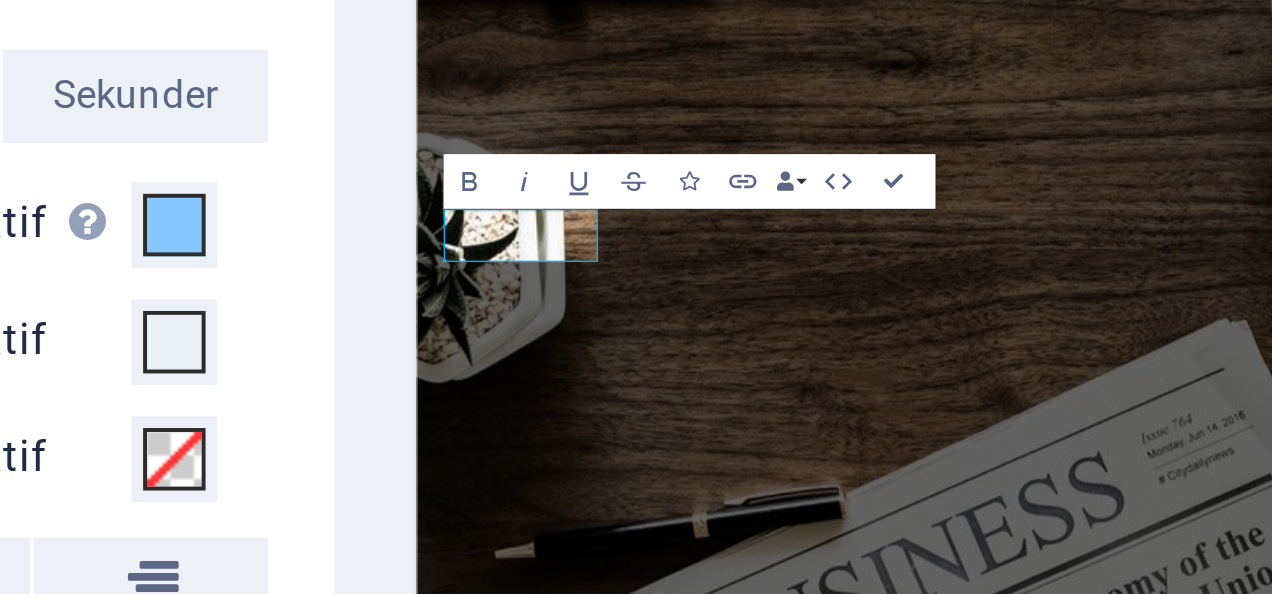 click on "DIALEKITA MEDIA | PENERBIT INDIE & GHOST WRITER INFORMASI" at bounding box center (916, 957) 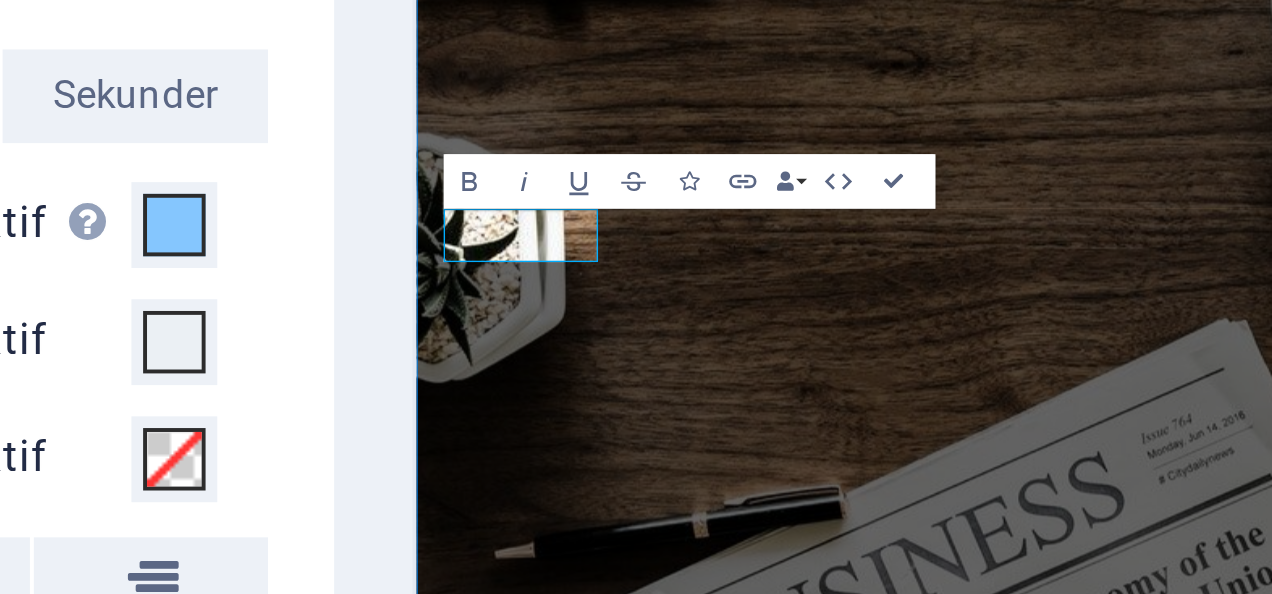 click on "DIALEKITA MEDIA | PENERBIT INDIE & GHOST WRITER INFORMASI" at bounding box center (916, 957) 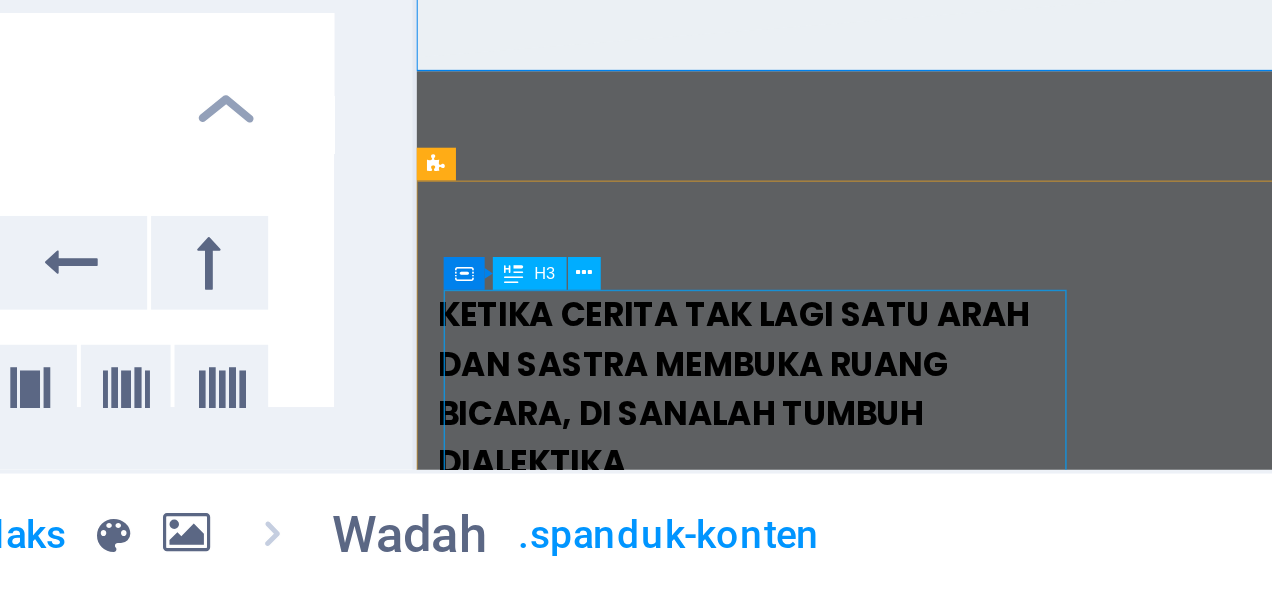 scroll, scrollTop: 0, scrollLeft: 0, axis: both 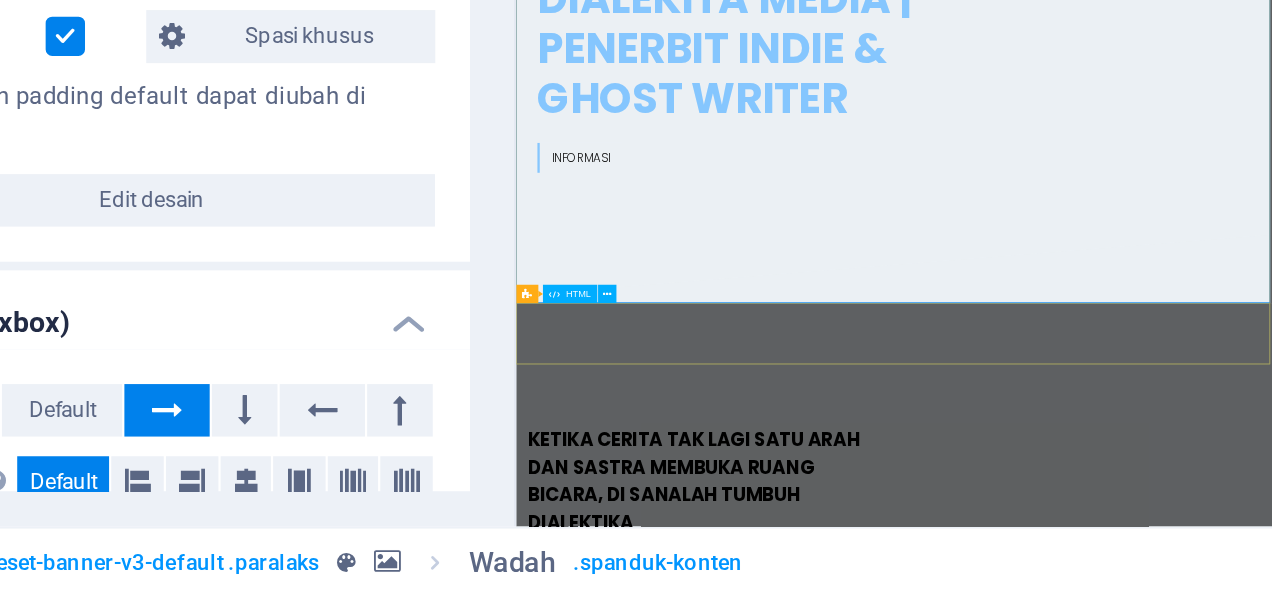 click at bounding box center (1016, 527) 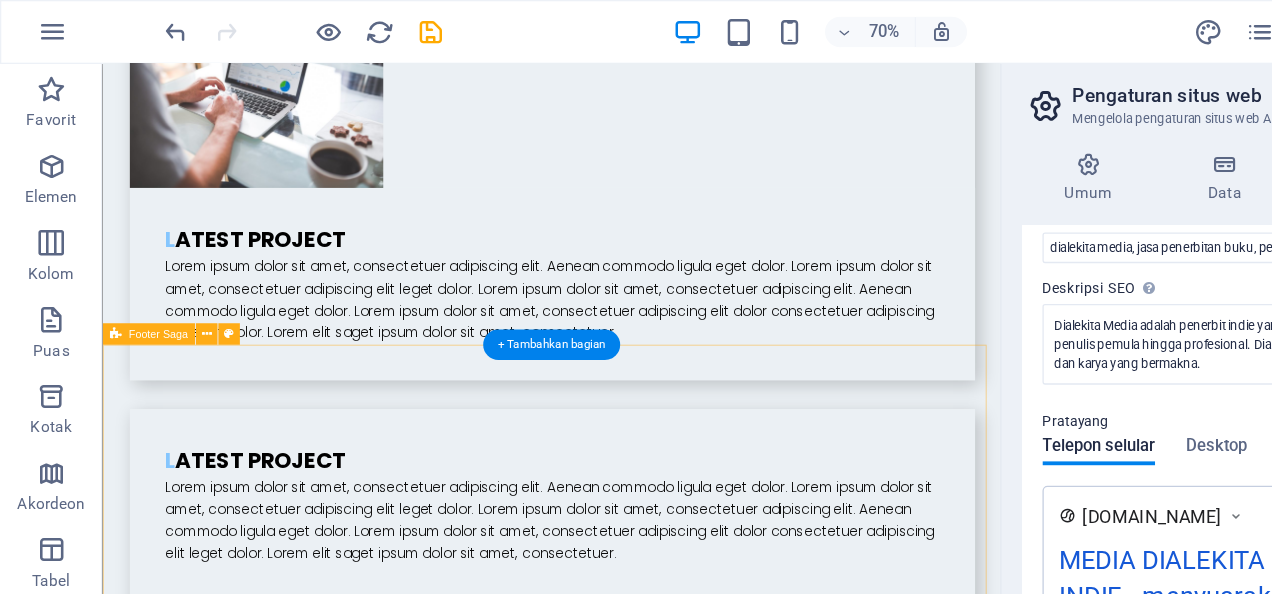 scroll, scrollTop: 5452, scrollLeft: 0, axis: vertical 